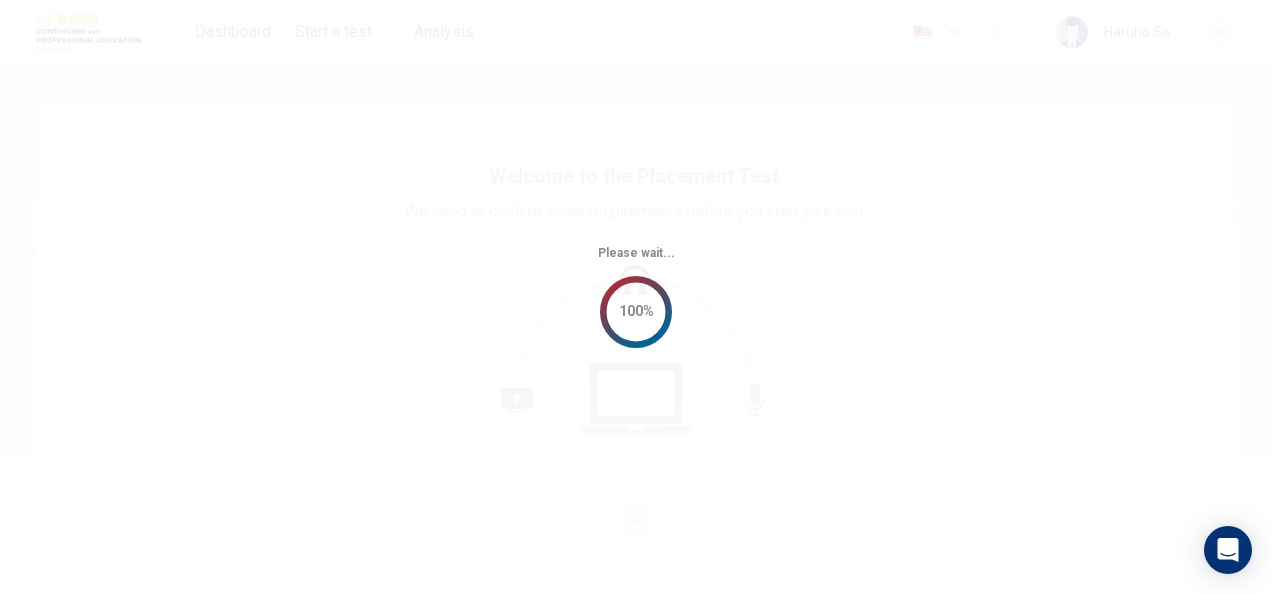 scroll, scrollTop: 0, scrollLeft: 0, axis: both 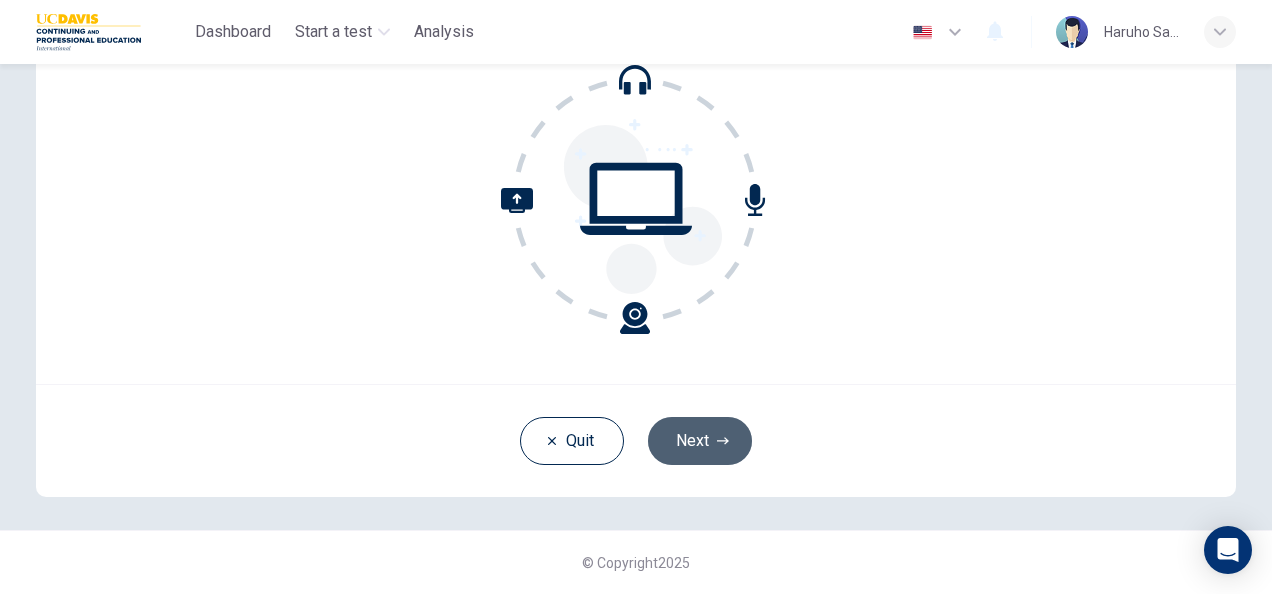 click on "Next" at bounding box center [700, 441] 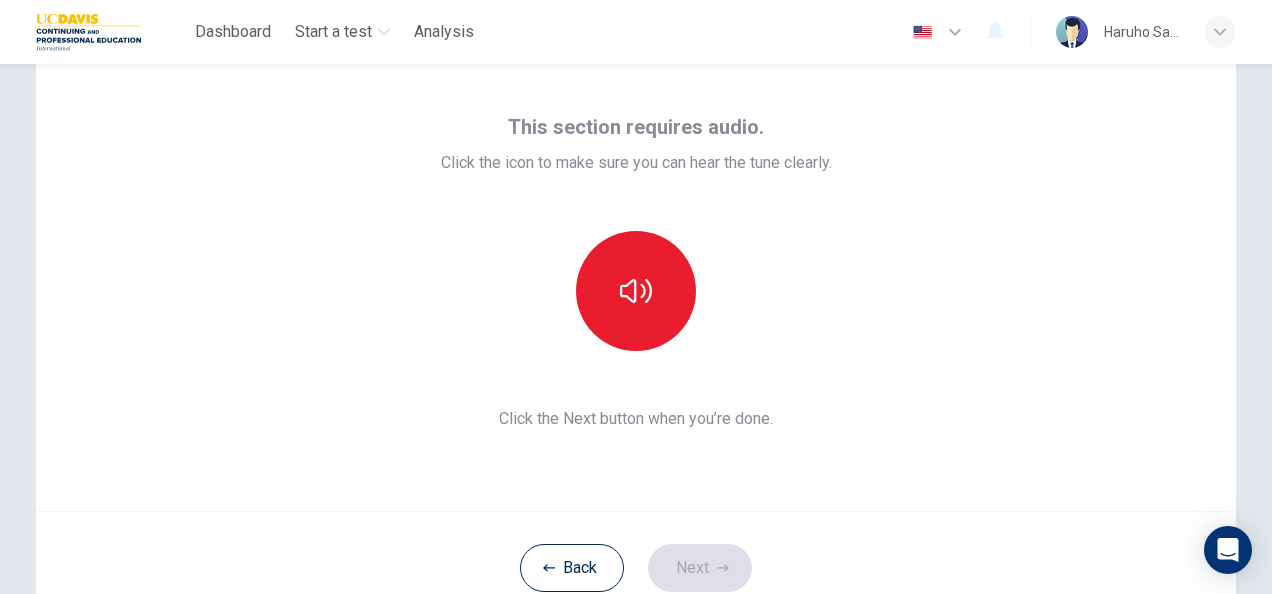 scroll, scrollTop: 74, scrollLeft: 0, axis: vertical 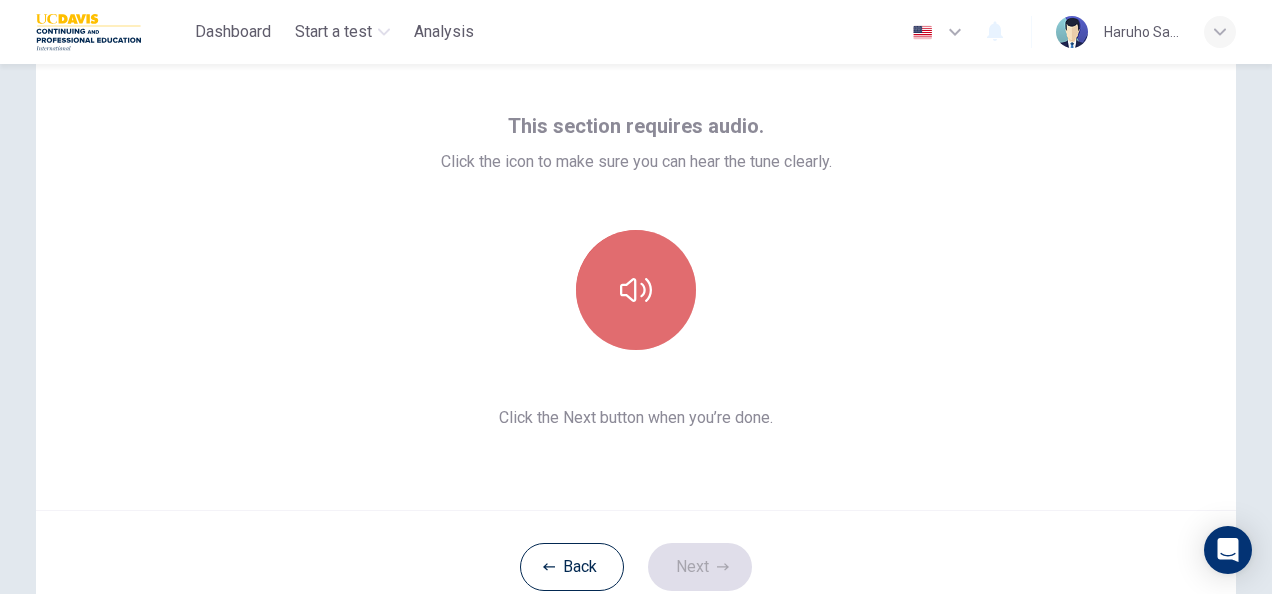 click at bounding box center [636, 290] 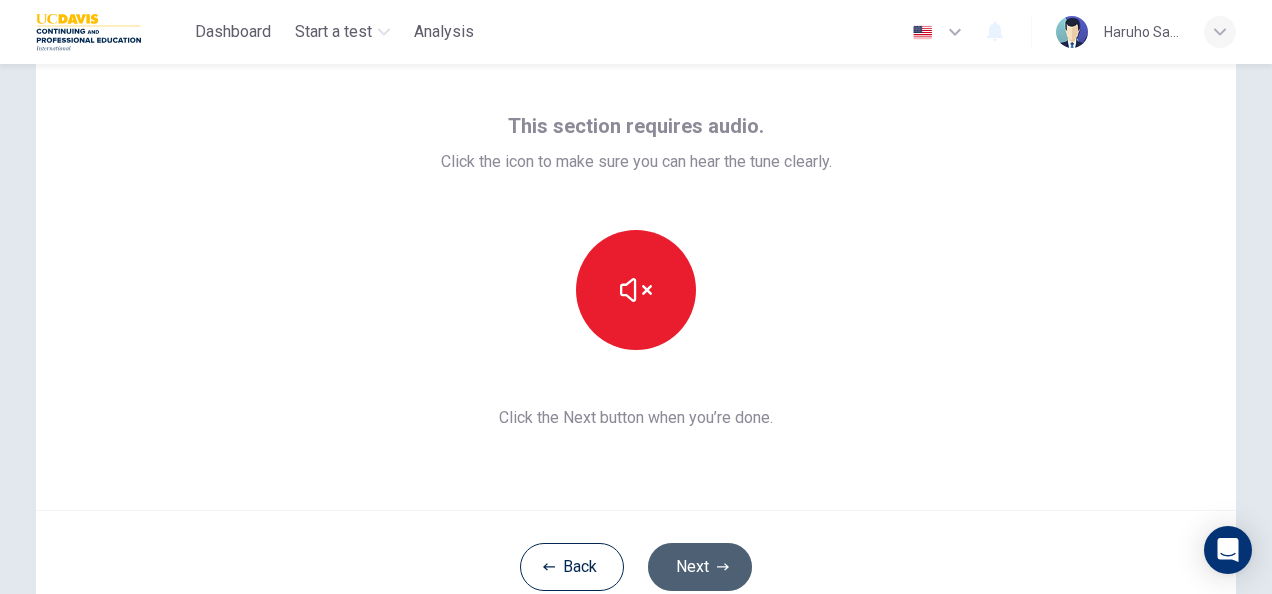 click 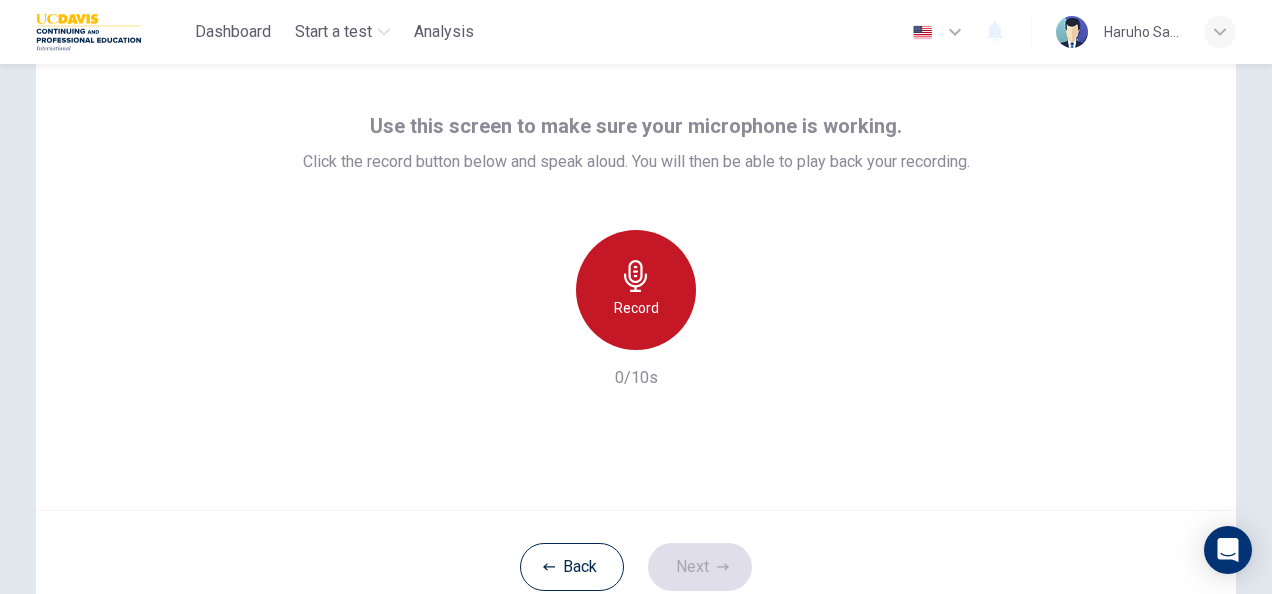 click 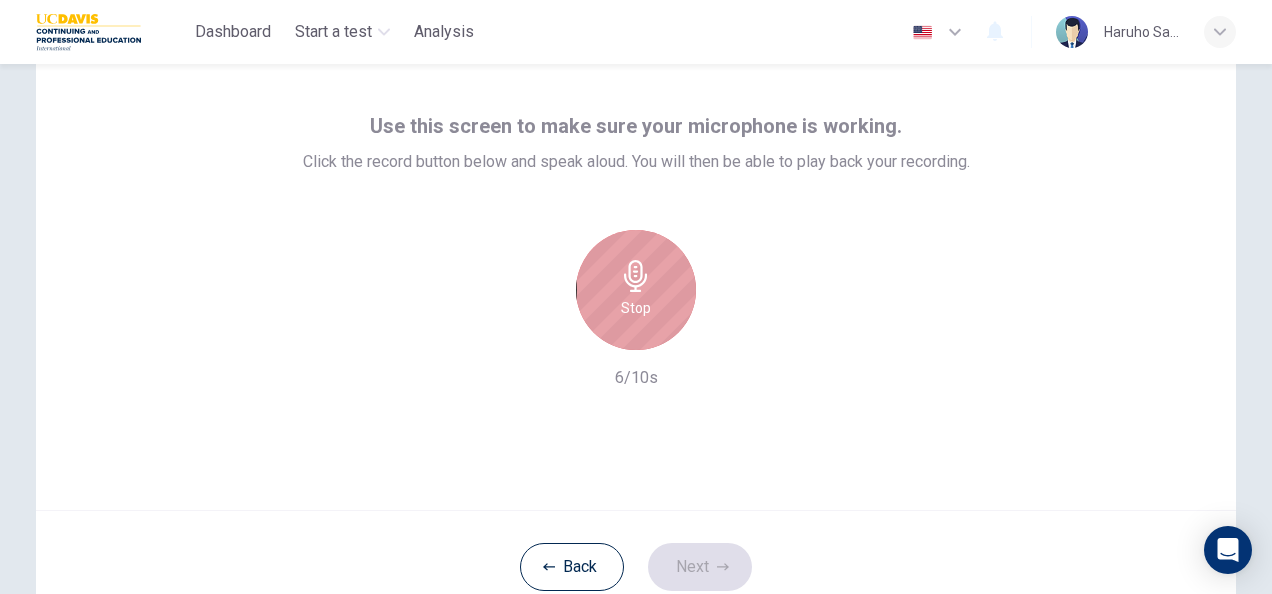 click 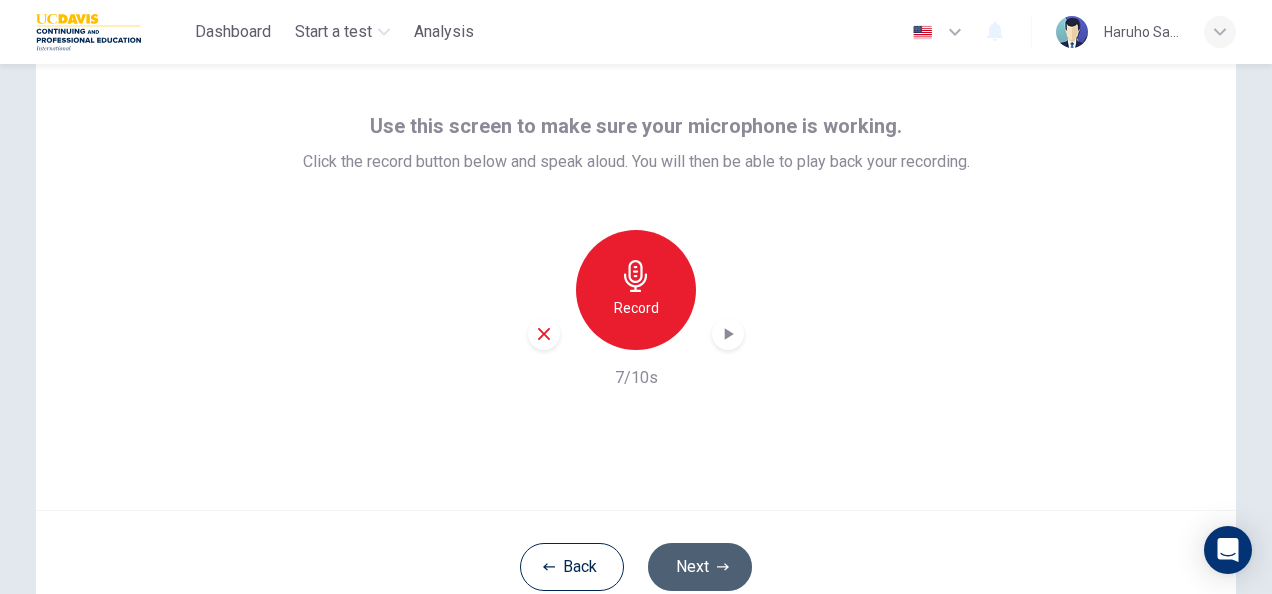 click on "Next" at bounding box center [700, 567] 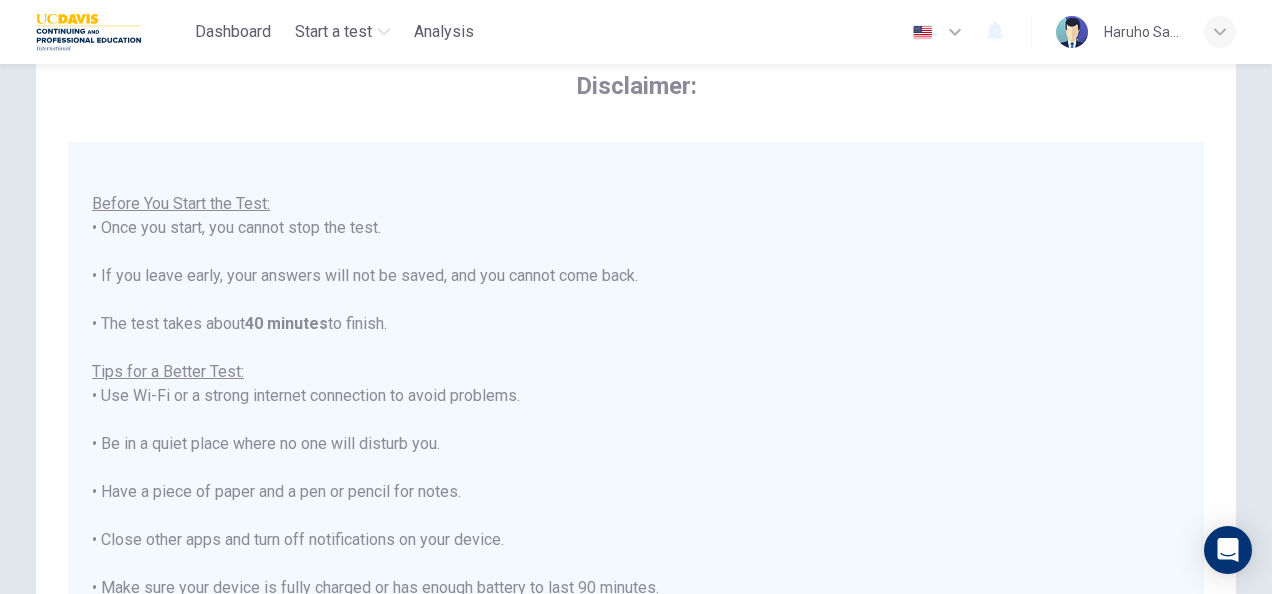 scroll, scrollTop: 0, scrollLeft: 0, axis: both 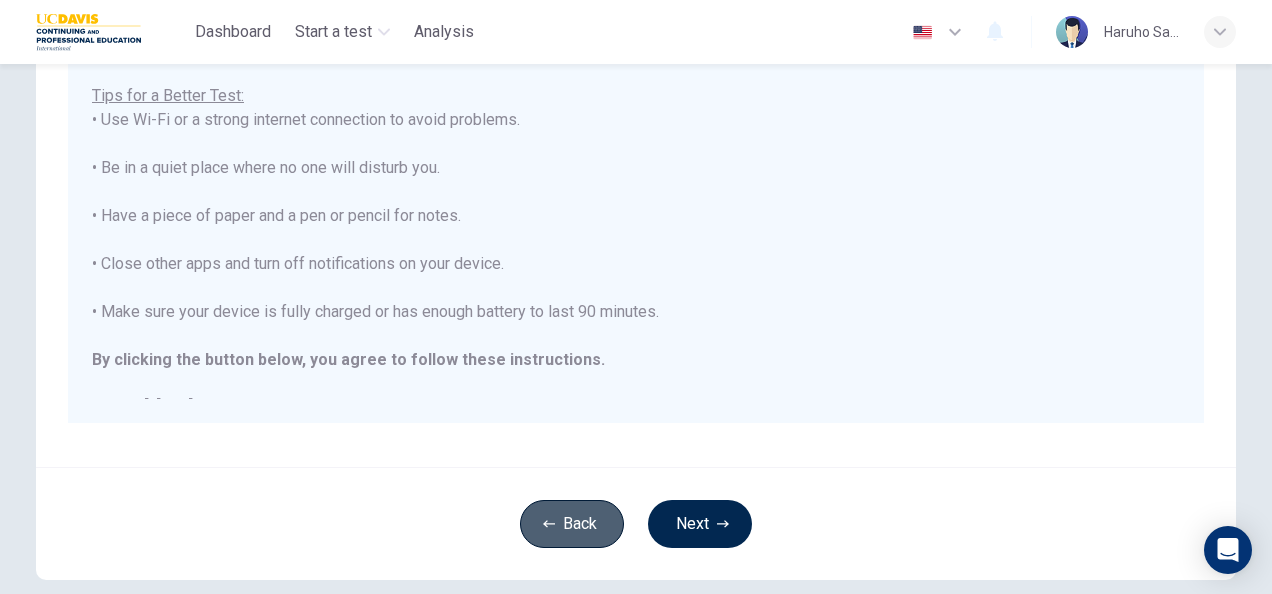 click on "Back" at bounding box center (572, 524) 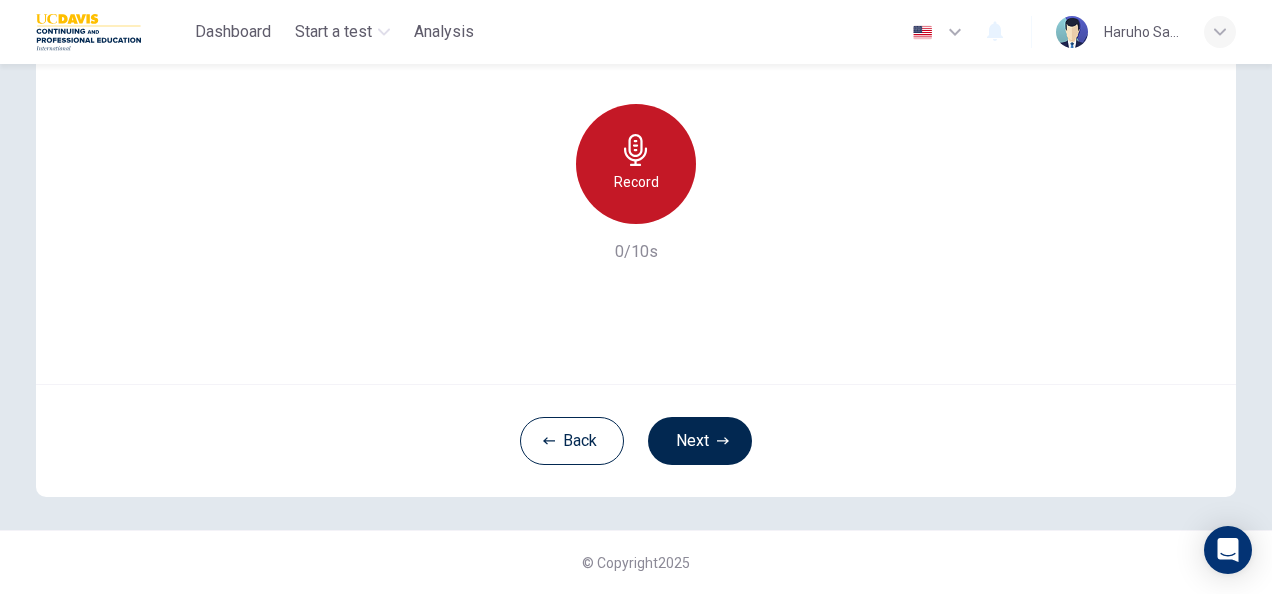 click 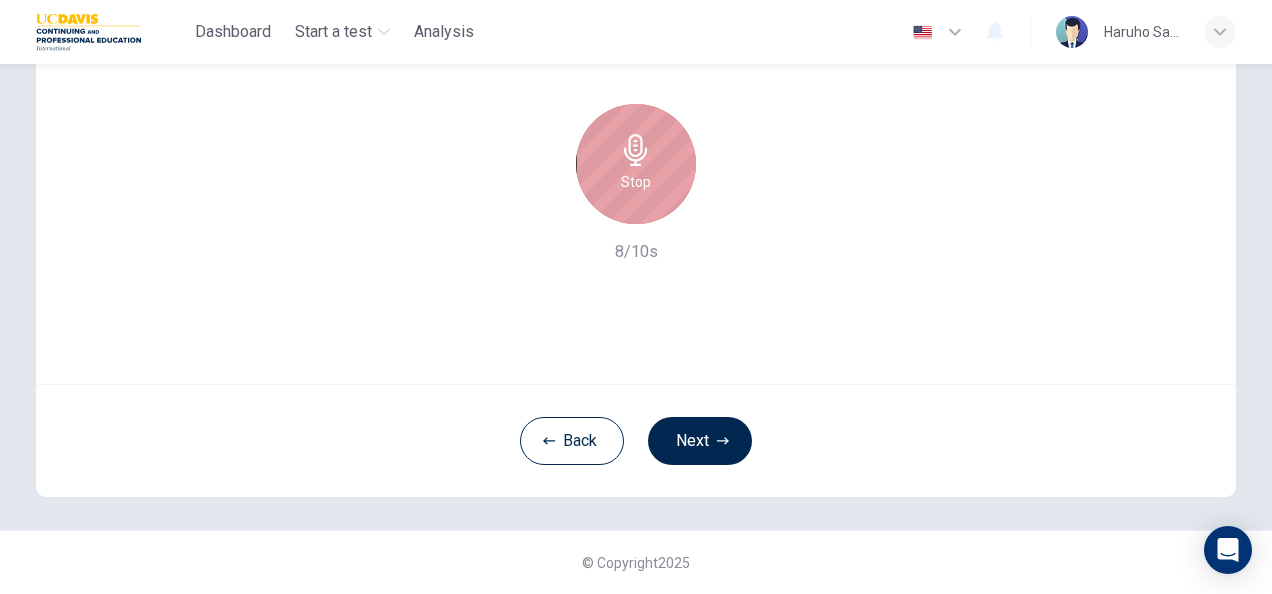 click 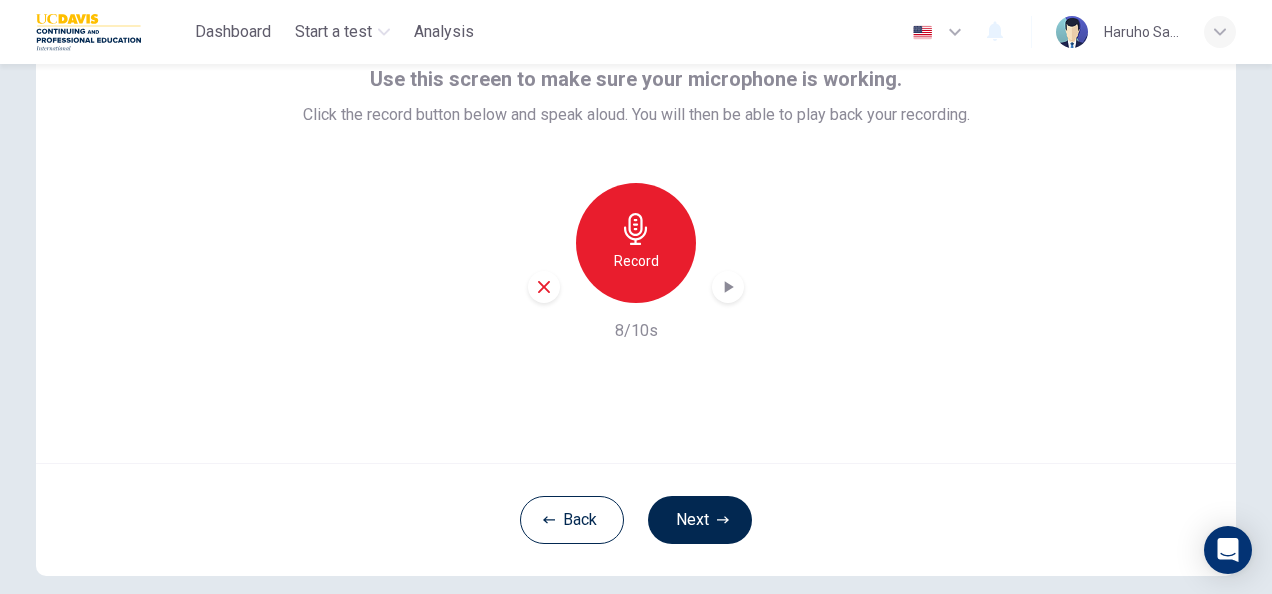scroll, scrollTop: 120, scrollLeft: 0, axis: vertical 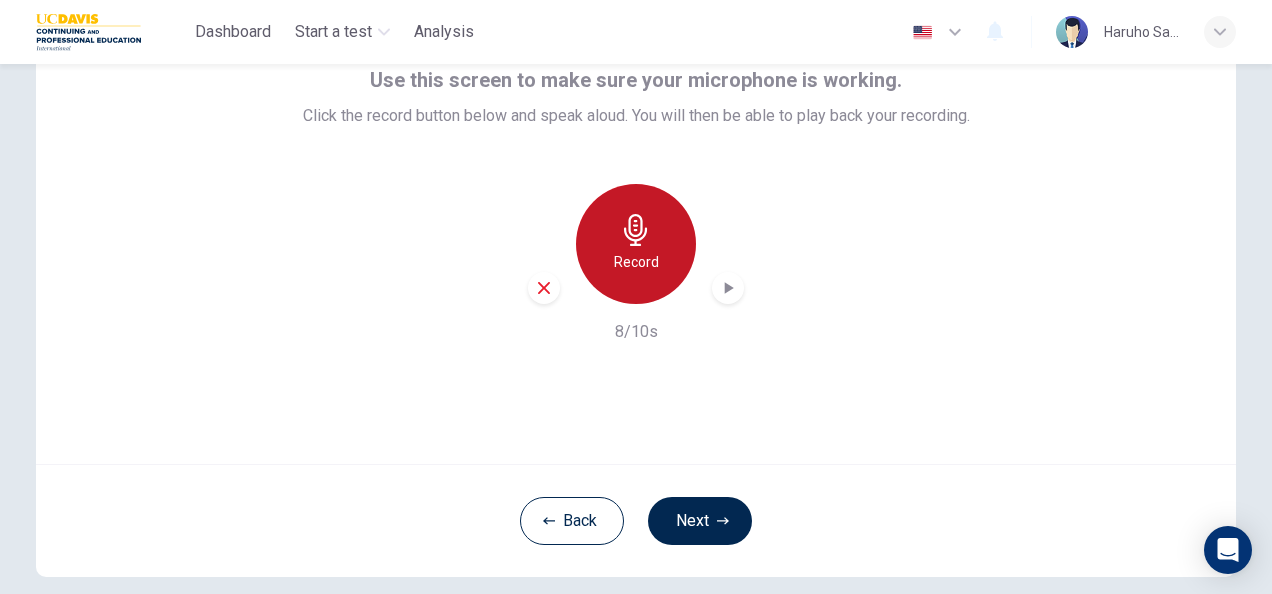click on "Record" at bounding box center (636, 244) 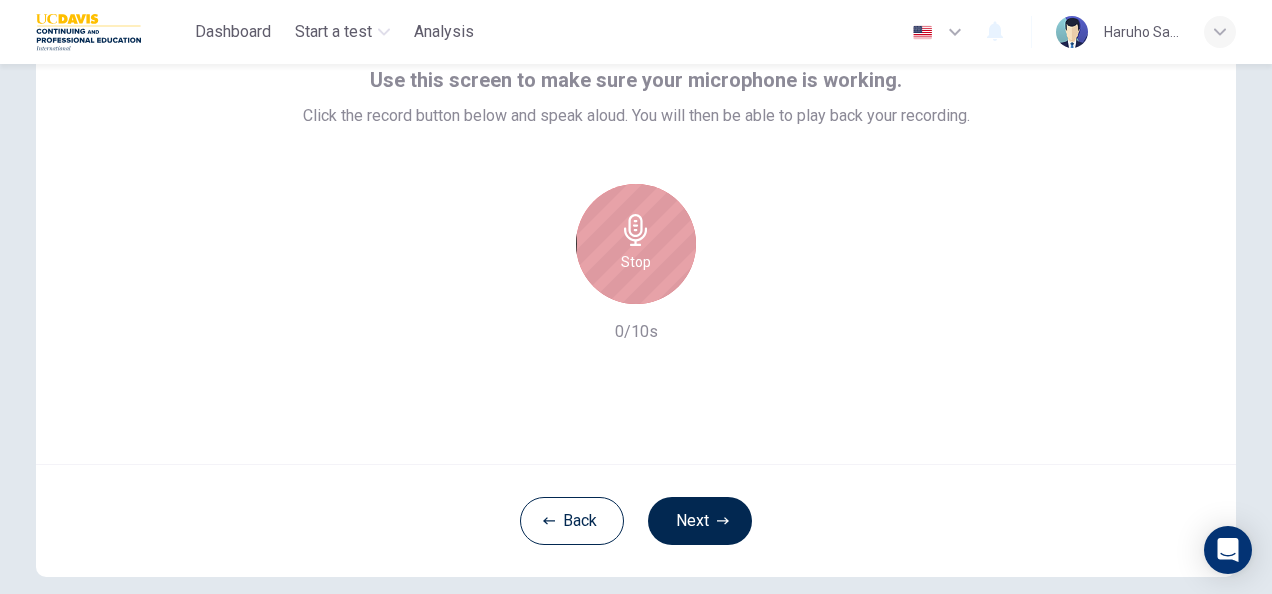 click on "Stop" at bounding box center [636, 244] 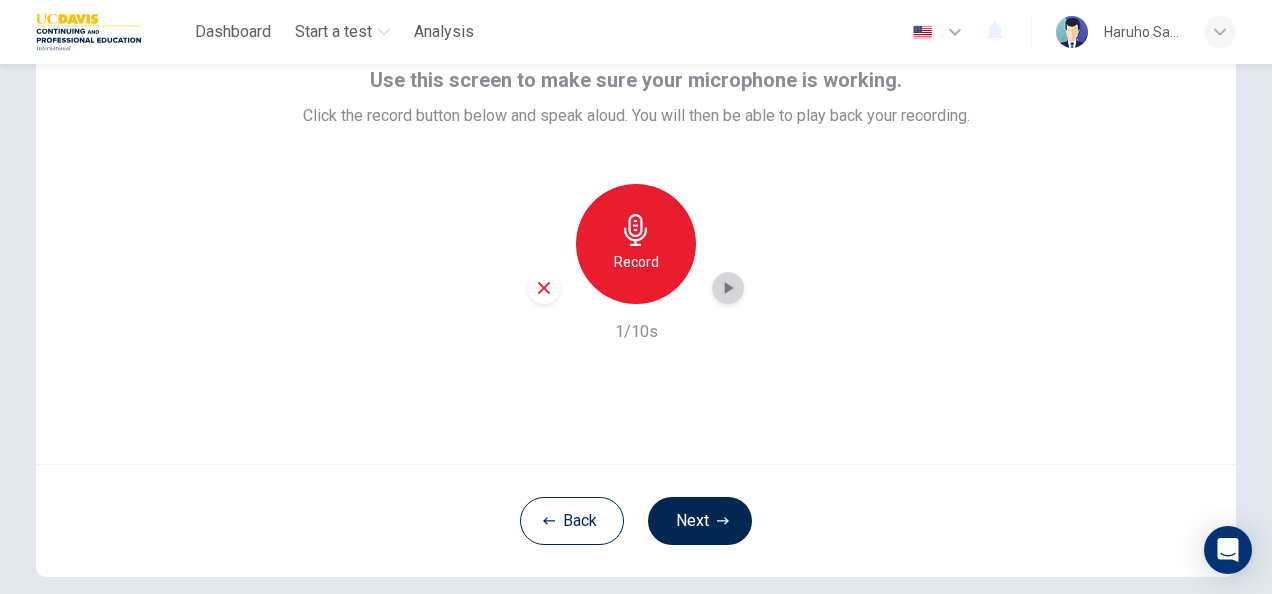click 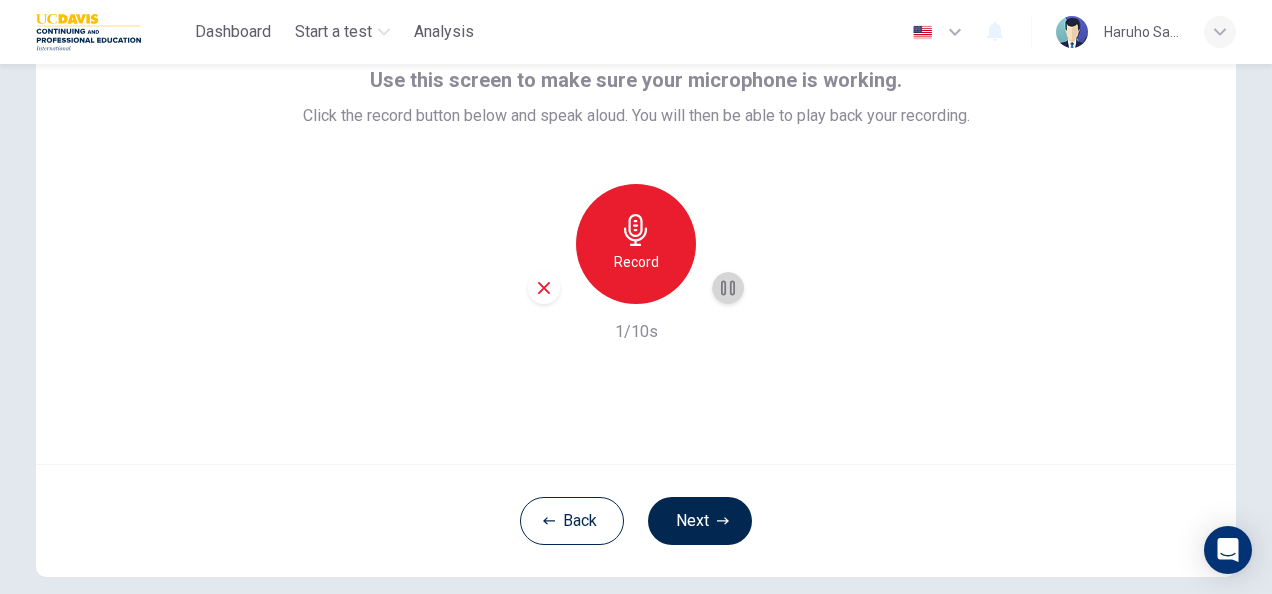 click 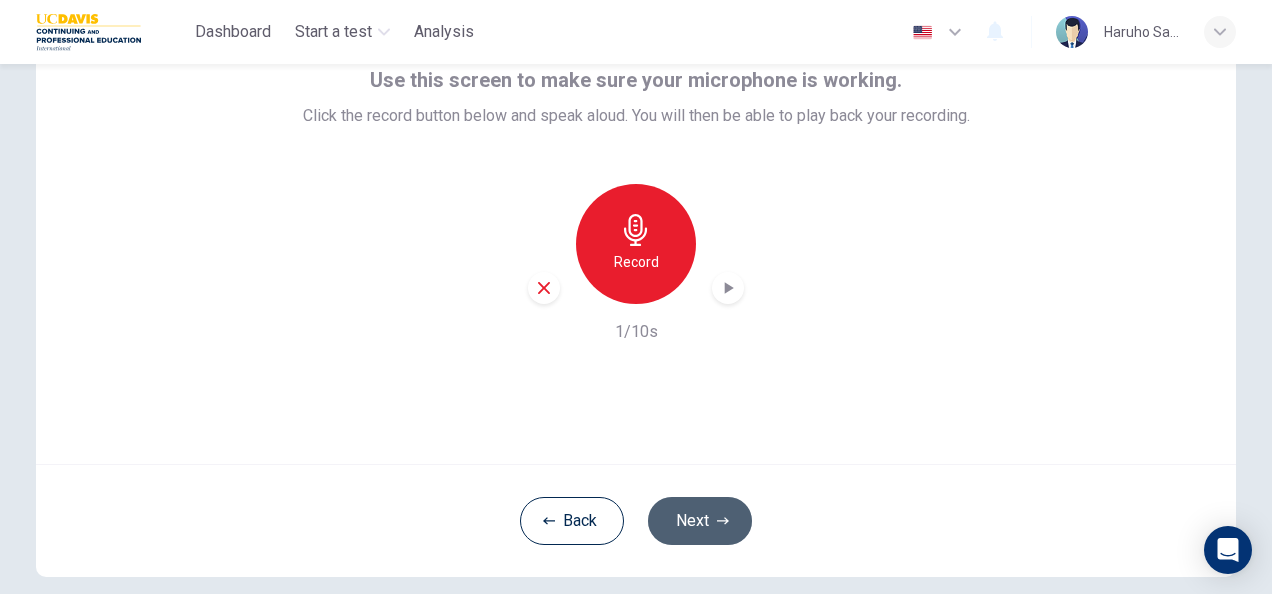 click on "Next" at bounding box center (700, 521) 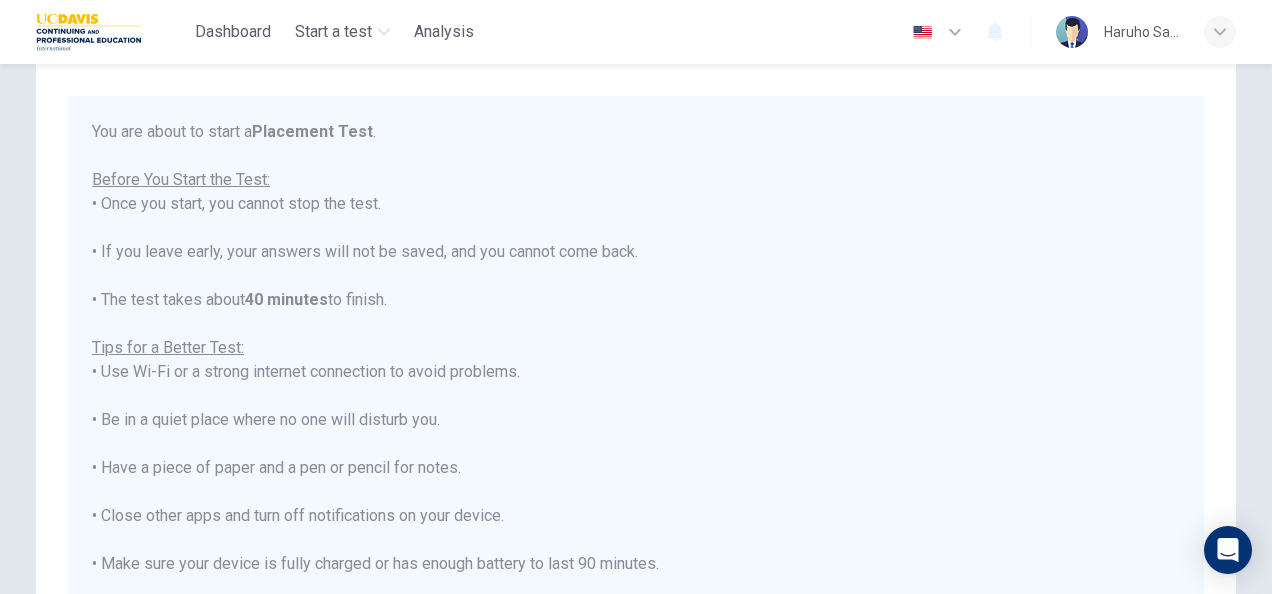 scroll, scrollTop: 22, scrollLeft: 0, axis: vertical 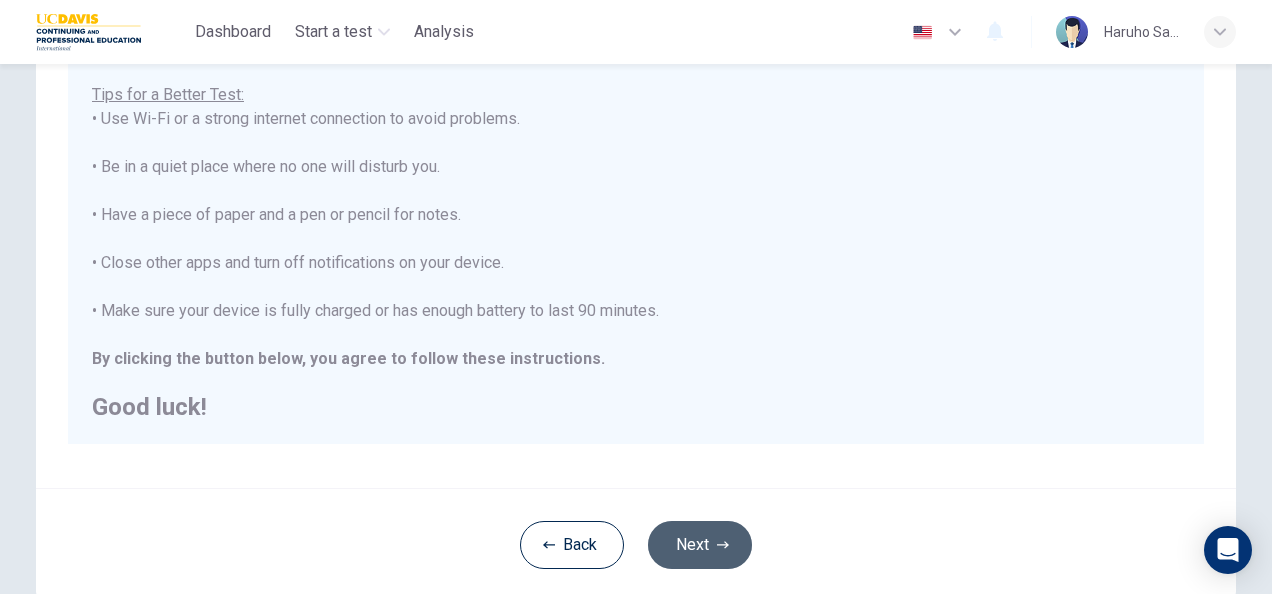 click on "Next" at bounding box center (700, 545) 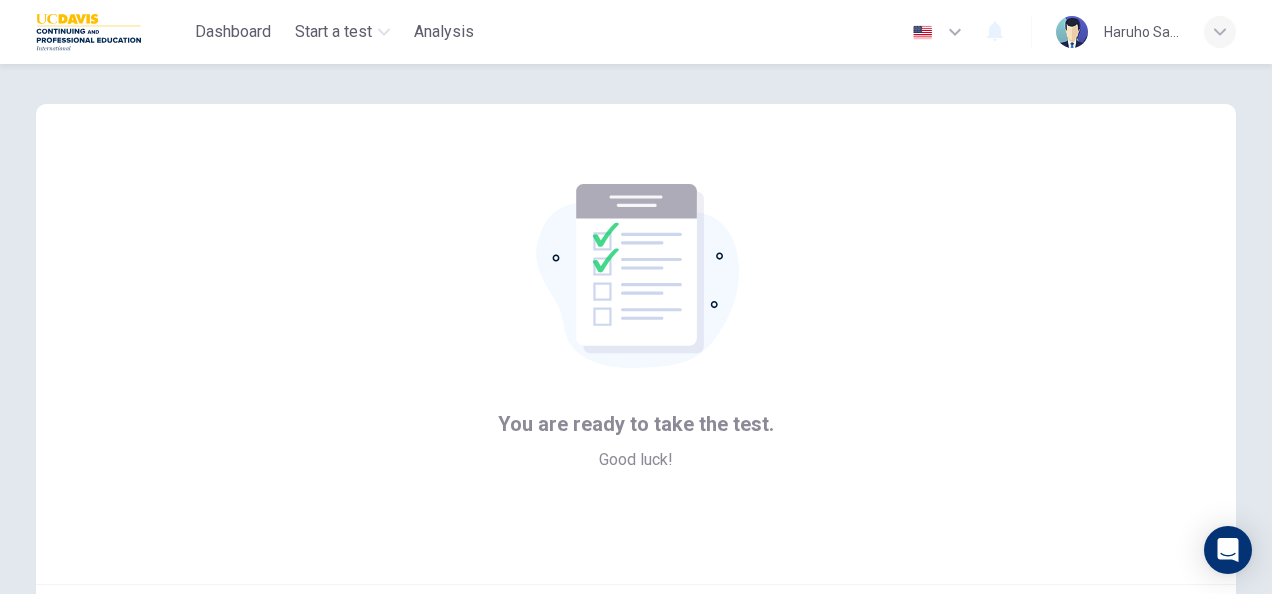 scroll, scrollTop: 200, scrollLeft: 0, axis: vertical 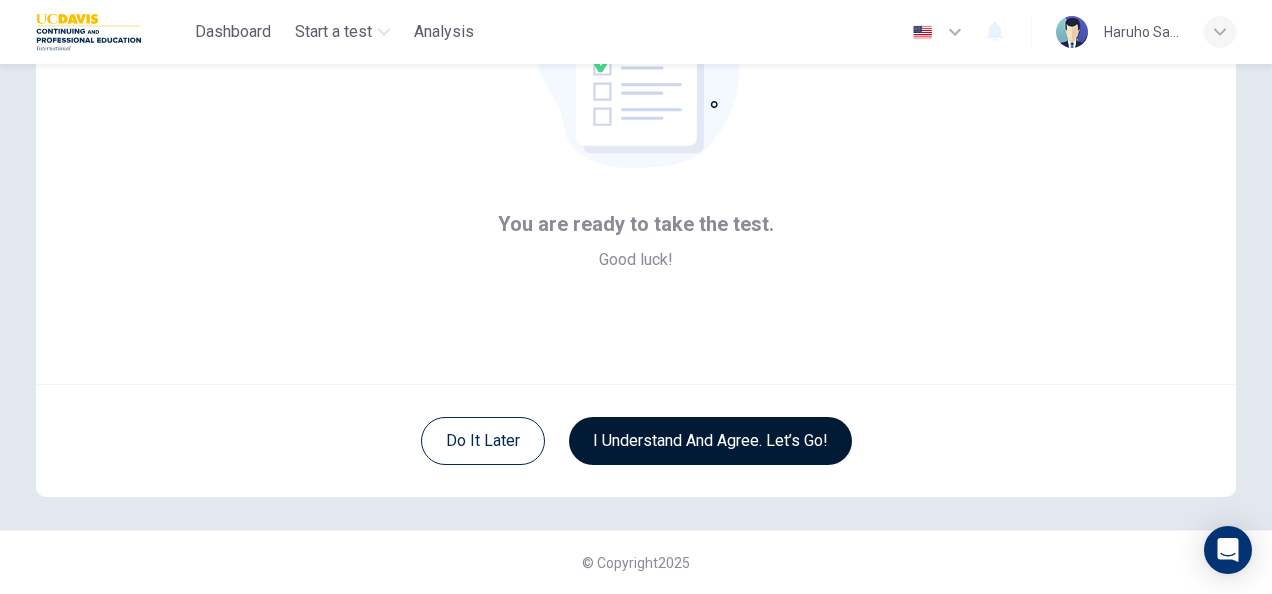 click on "I understand and agree. Let’s go!" at bounding box center (710, 441) 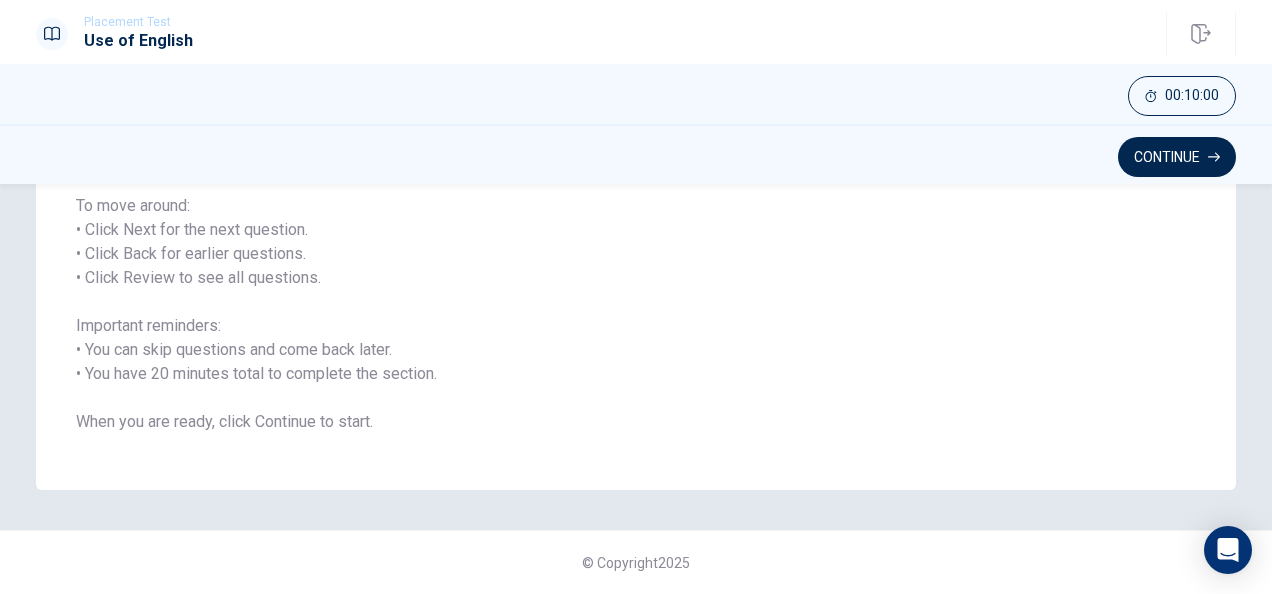 scroll, scrollTop: 0, scrollLeft: 0, axis: both 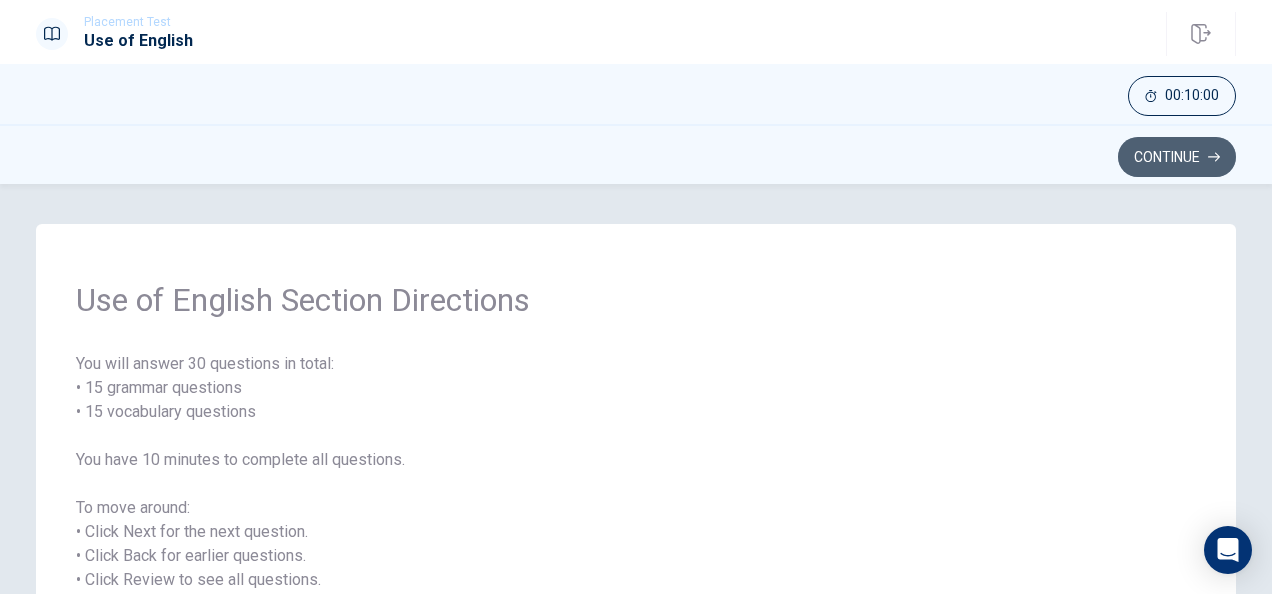 click on "Continue" at bounding box center [1177, 157] 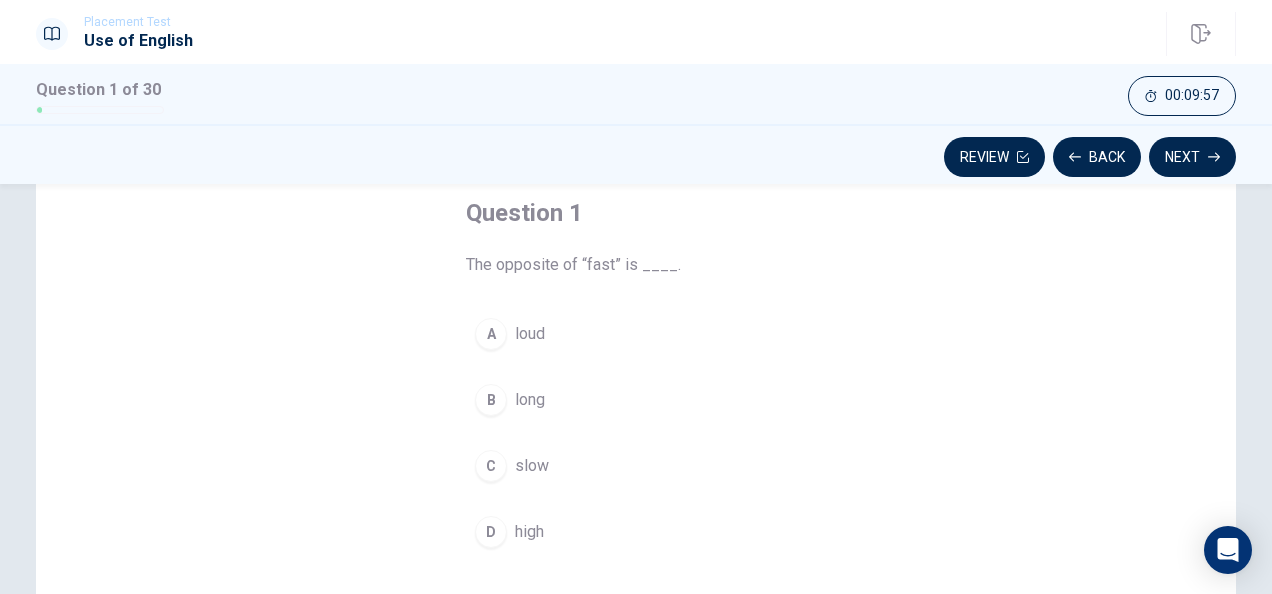 scroll, scrollTop: 110, scrollLeft: 0, axis: vertical 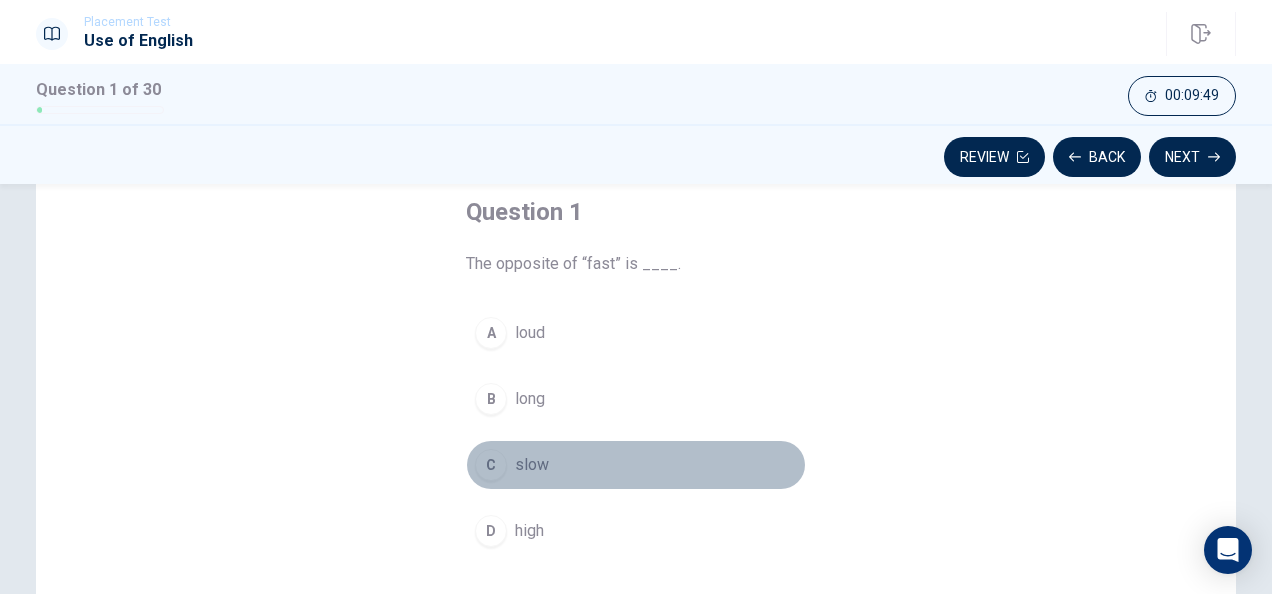 click on "C slow" at bounding box center [636, 465] 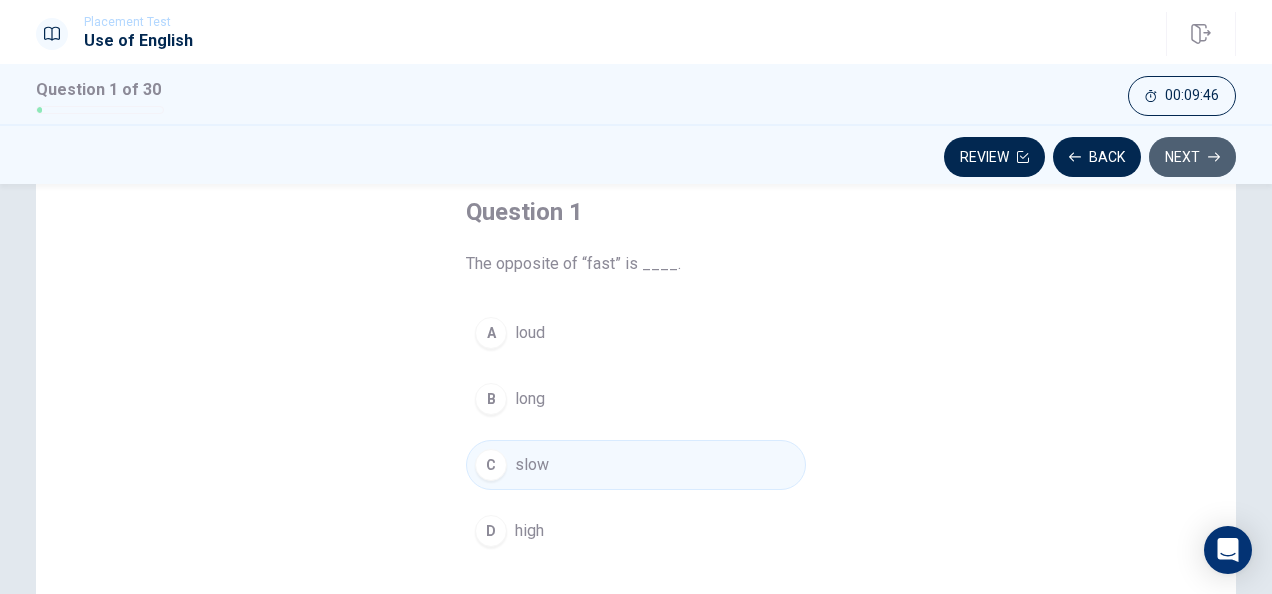click on "Next" at bounding box center [1192, 157] 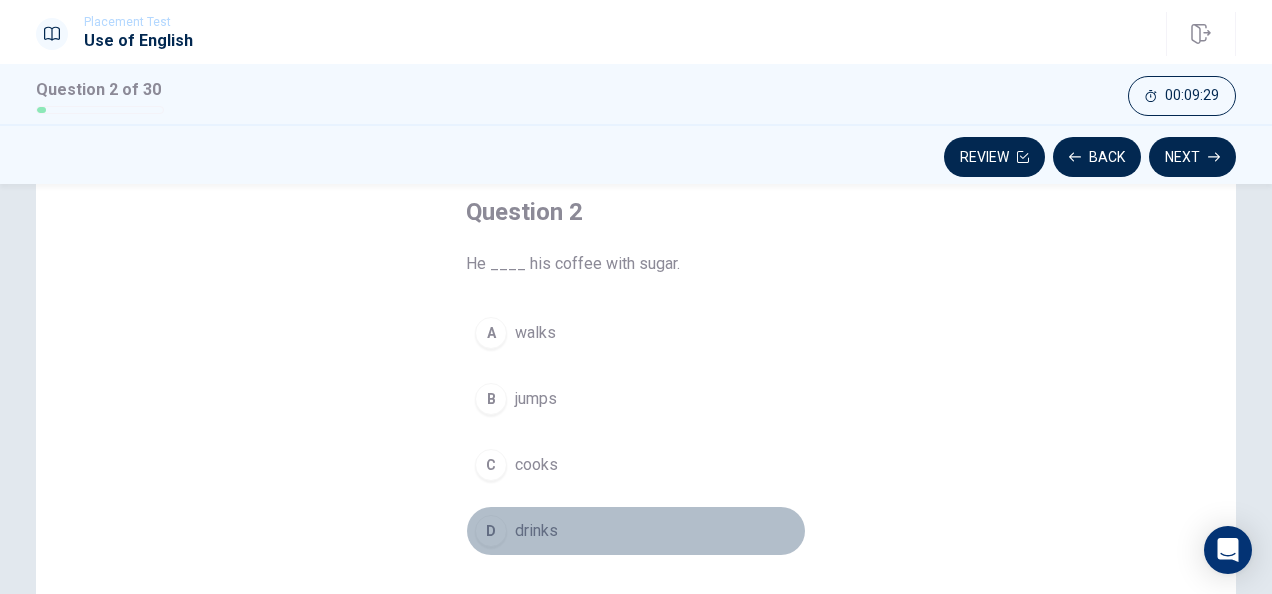 click on "D drinks" at bounding box center [636, 531] 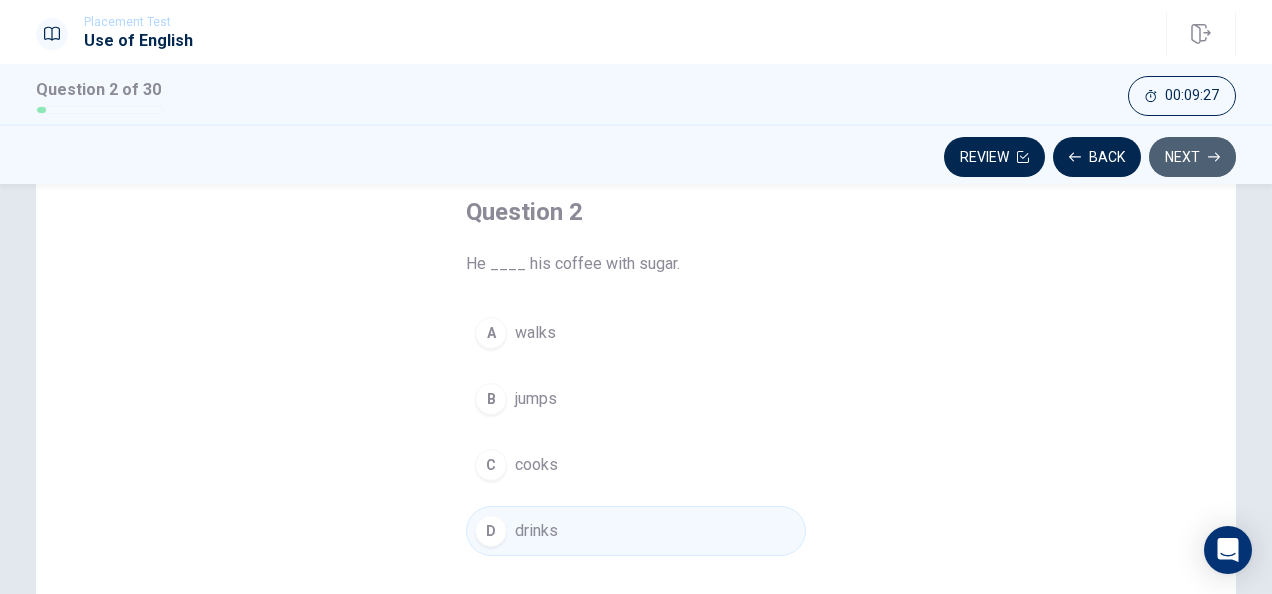 click on "Next" at bounding box center (1192, 157) 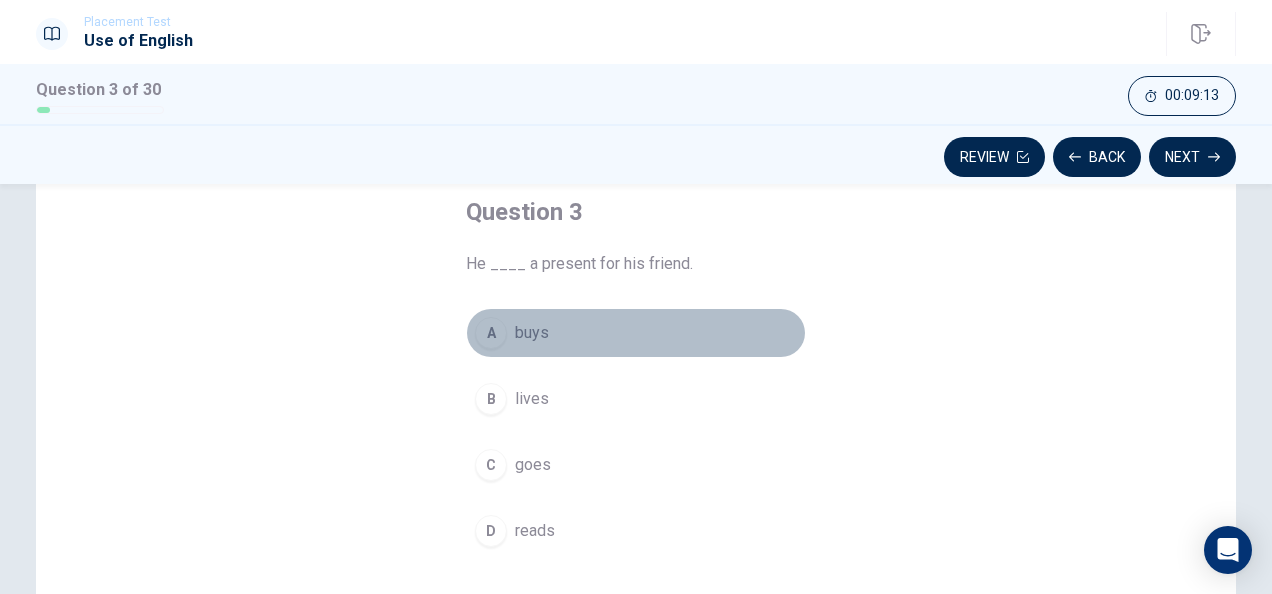 click on "A buys" at bounding box center (636, 333) 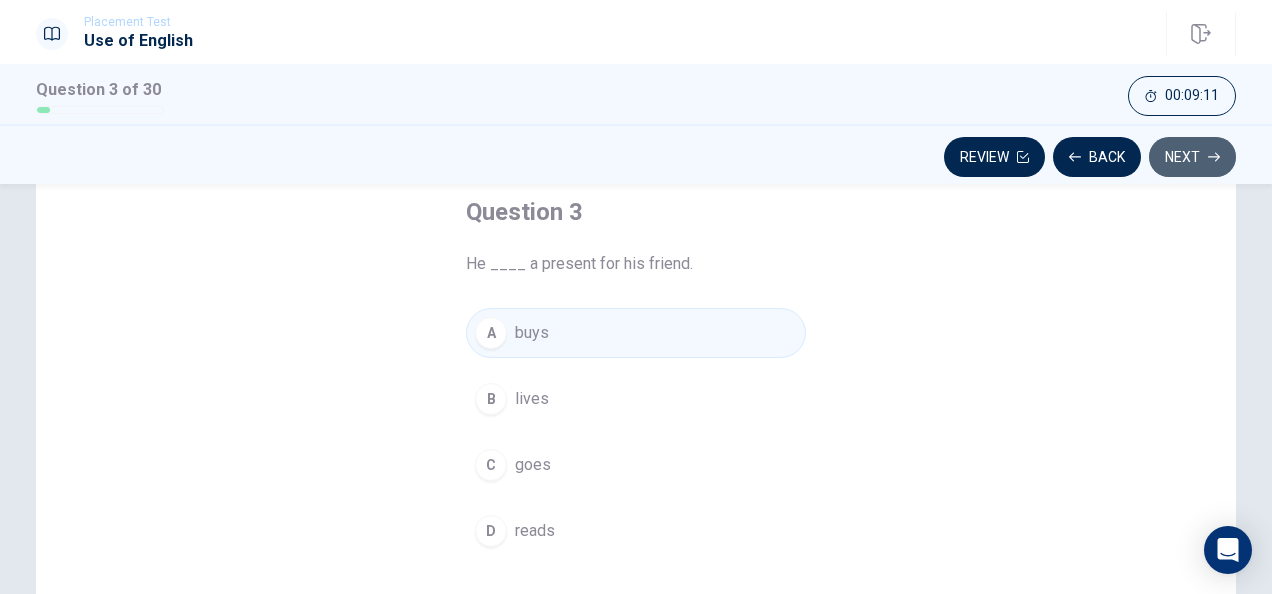click on "Next" at bounding box center (1192, 157) 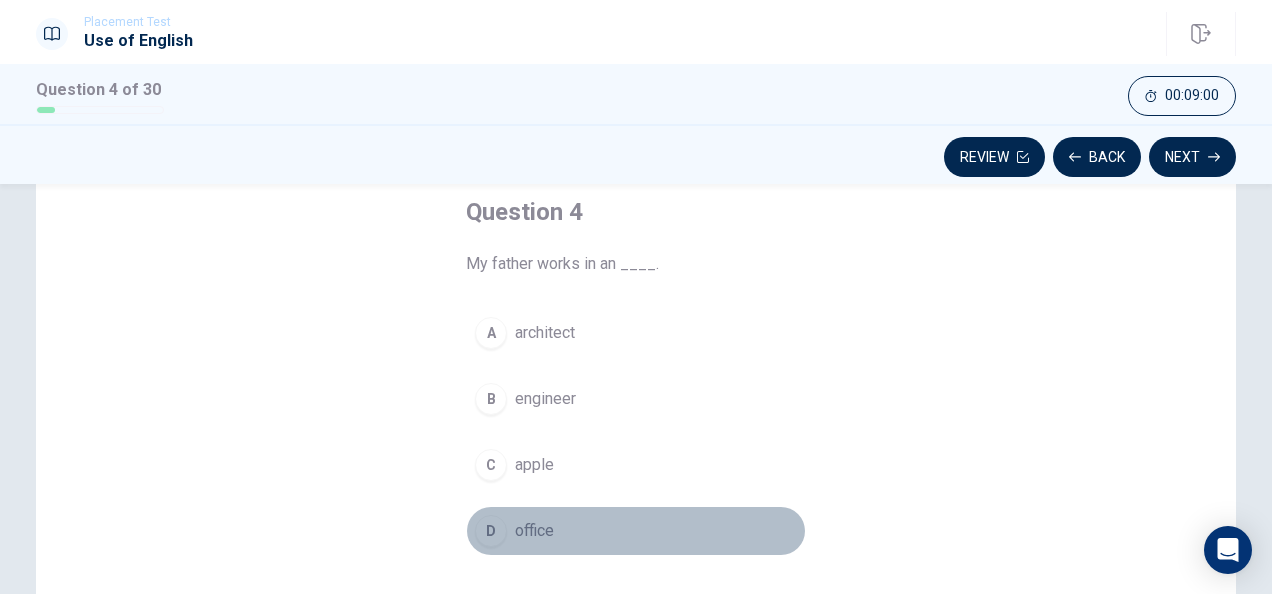 click on "D office" at bounding box center (636, 531) 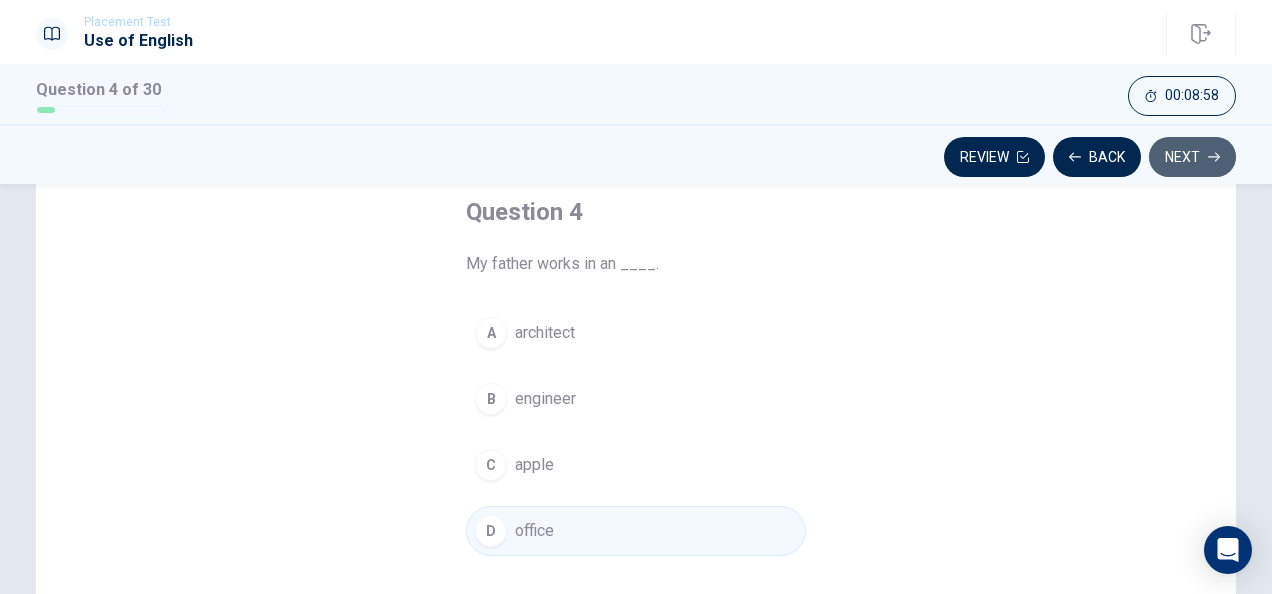 click on "Next" at bounding box center (1192, 157) 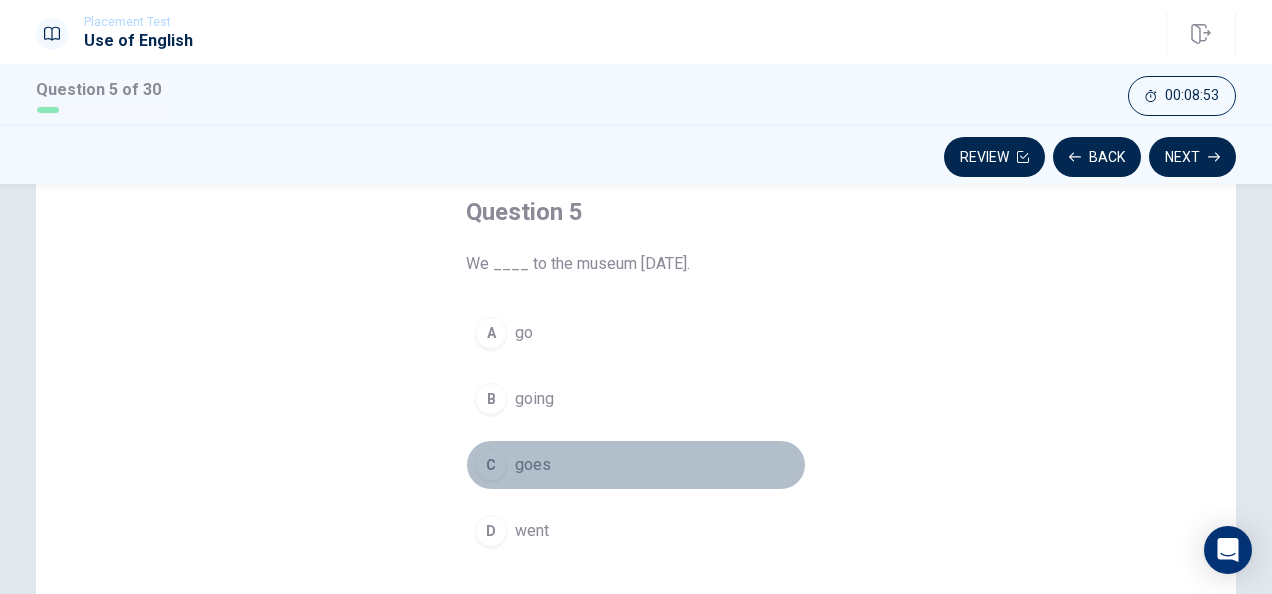 click on "C goes" at bounding box center (636, 465) 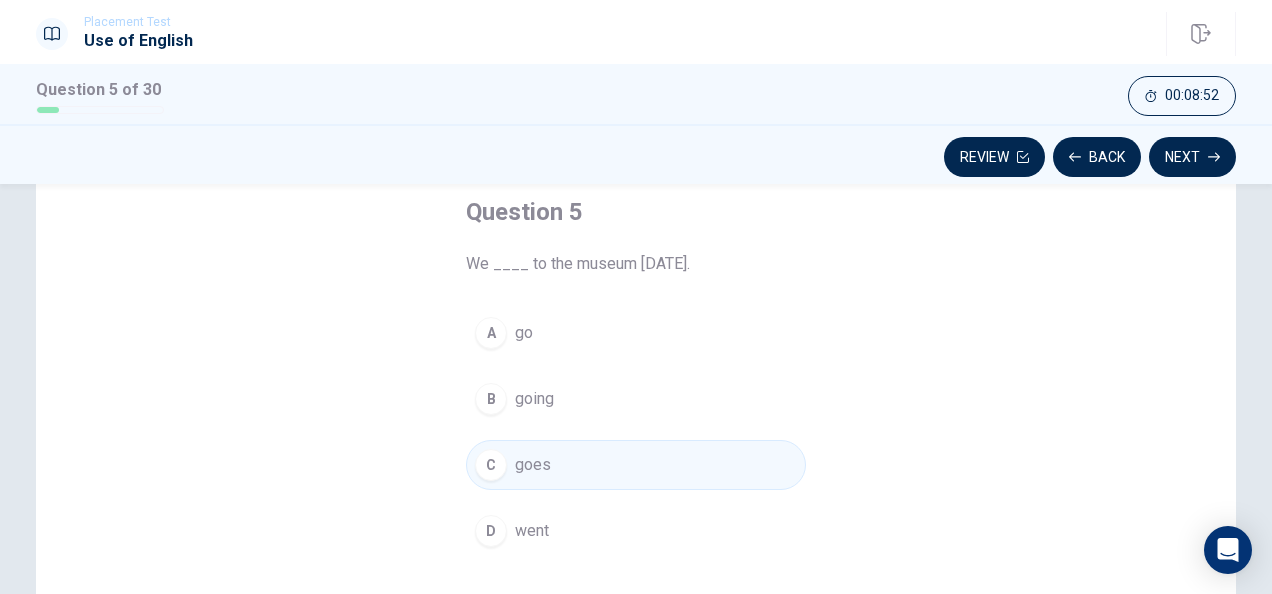 click on "A go B going C goes D went" at bounding box center [636, 432] 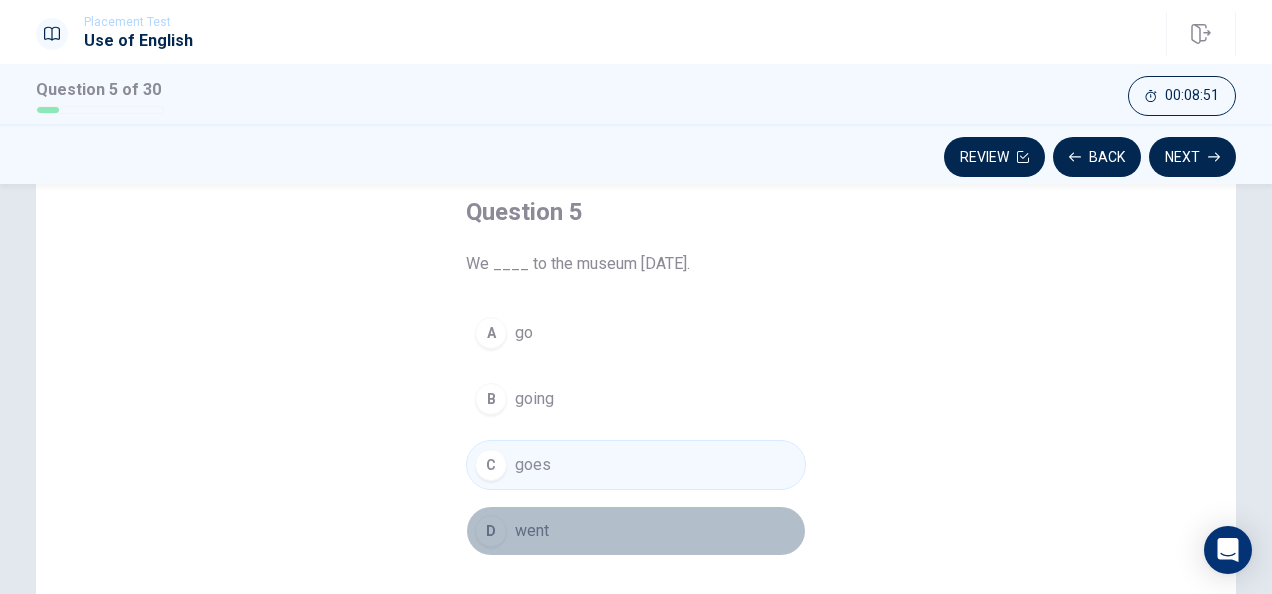 click on "D went" at bounding box center (636, 531) 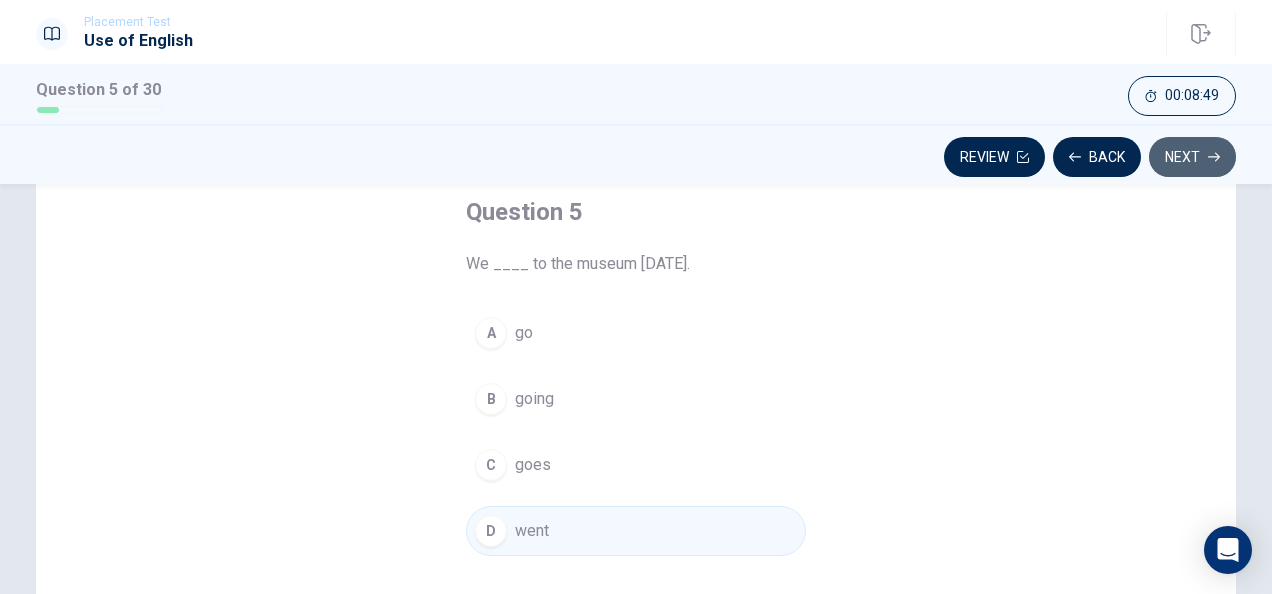 click on "Next" at bounding box center (1192, 157) 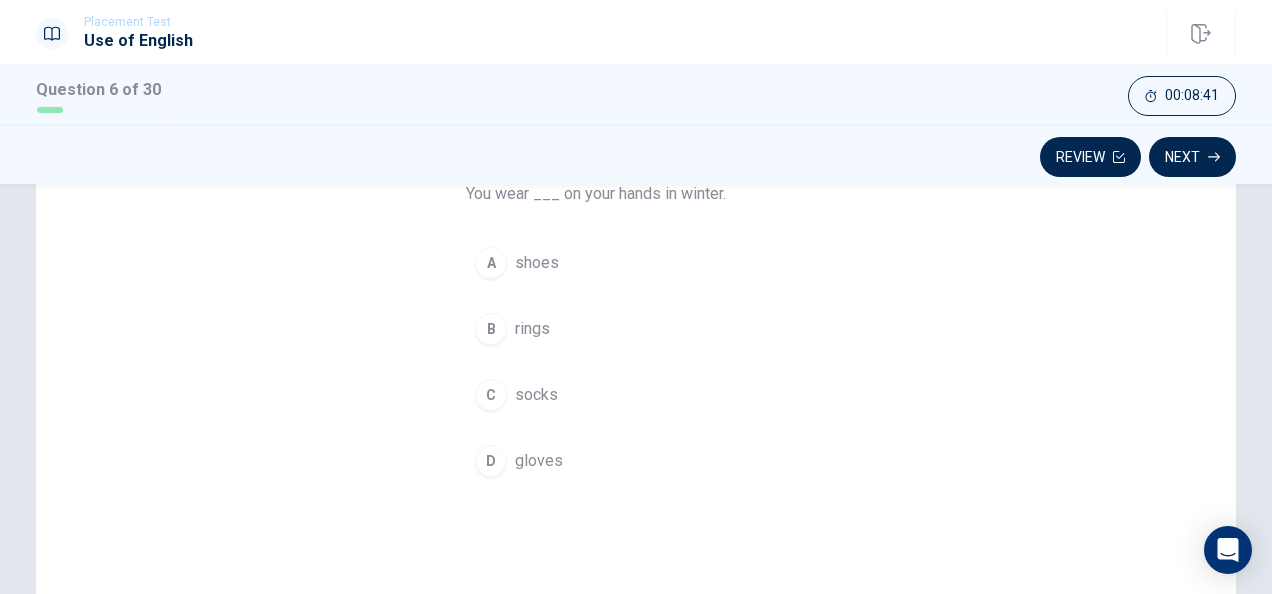 scroll, scrollTop: 152, scrollLeft: 0, axis: vertical 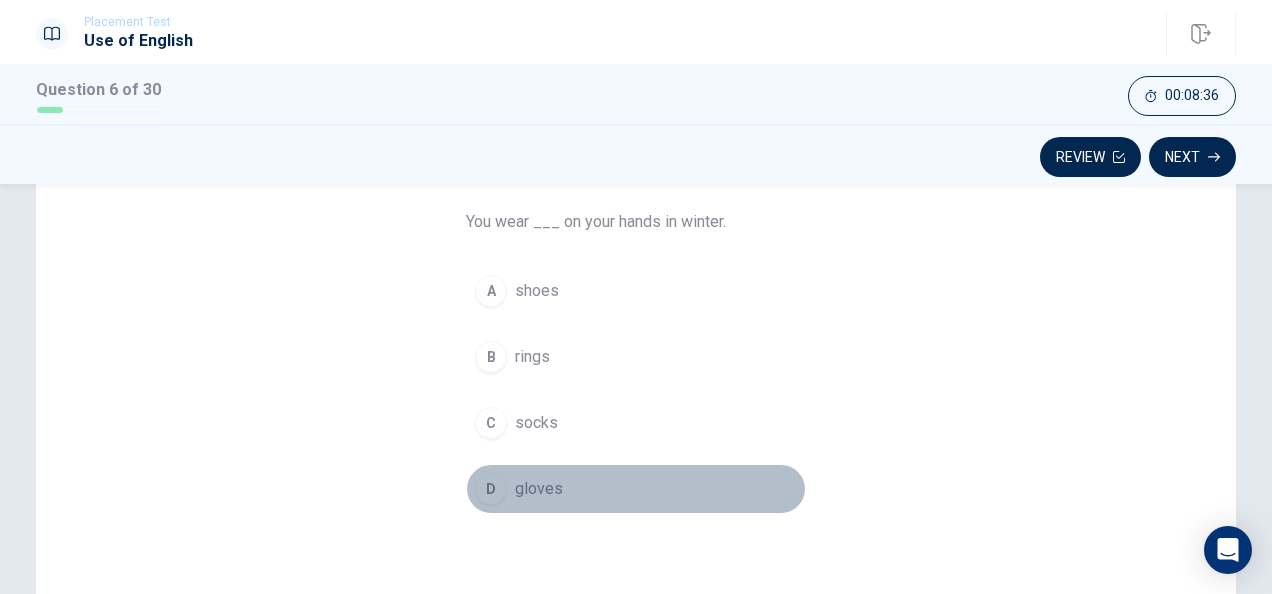 click on "gloves" at bounding box center [539, 489] 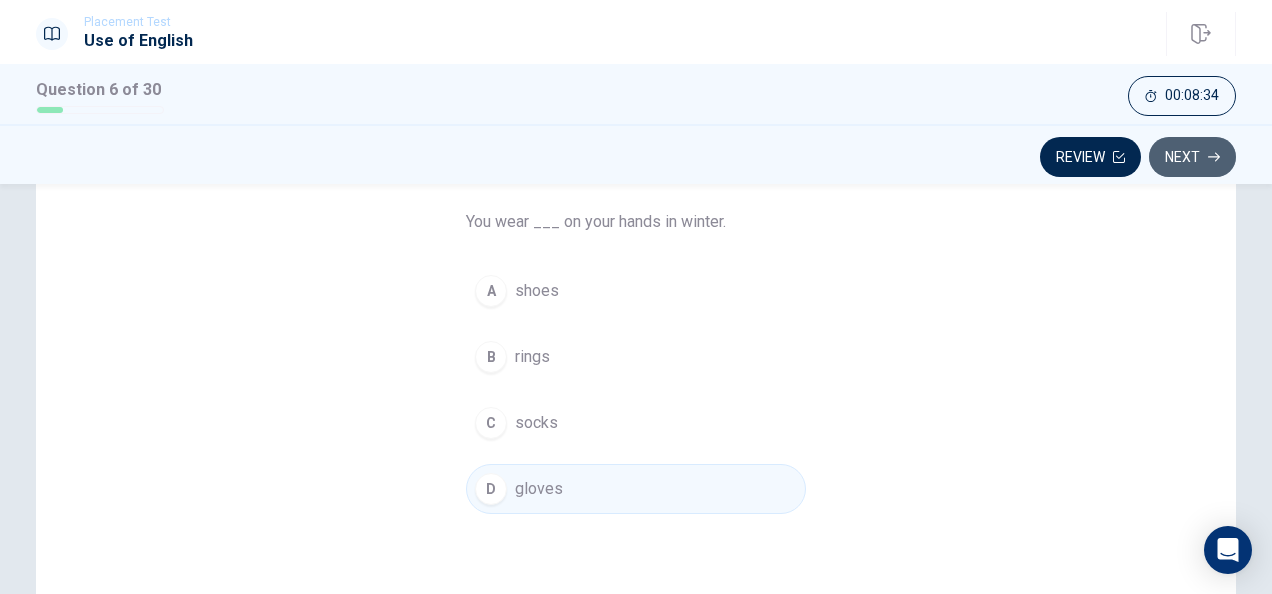 click on "Next" at bounding box center (1192, 157) 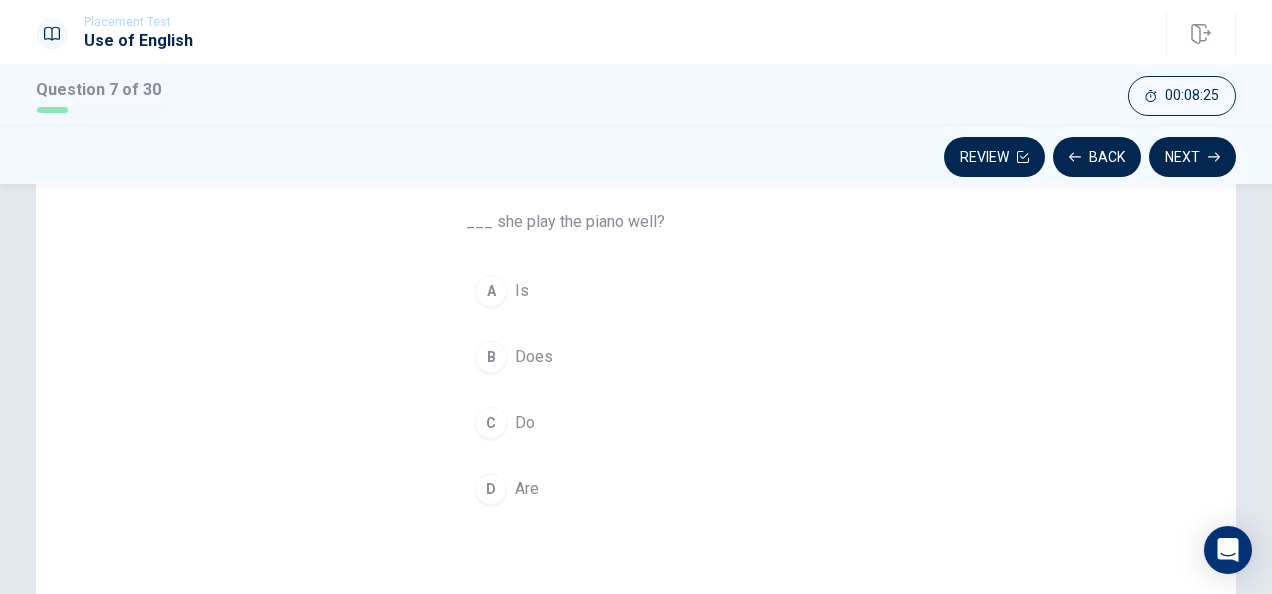 click on "B Does" at bounding box center (636, 357) 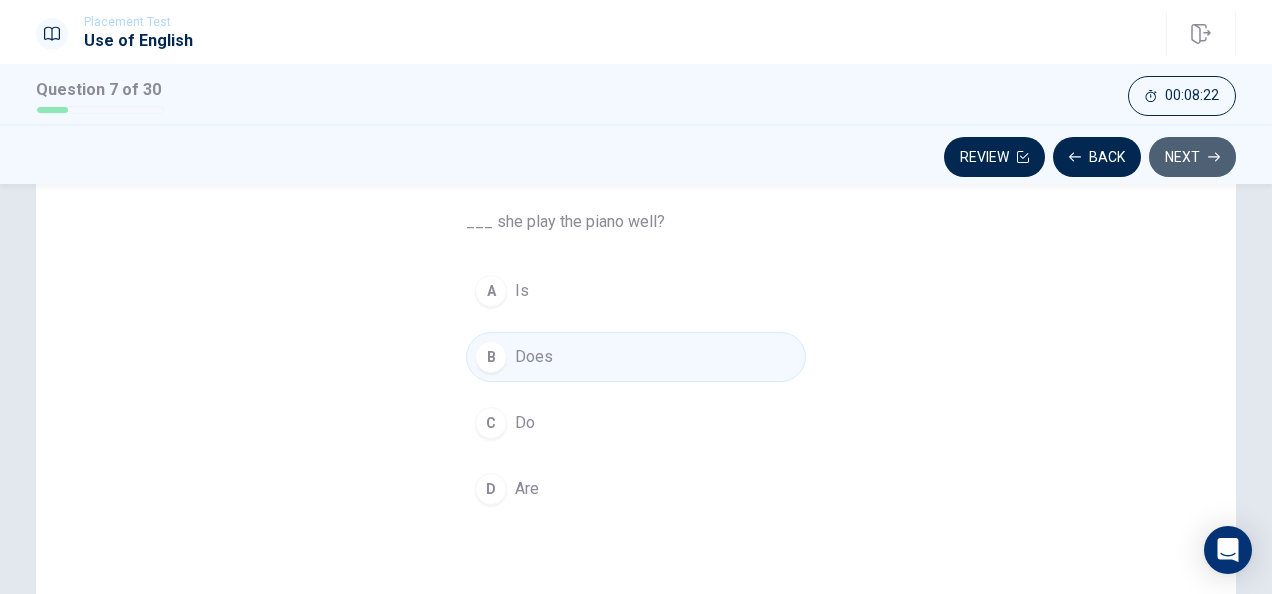 click on "Next" at bounding box center (1192, 157) 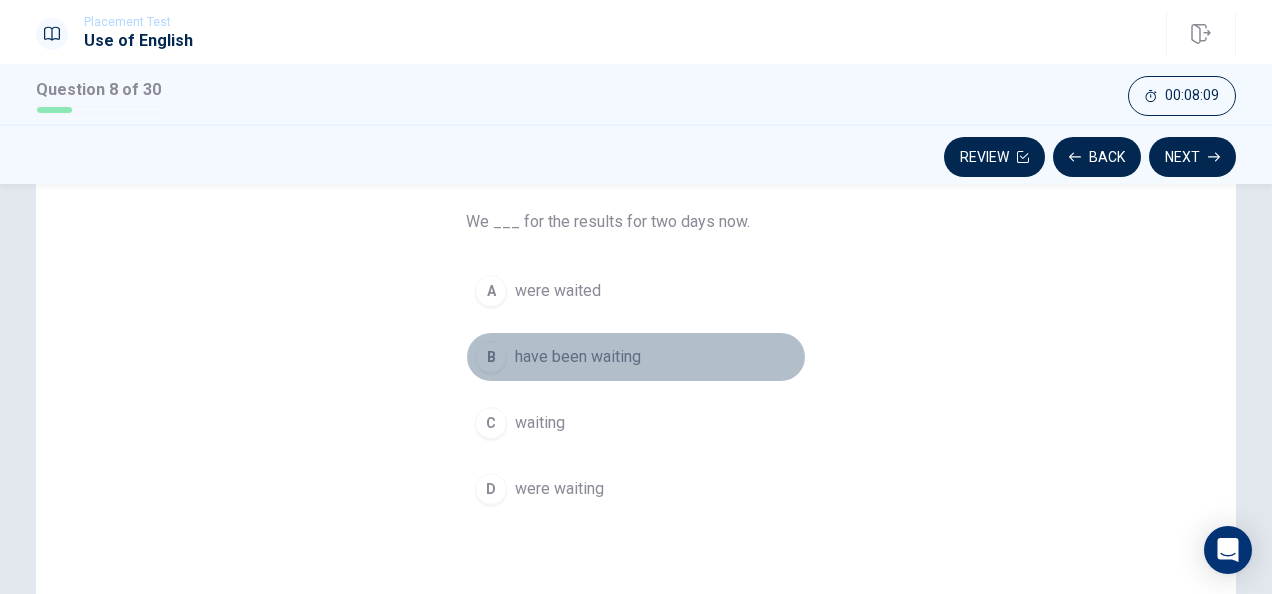 click on "have been waiting" at bounding box center (578, 357) 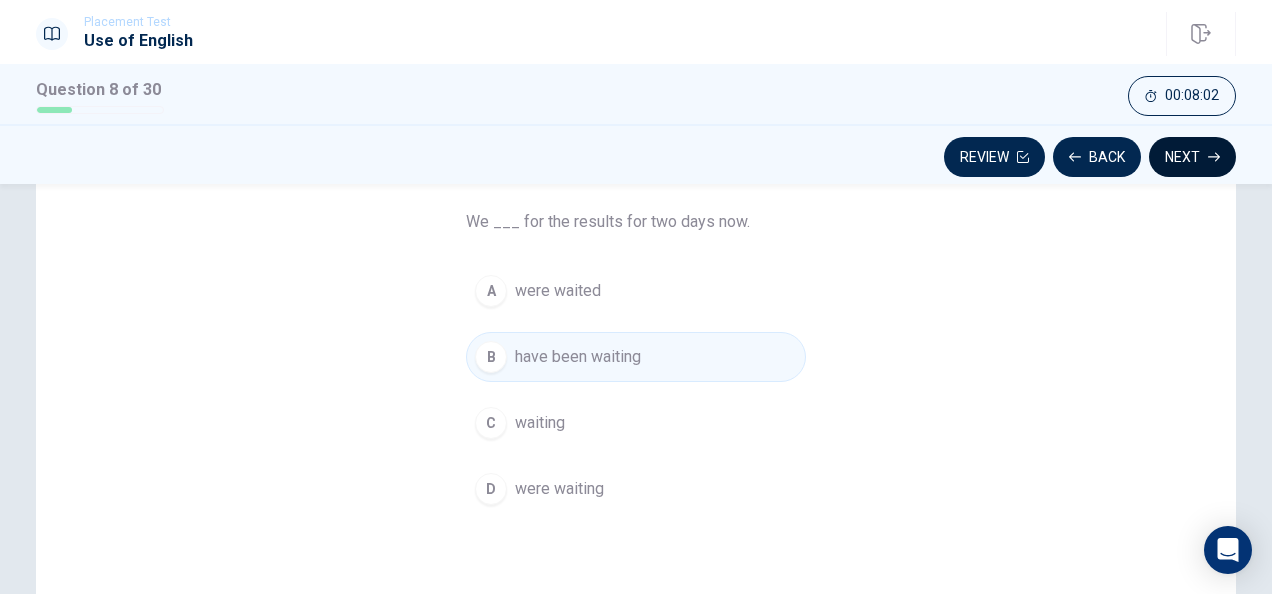 click on "Next" at bounding box center (1192, 157) 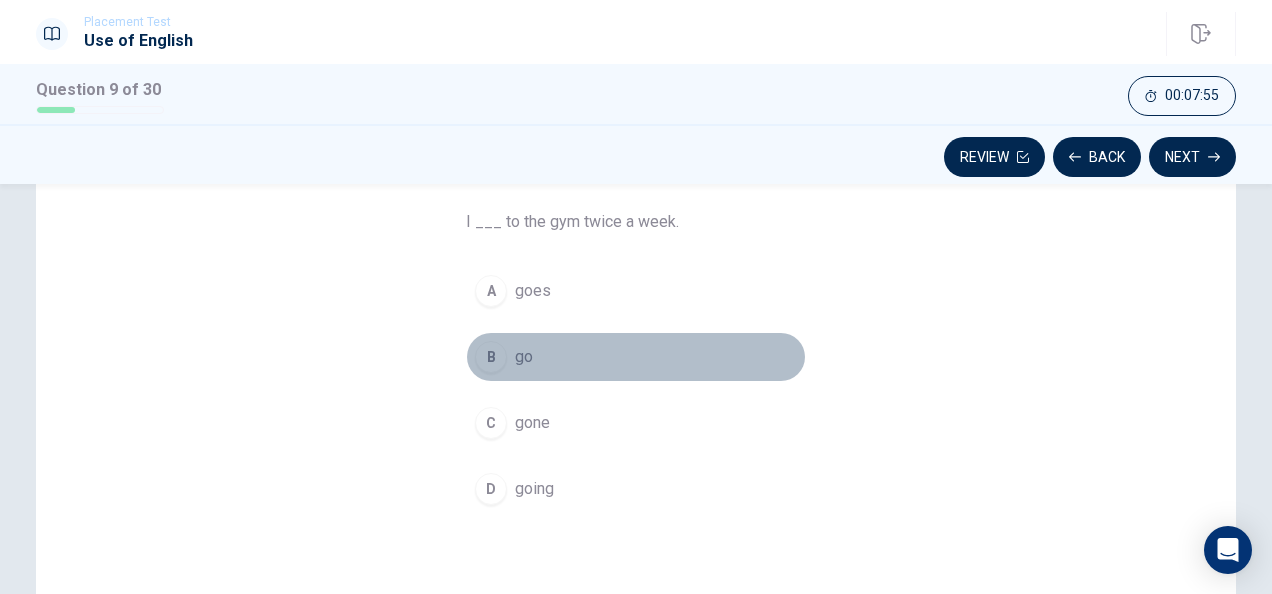 click on "B go" at bounding box center (636, 357) 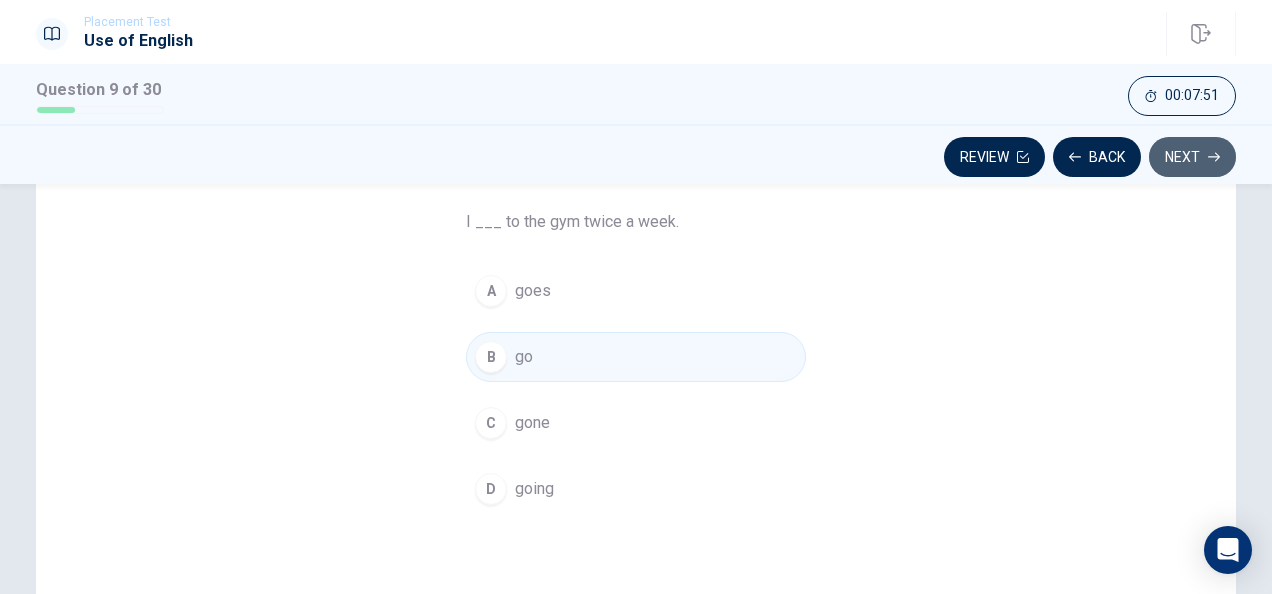 click on "Next" at bounding box center (1192, 157) 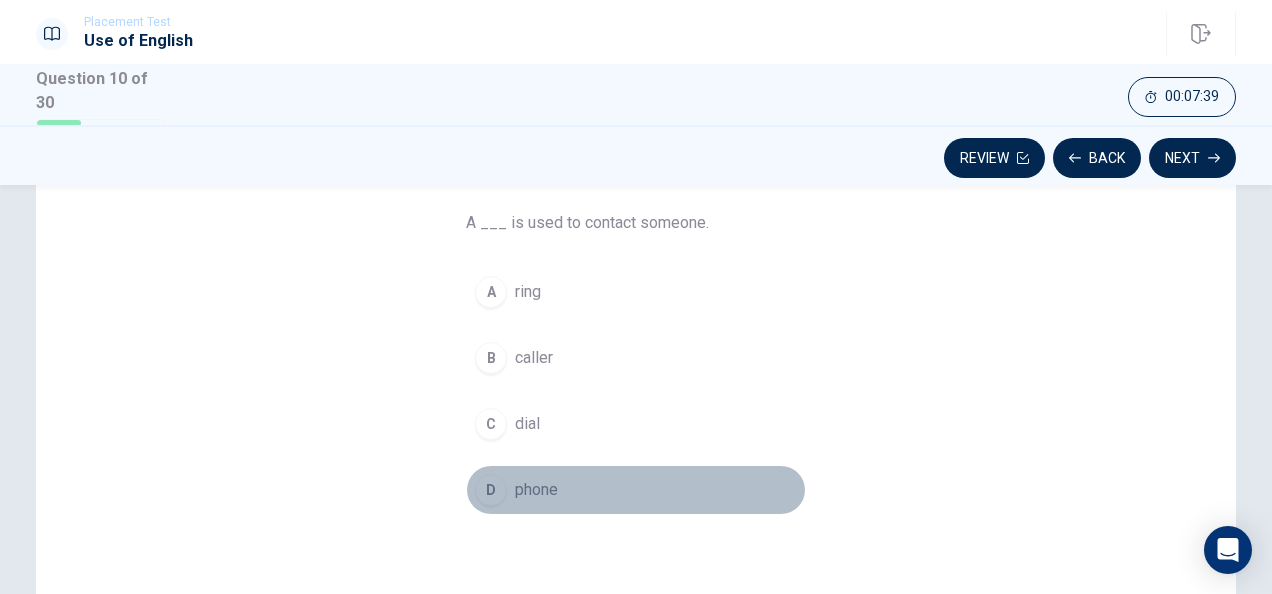 click on "phone" at bounding box center (536, 490) 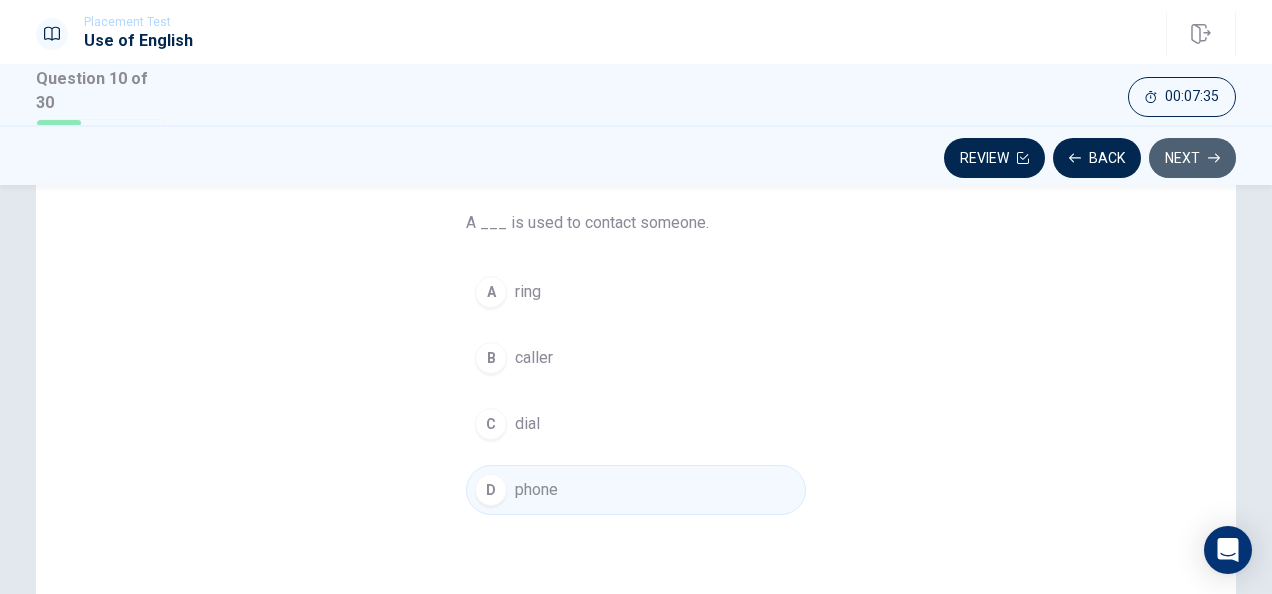 click 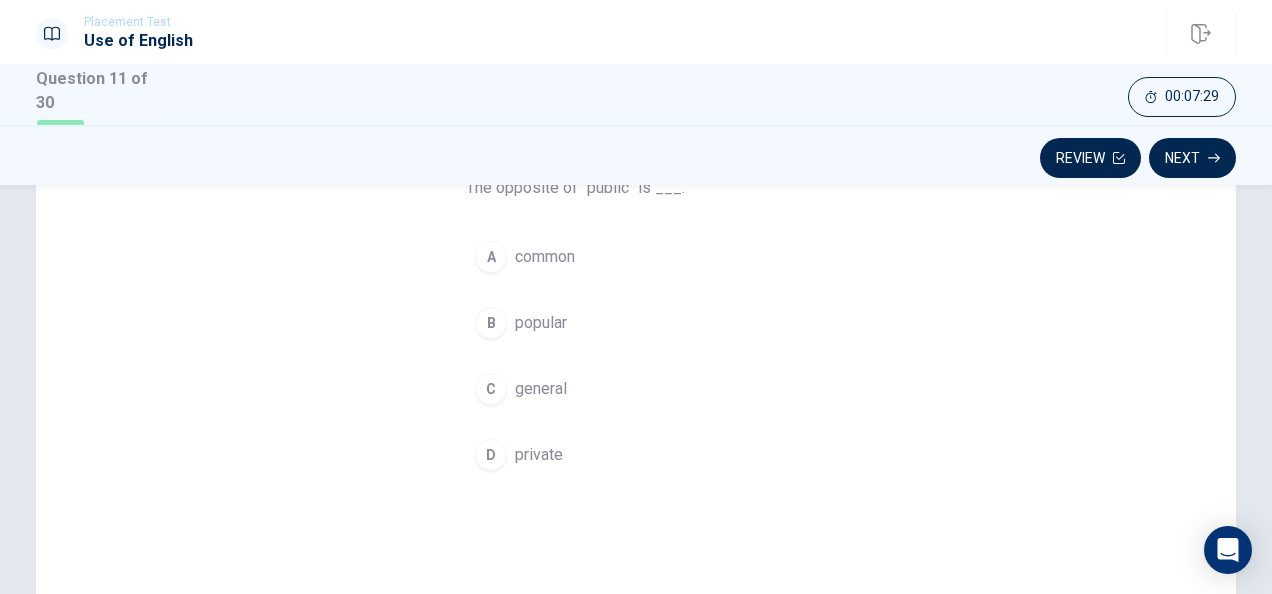 scroll, scrollTop: 144, scrollLeft: 0, axis: vertical 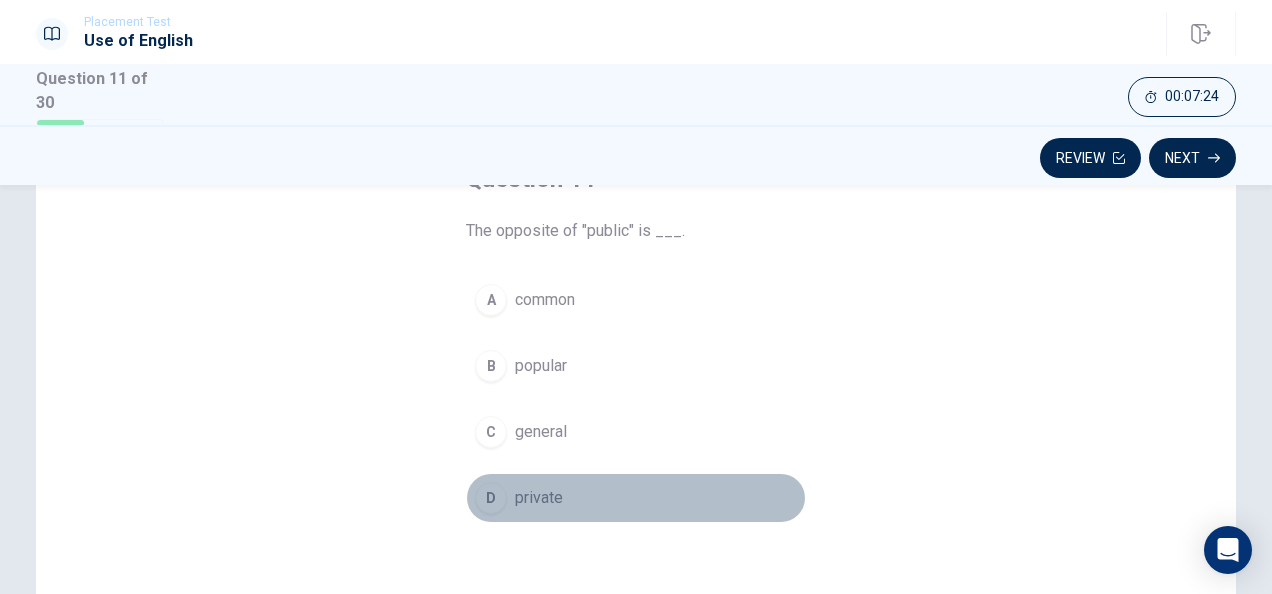 click on "D private" at bounding box center [636, 498] 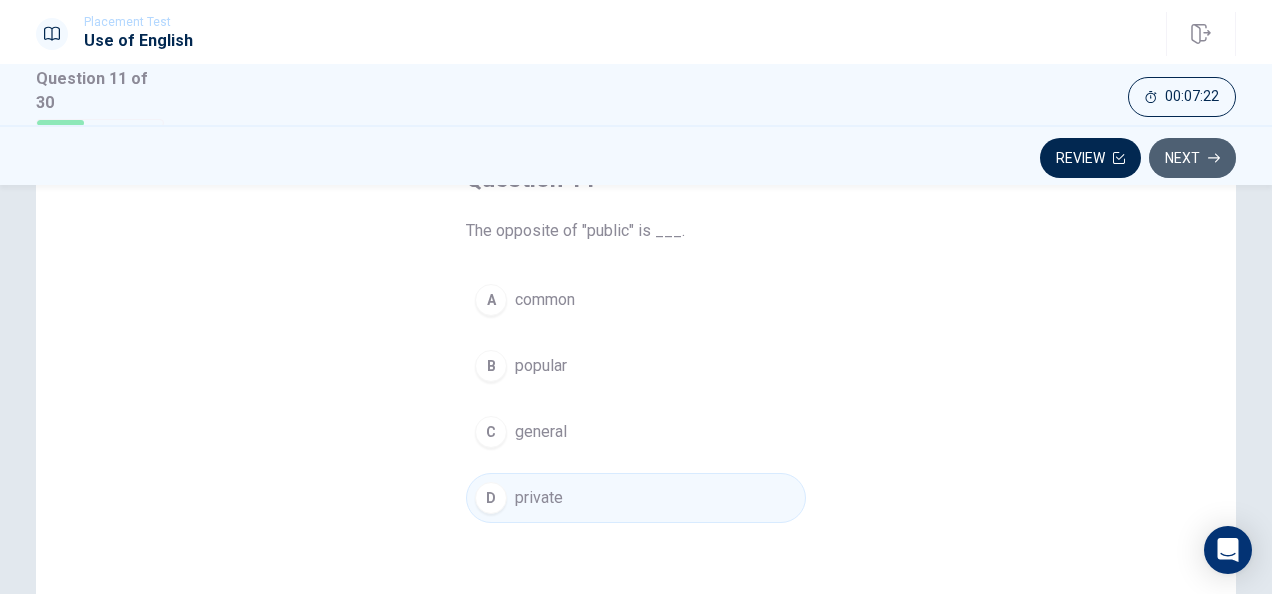 click on "Next" at bounding box center (1192, 158) 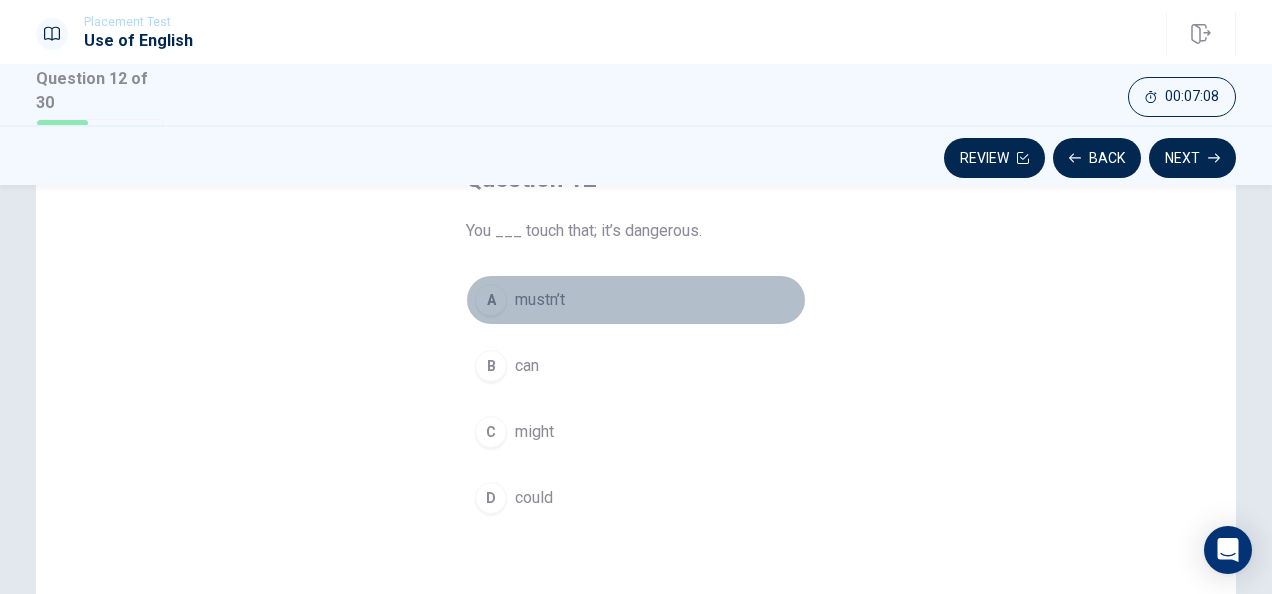 click on "A mustn’t" at bounding box center [636, 300] 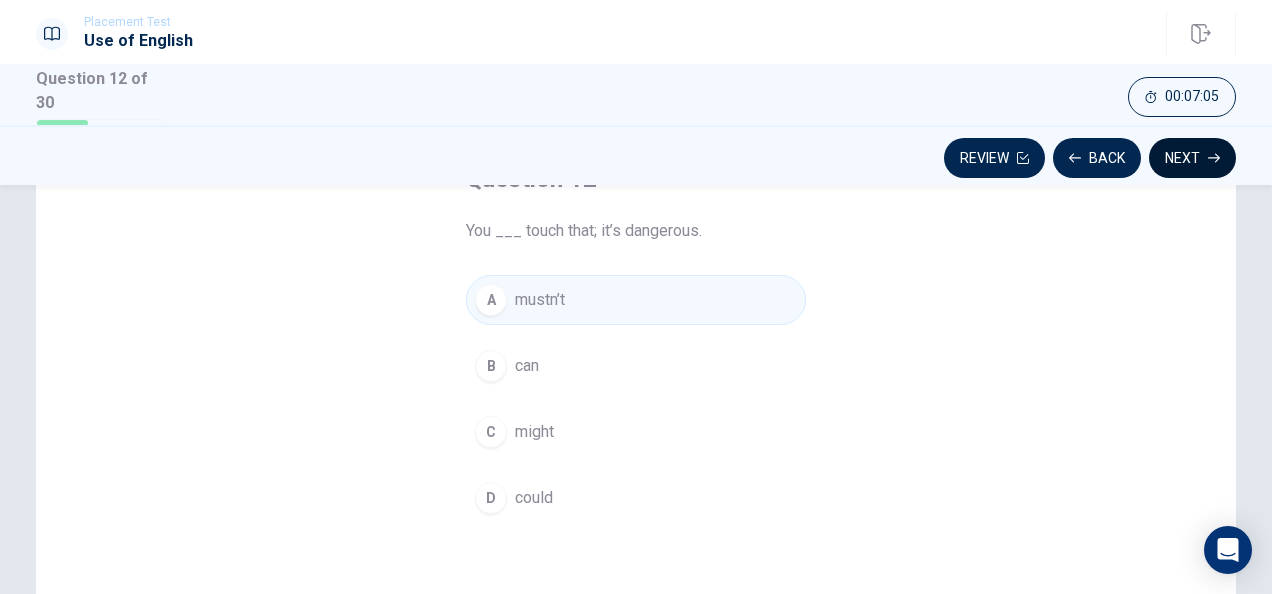 click on "Next" at bounding box center [1192, 158] 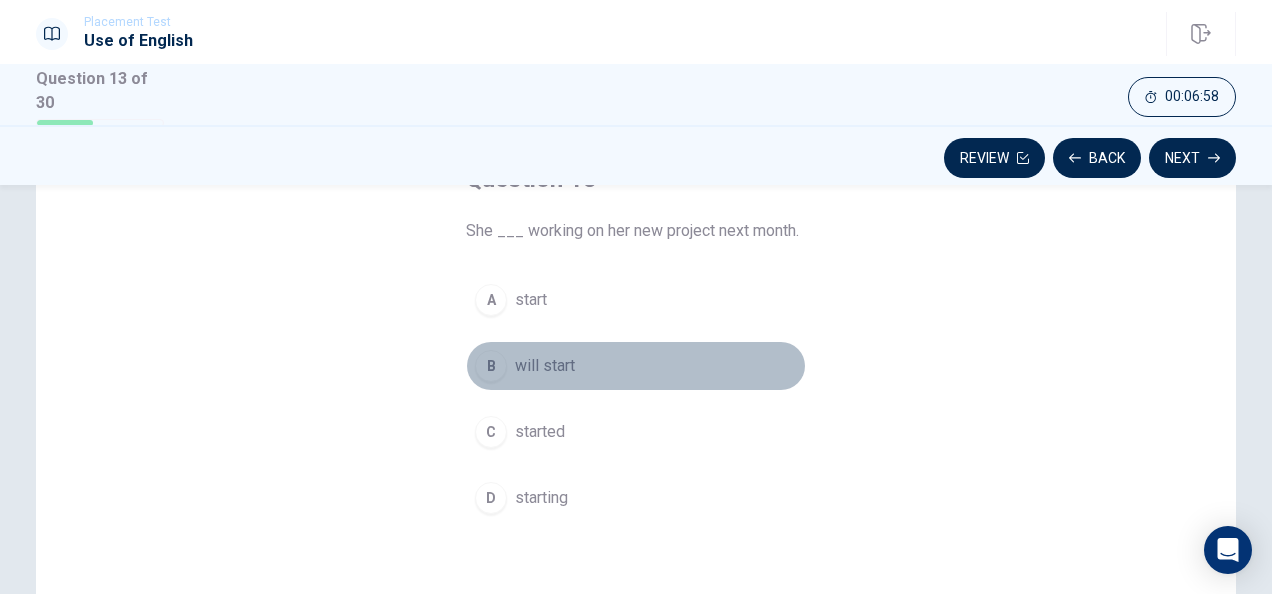 click on "B will start" at bounding box center [636, 366] 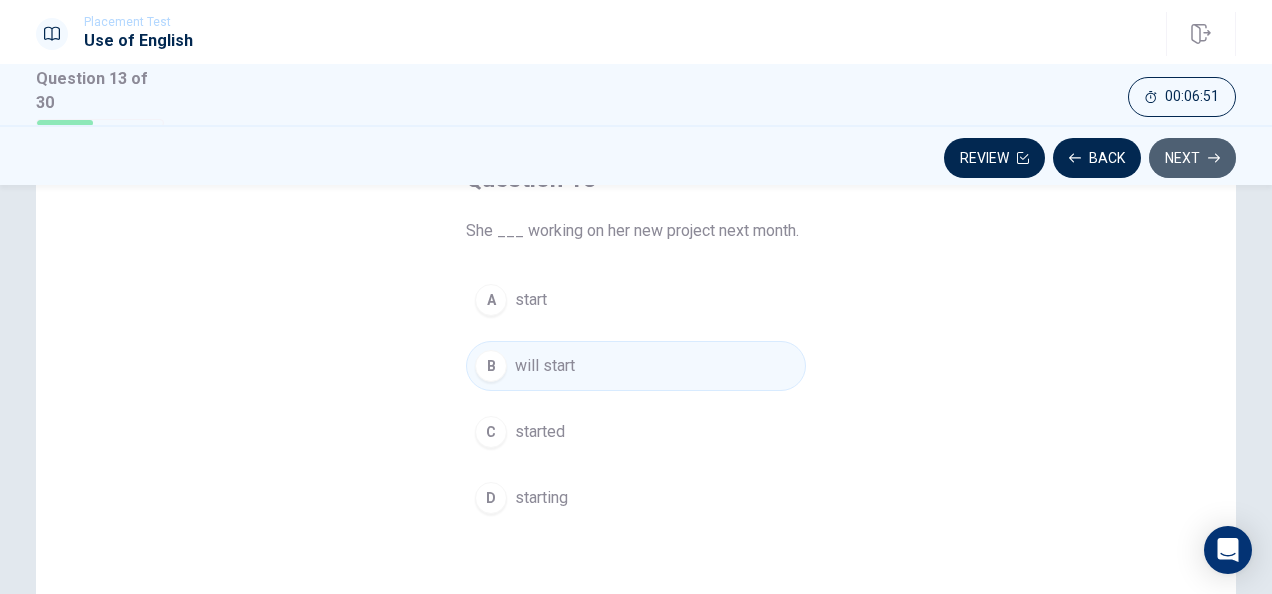 click on "Next" at bounding box center [1192, 158] 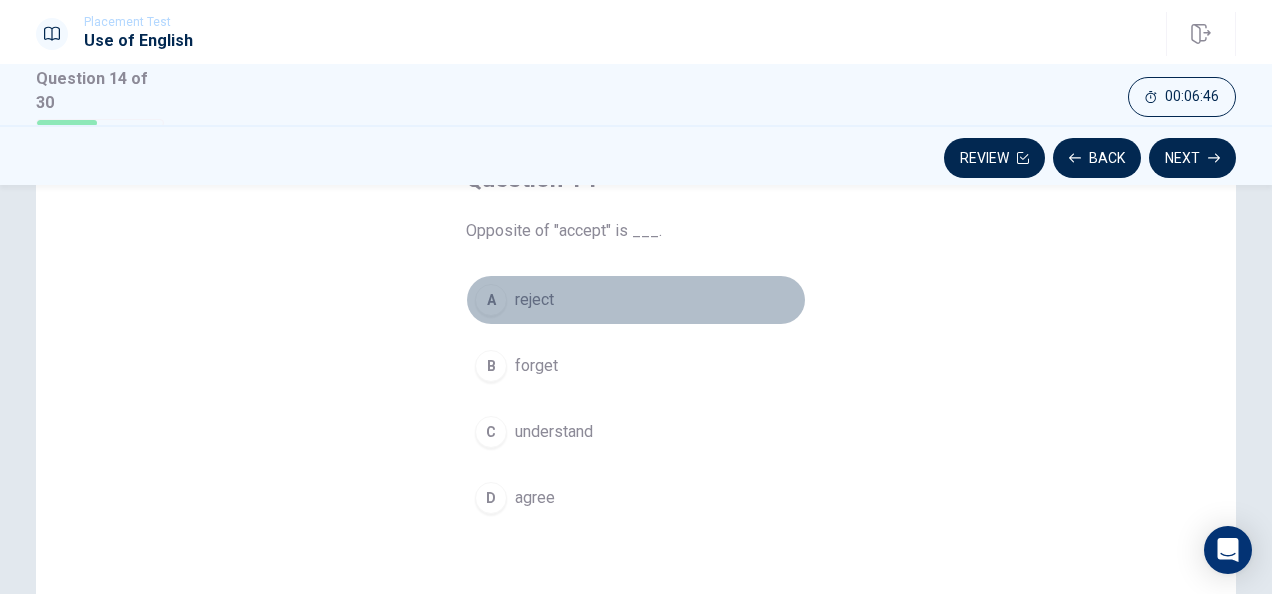 click on "A reject" at bounding box center (636, 300) 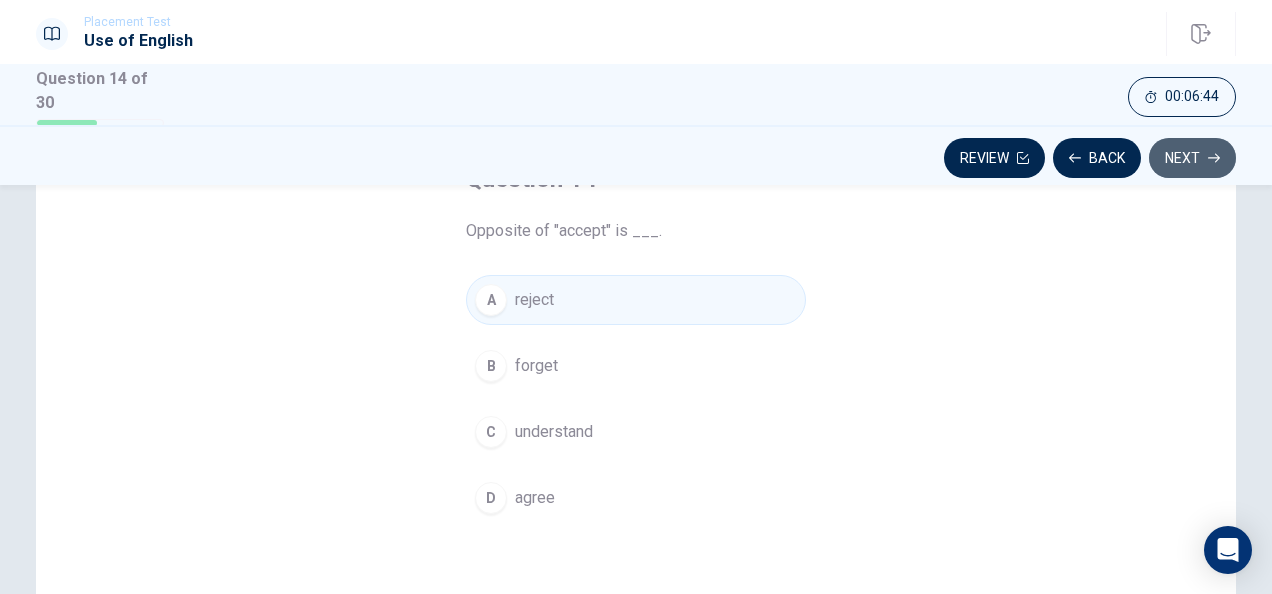 click on "Next" at bounding box center [1192, 158] 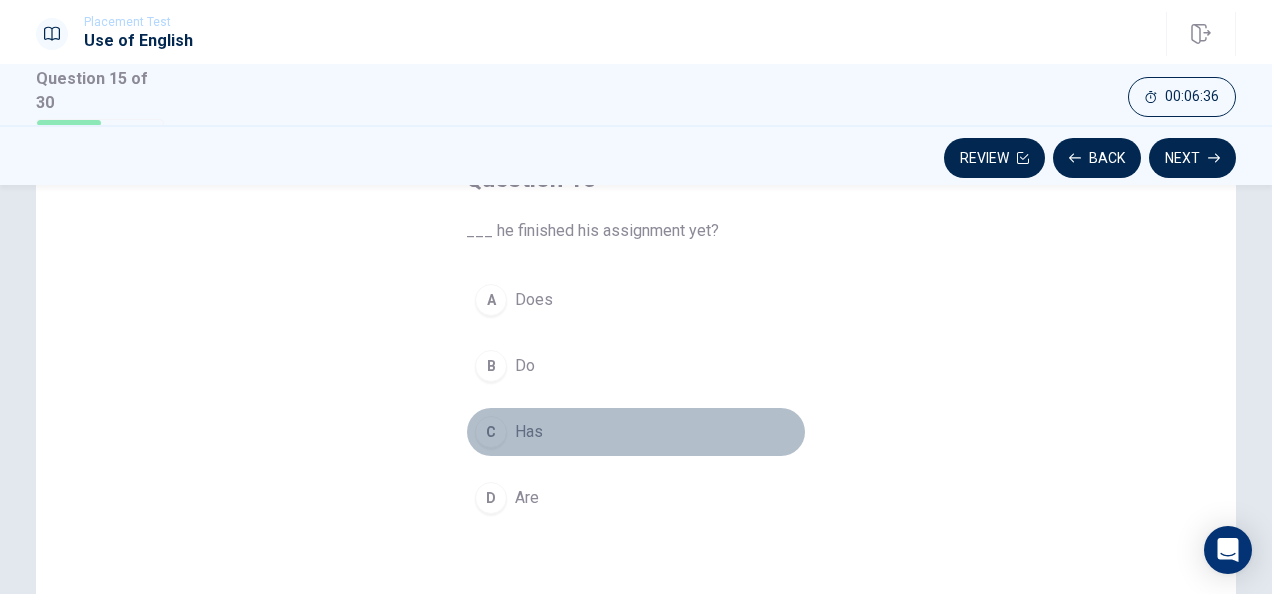 click on "C Has" at bounding box center [636, 432] 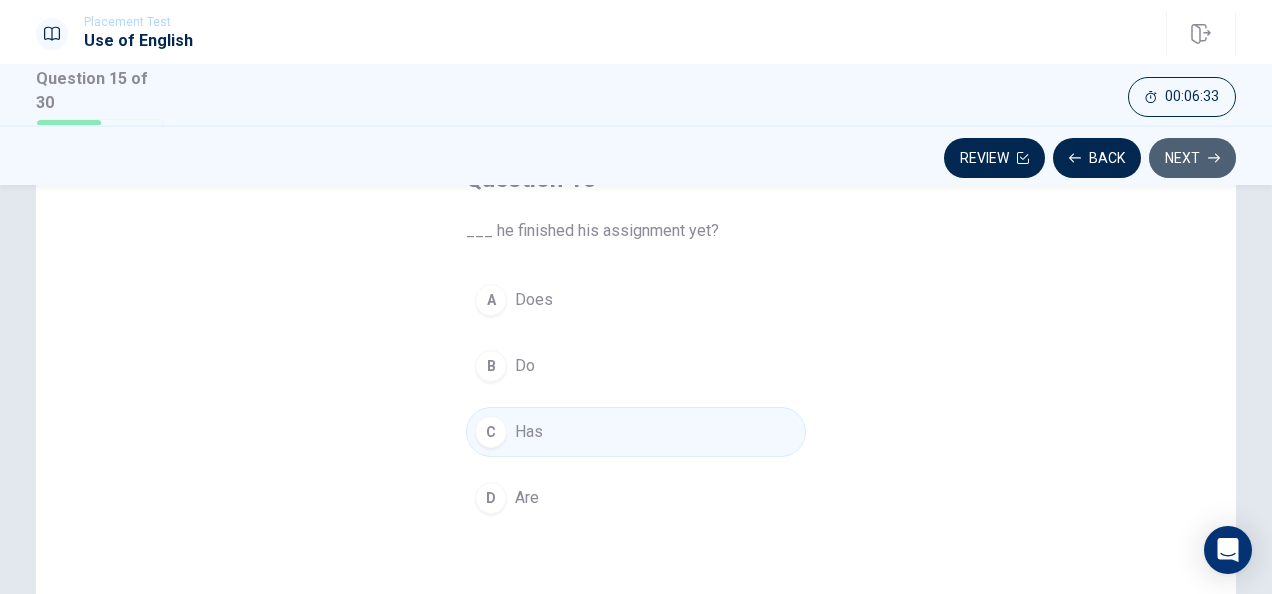 click on "Next" at bounding box center (1192, 158) 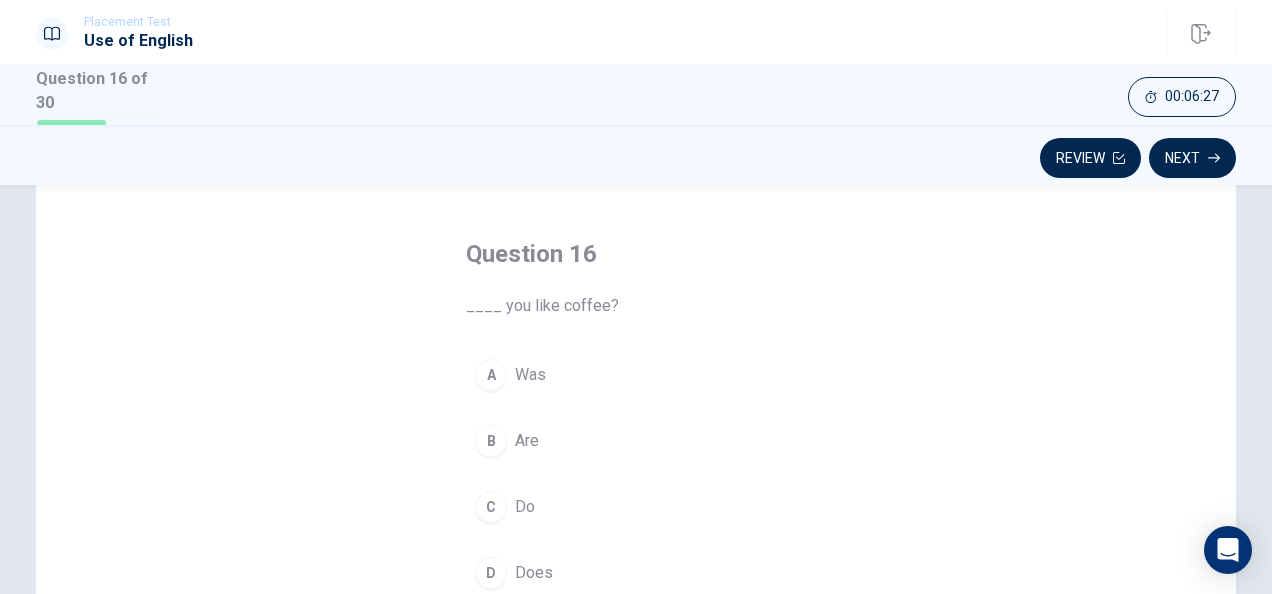 scroll, scrollTop: 127, scrollLeft: 0, axis: vertical 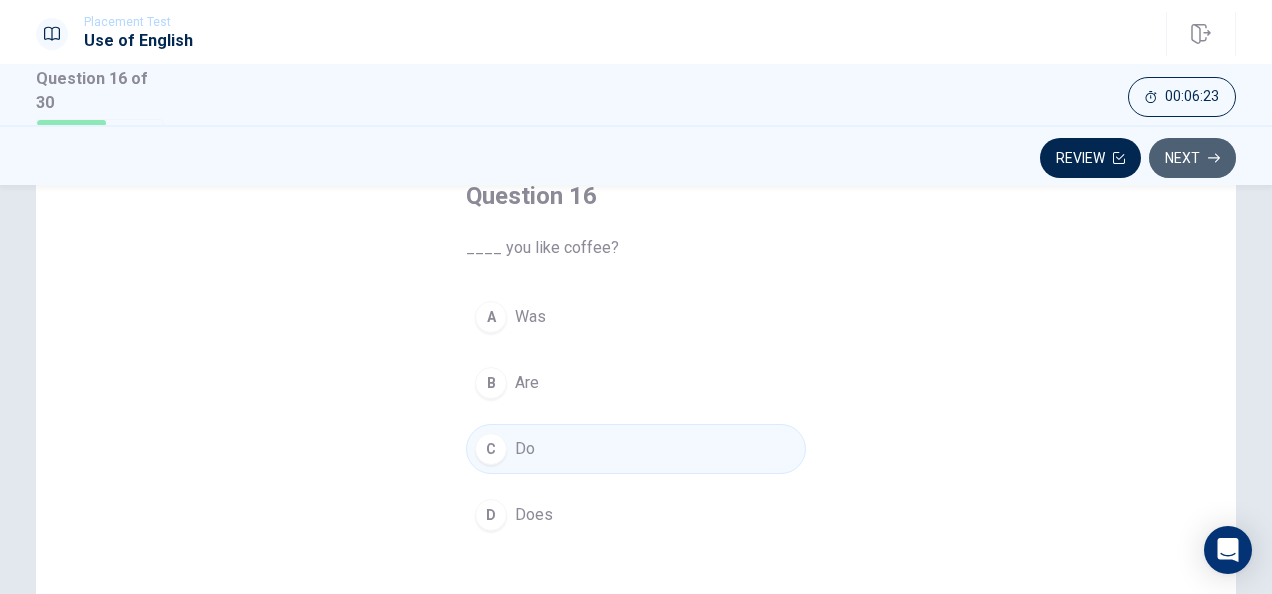 click on "Next" at bounding box center (1192, 158) 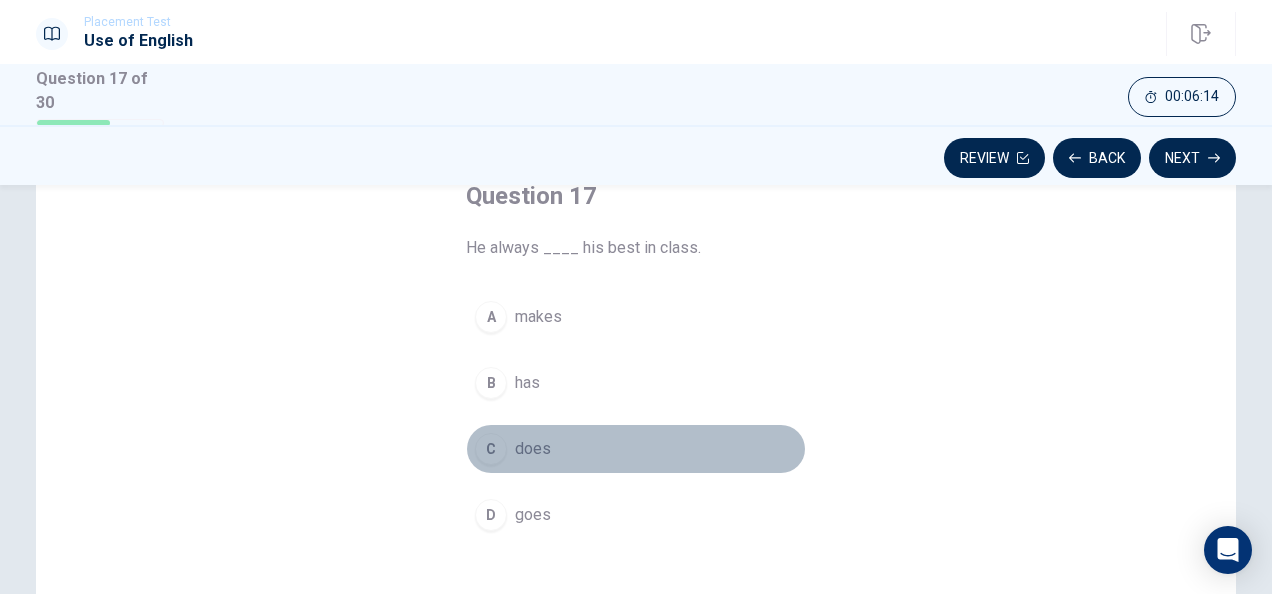 click on "C does" at bounding box center (636, 449) 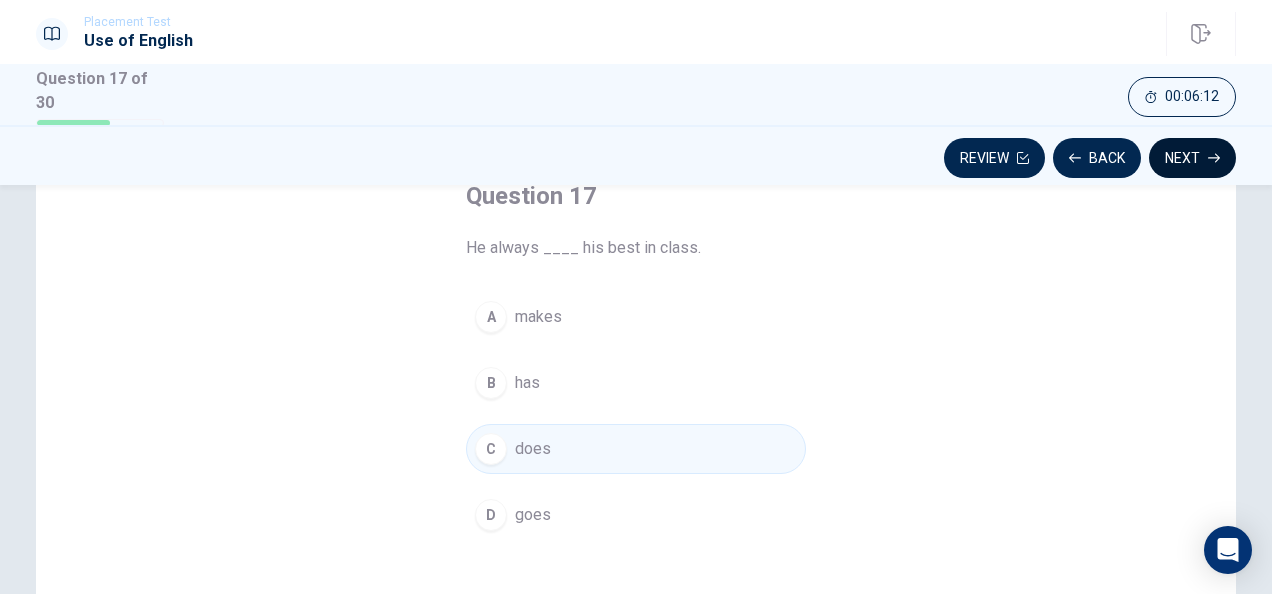 click on "Next" at bounding box center [1192, 158] 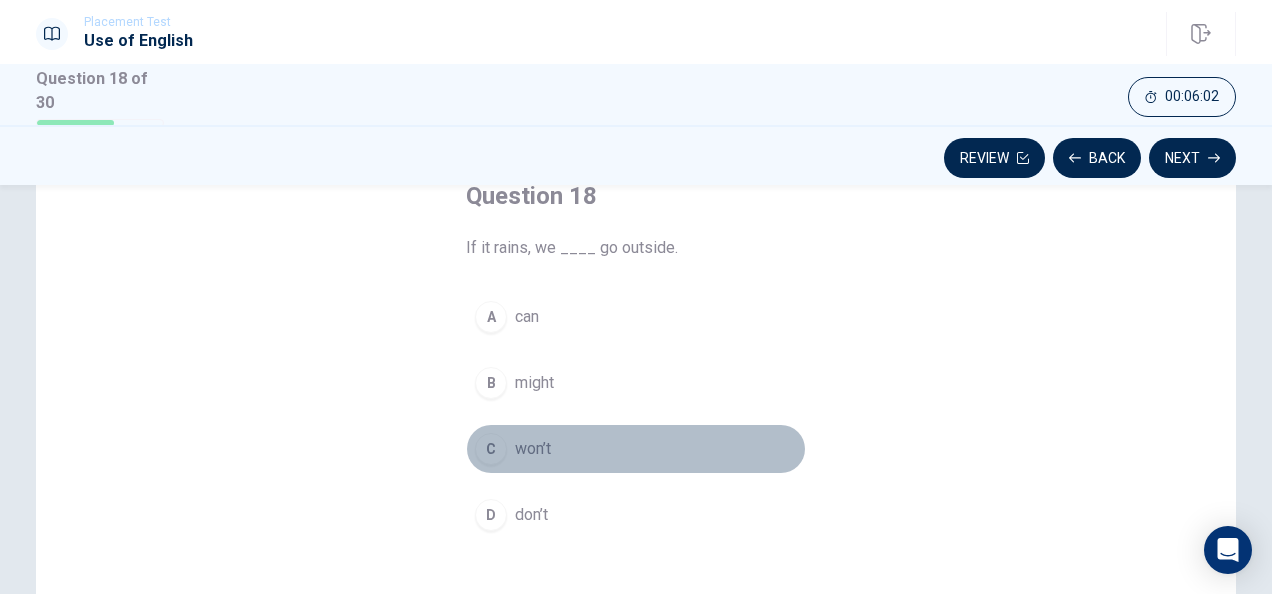 click on "C won’t" at bounding box center (636, 449) 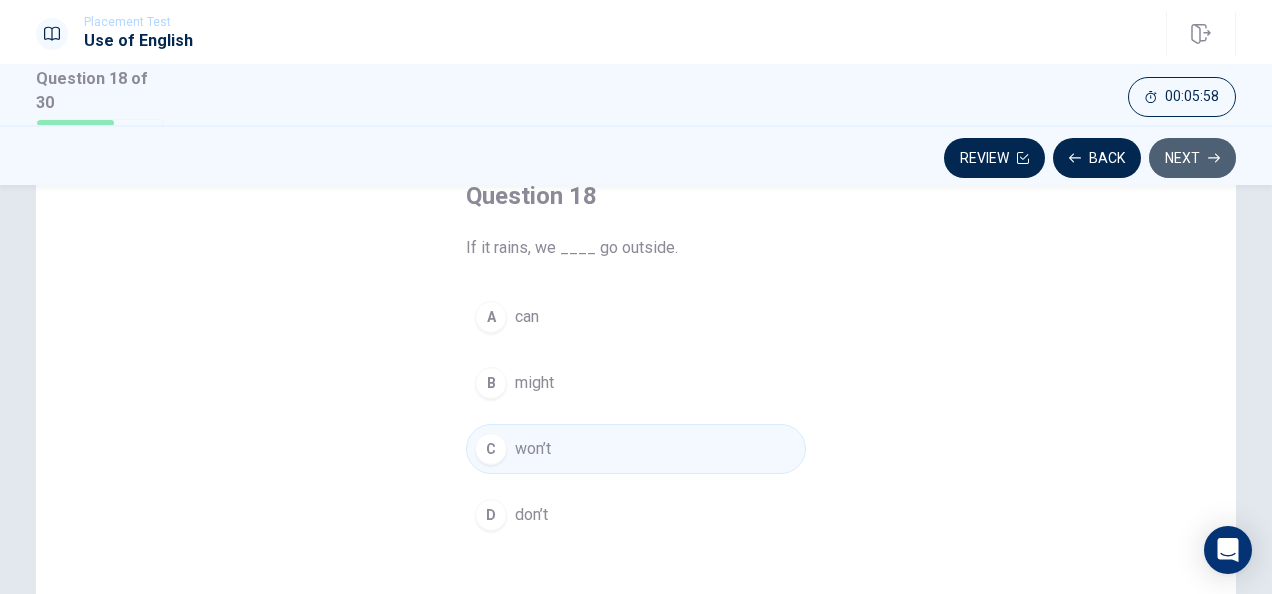 click on "Next" at bounding box center (1192, 158) 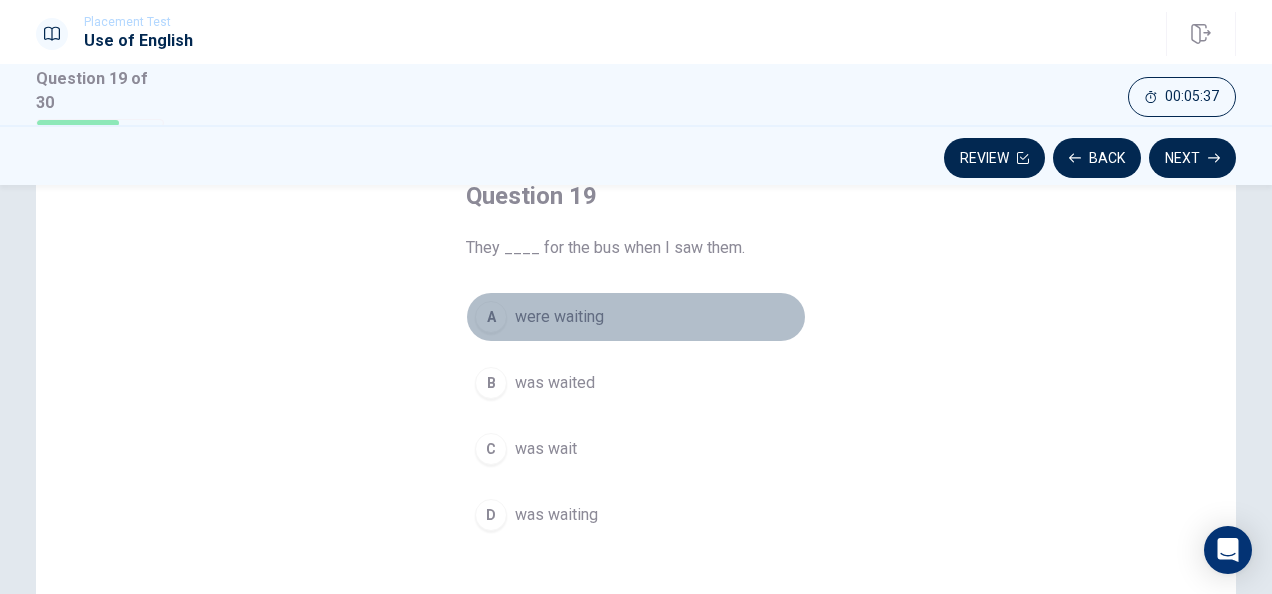 click on "A were waiting" at bounding box center [636, 317] 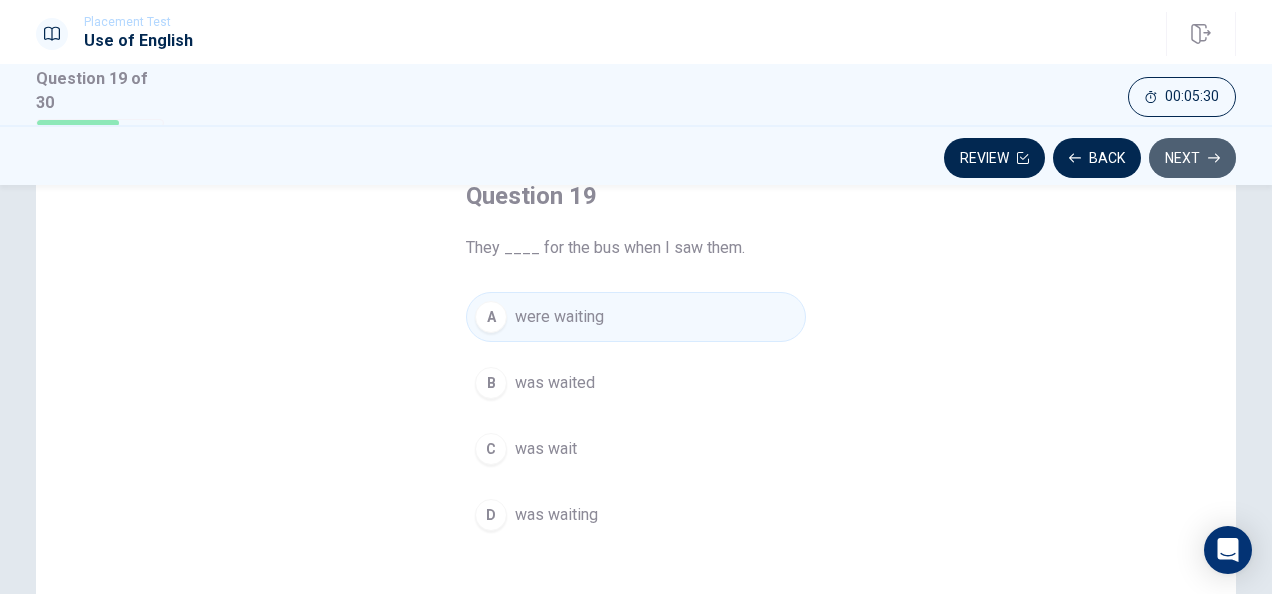click on "Next" at bounding box center (1192, 158) 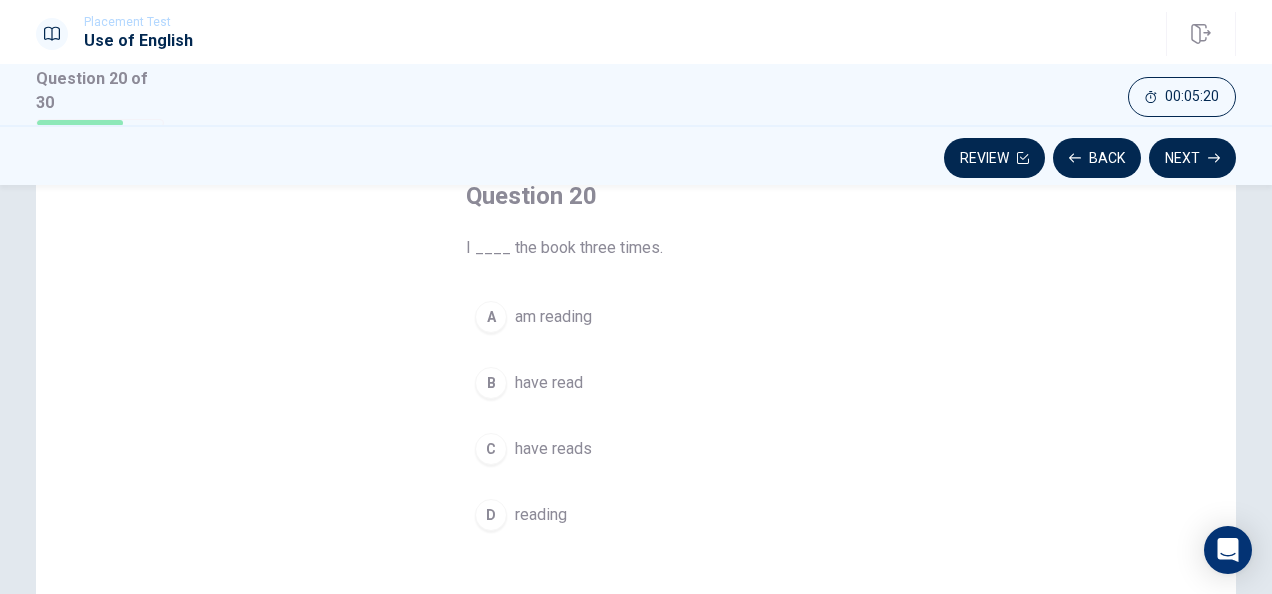 click on "have read" at bounding box center (549, 383) 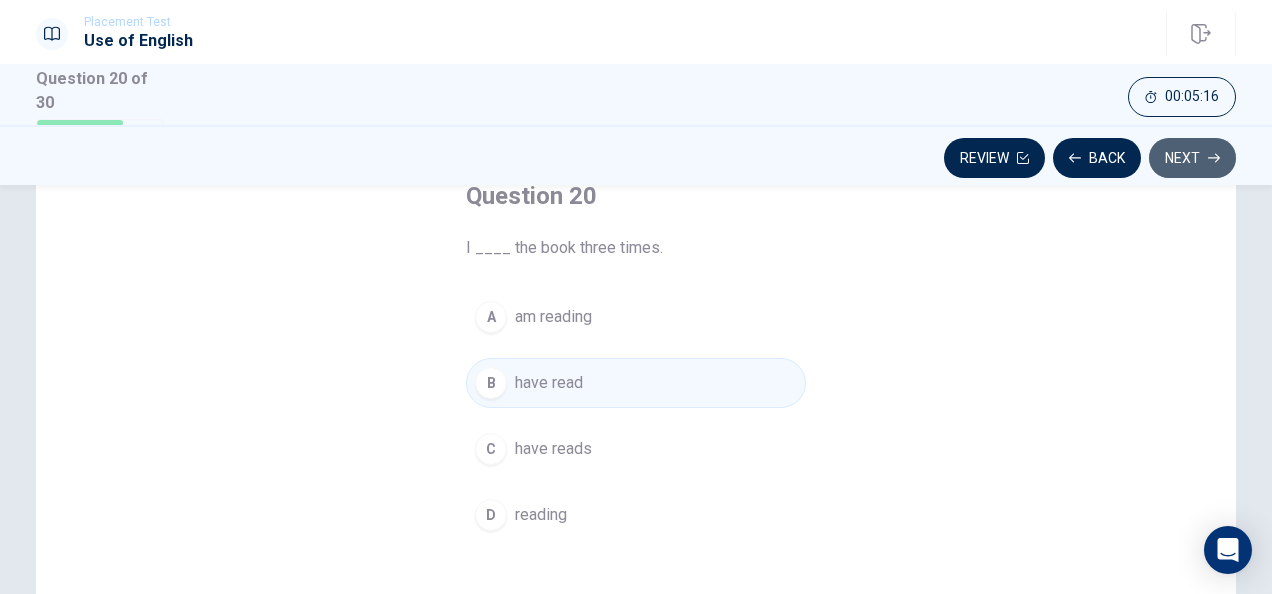 click 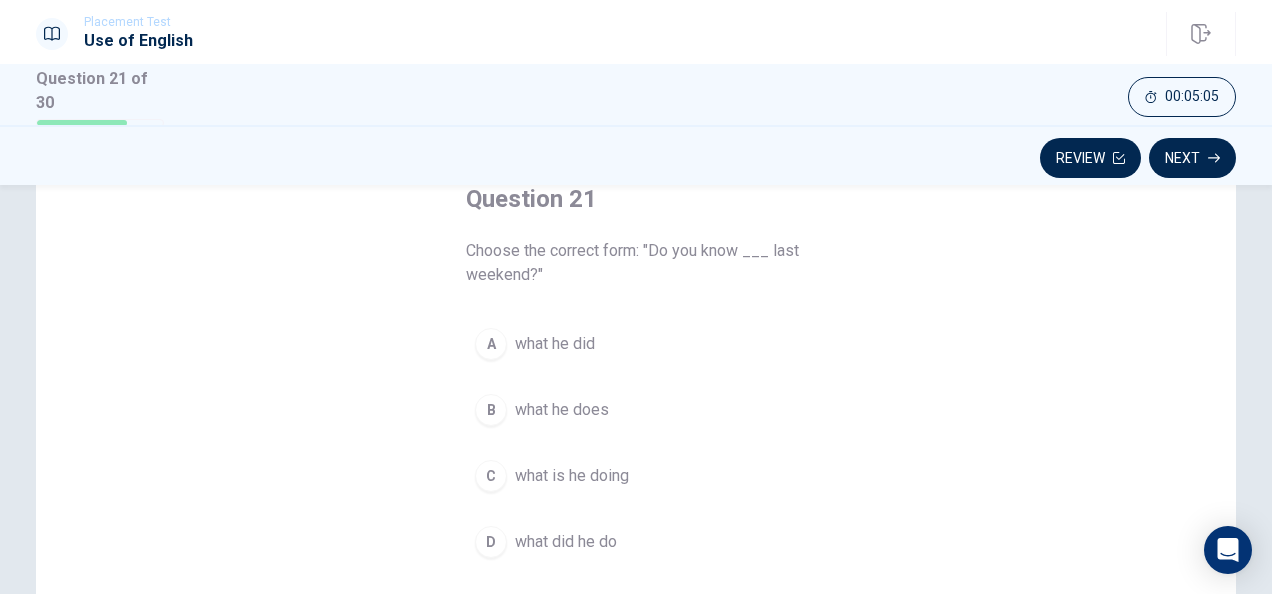 scroll, scrollTop: 125, scrollLeft: 0, axis: vertical 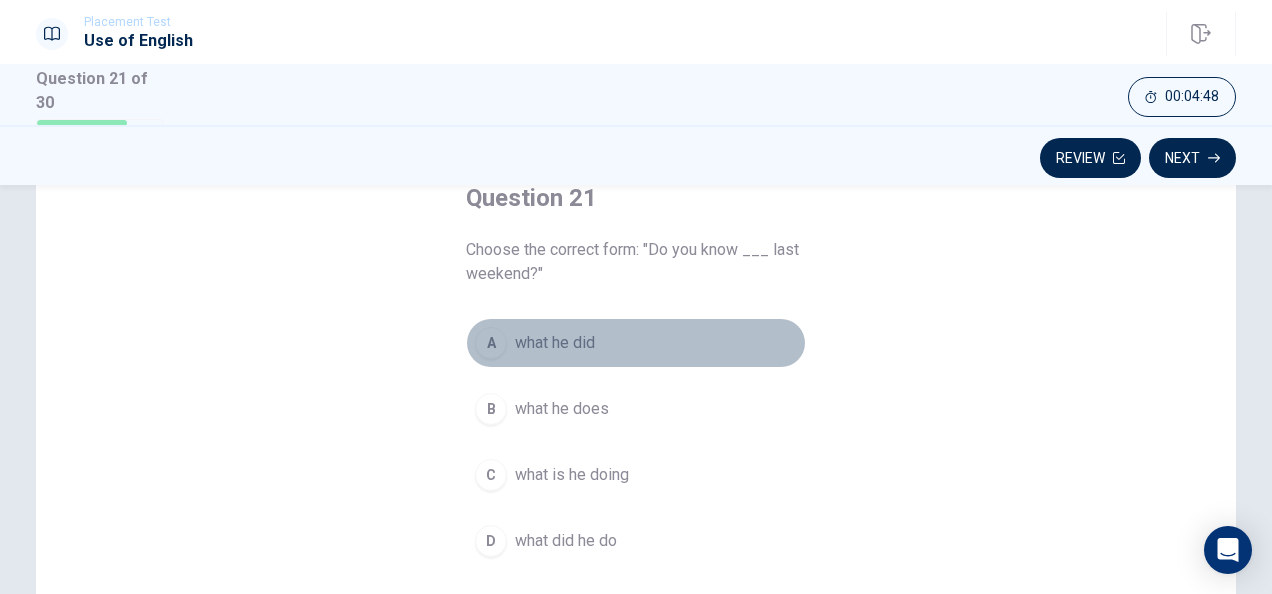 click on "A what he did" at bounding box center [636, 343] 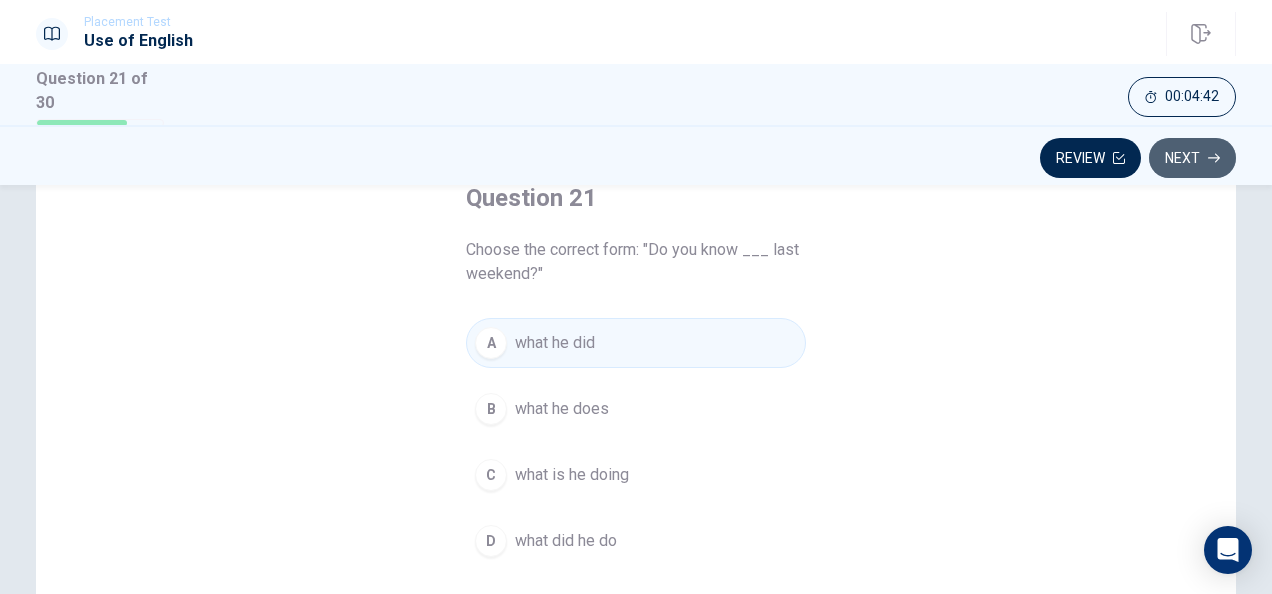 click on "Next" at bounding box center [1192, 158] 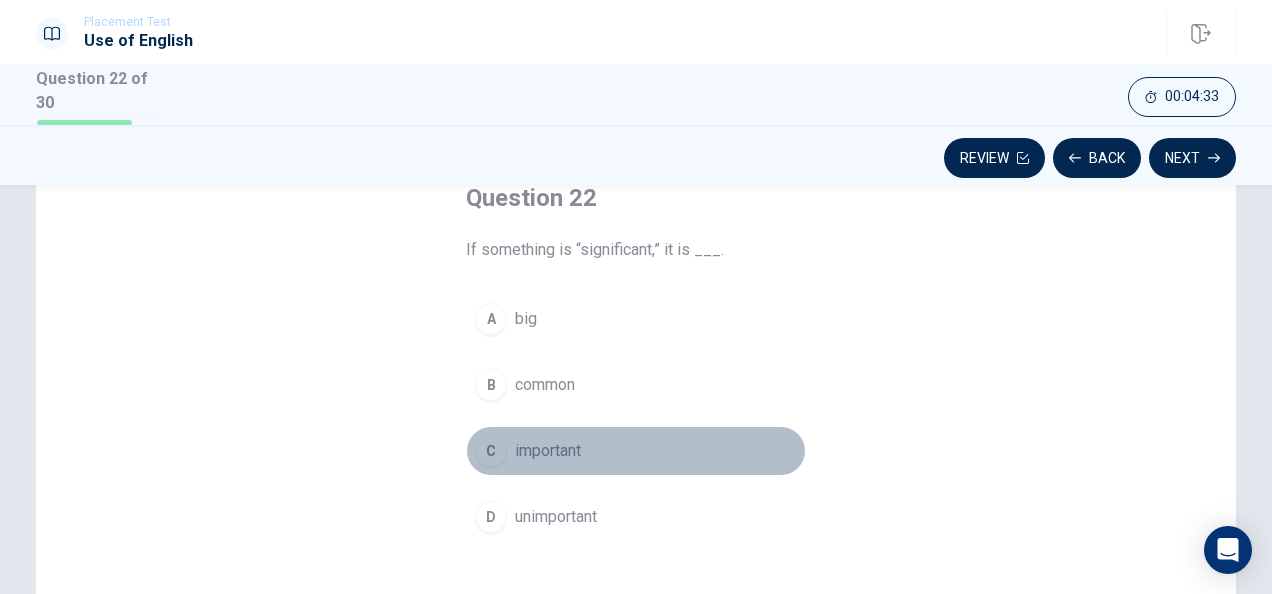 click on "C important" at bounding box center [636, 451] 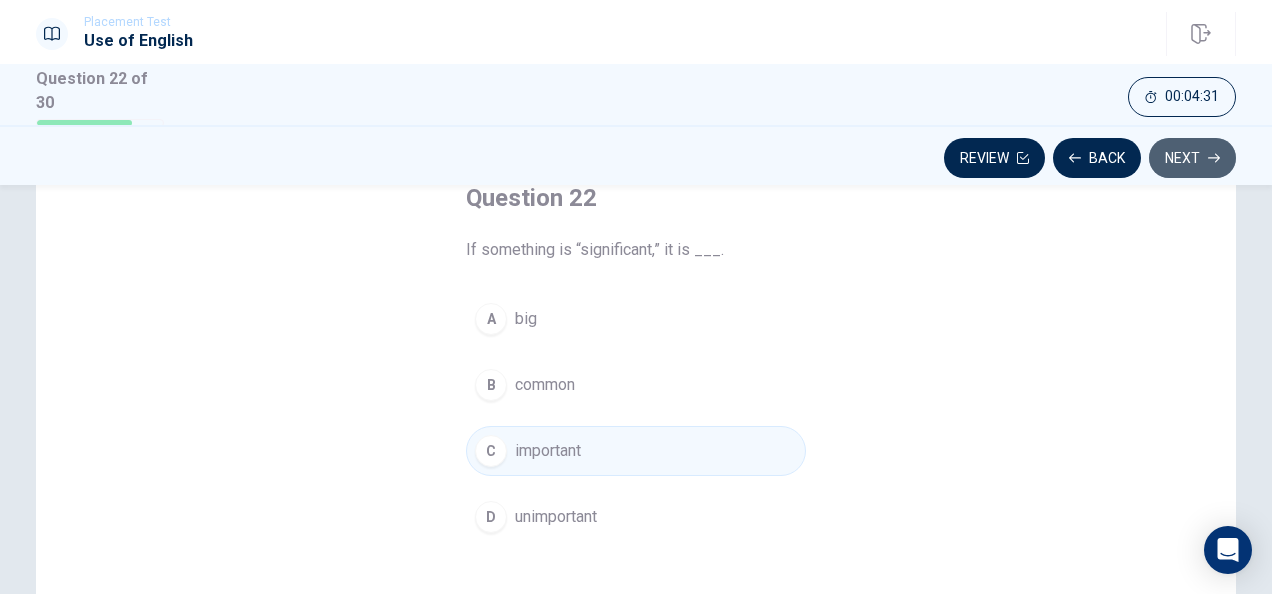 click on "Next" at bounding box center (1192, 158) 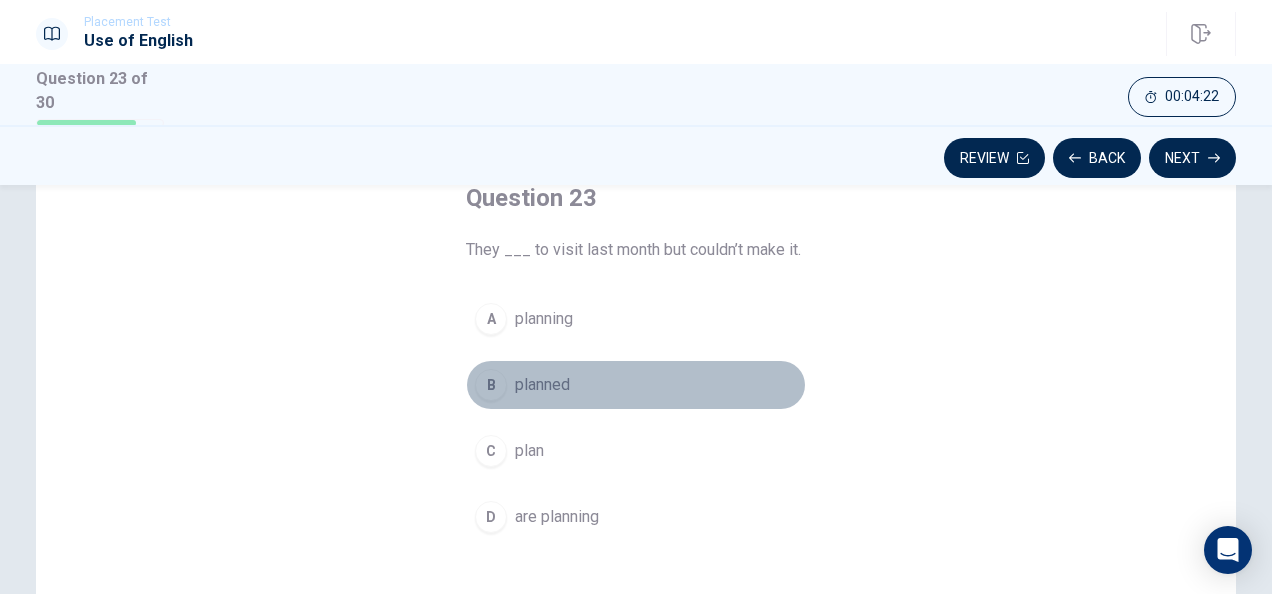 click on "planned" at bounding box center [542, 385] 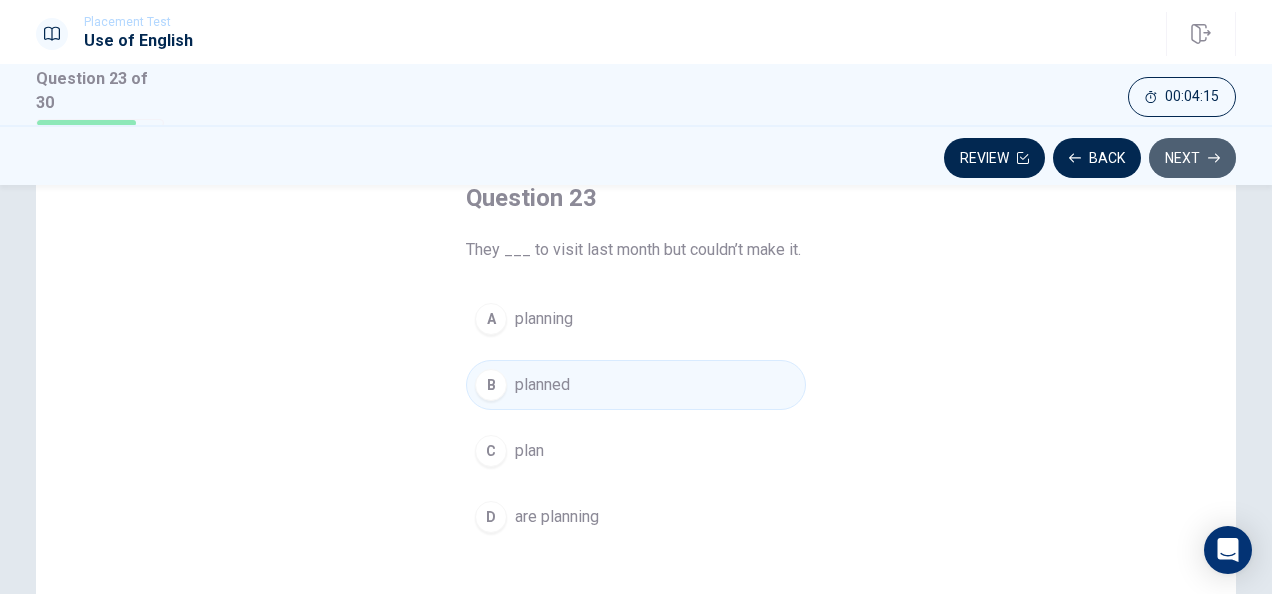 click 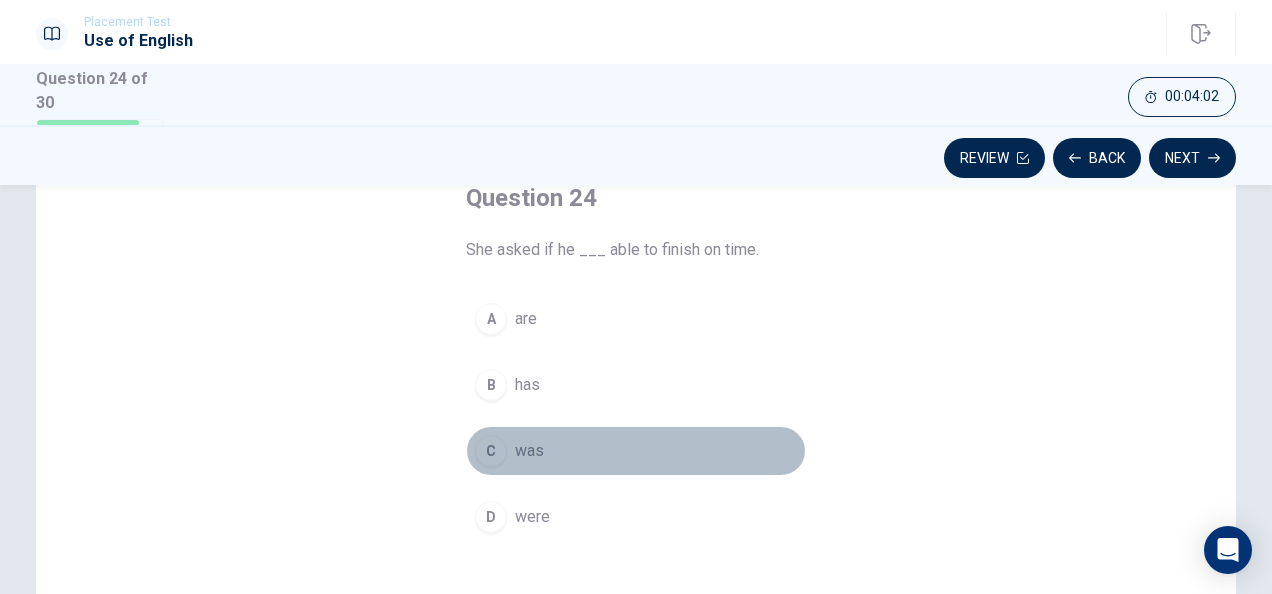 click on "C was" at bounding box center [636, 451] 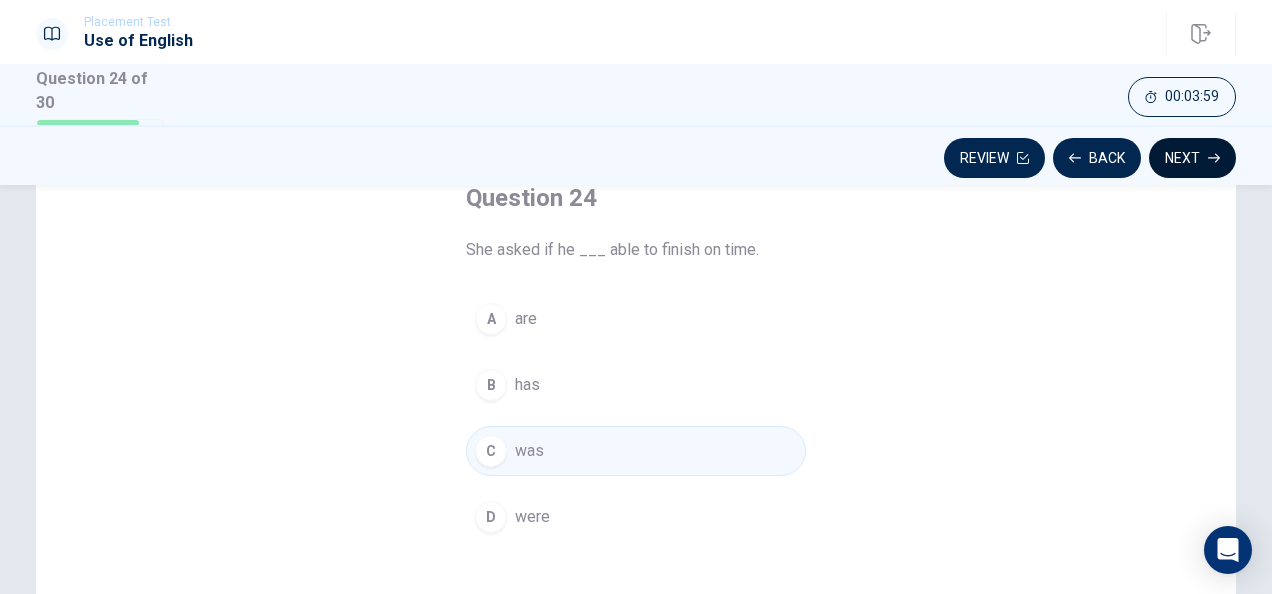 click on "Next" at bounding box center [1192, 158] 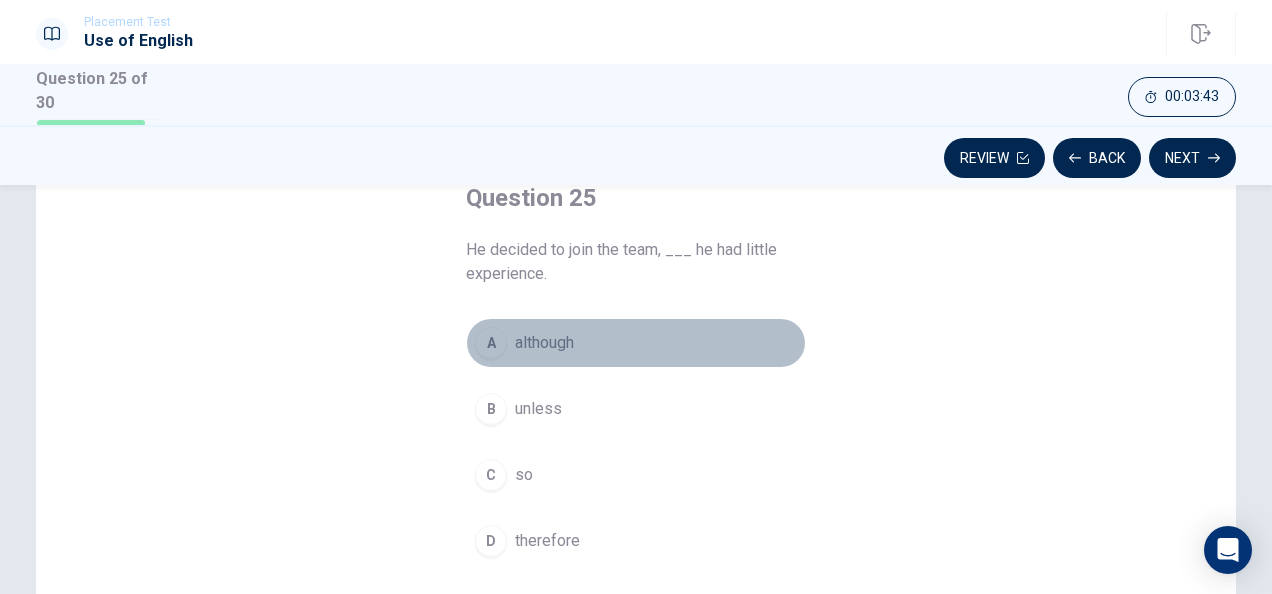 click on "A although" at bounding box center [636, 343] 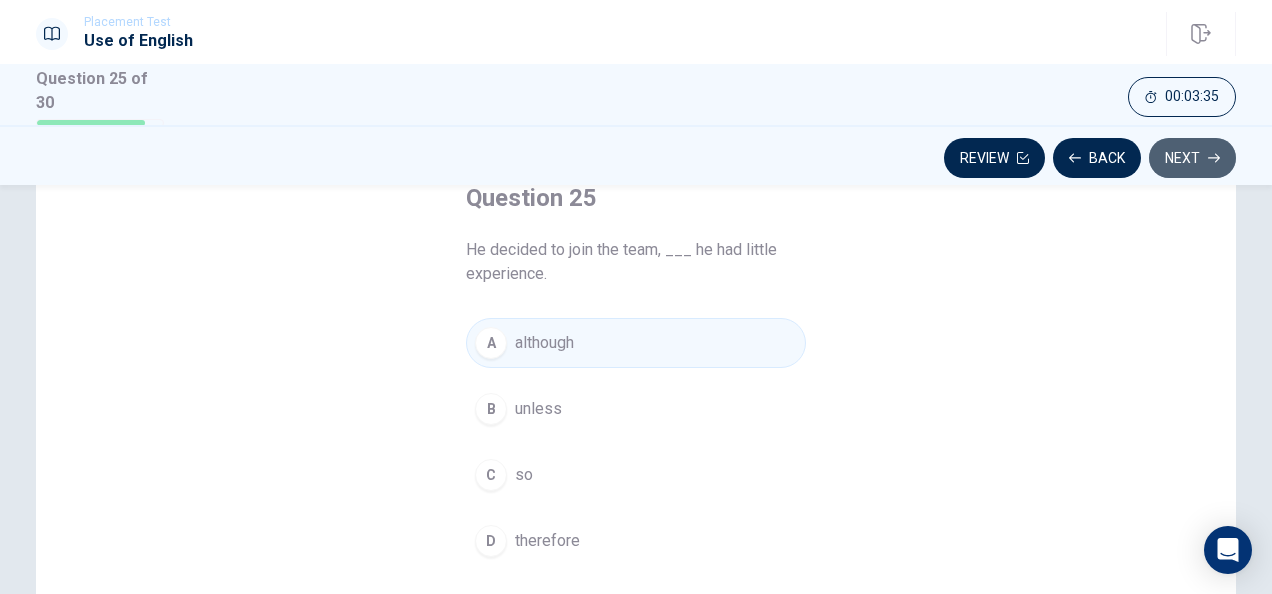 click on "Next" at bounding box center (1192, 158) 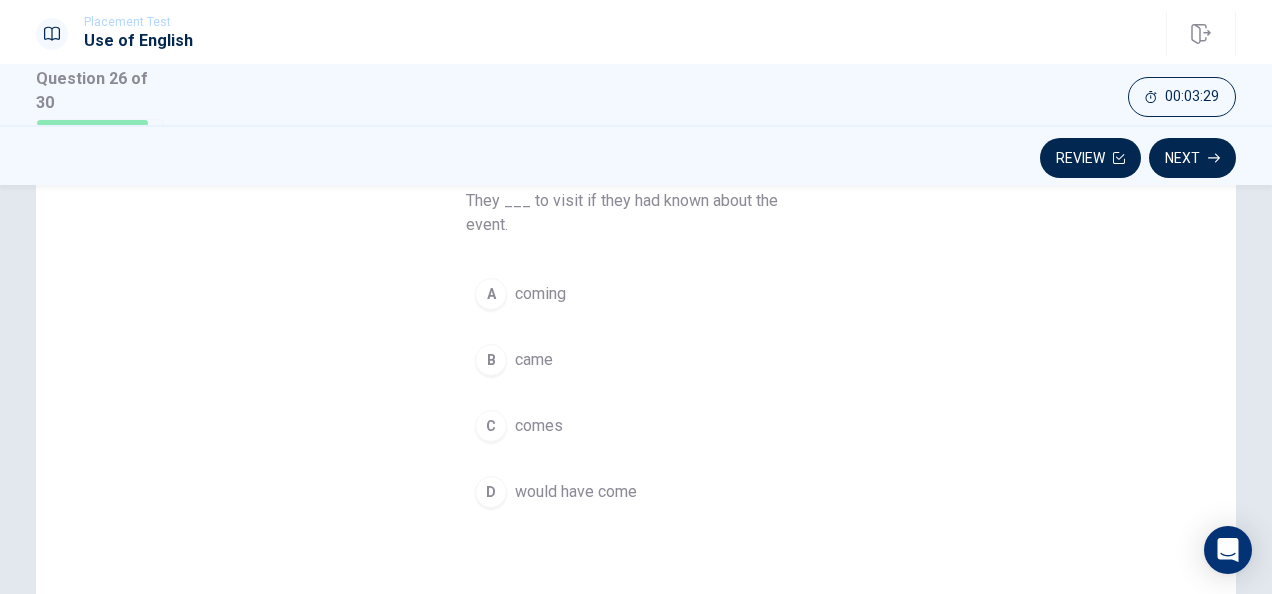 scroll, scrollTop: 175, scrollLeft: 0, axis: vertical 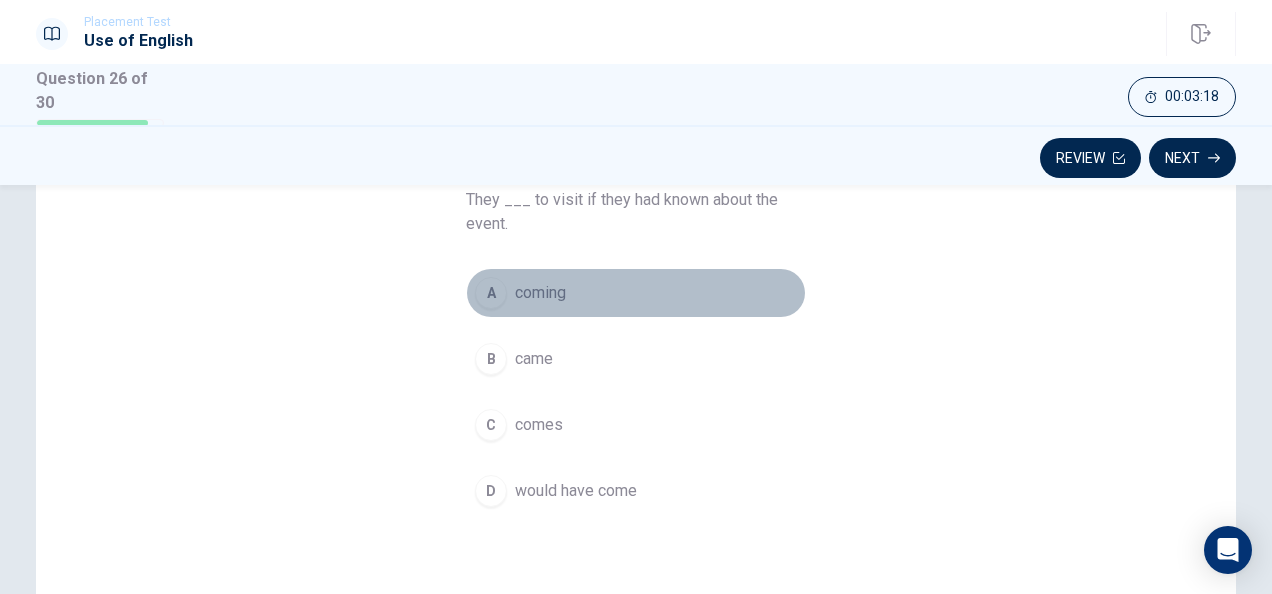 click on "A coming" at bounding box center [636, 293] 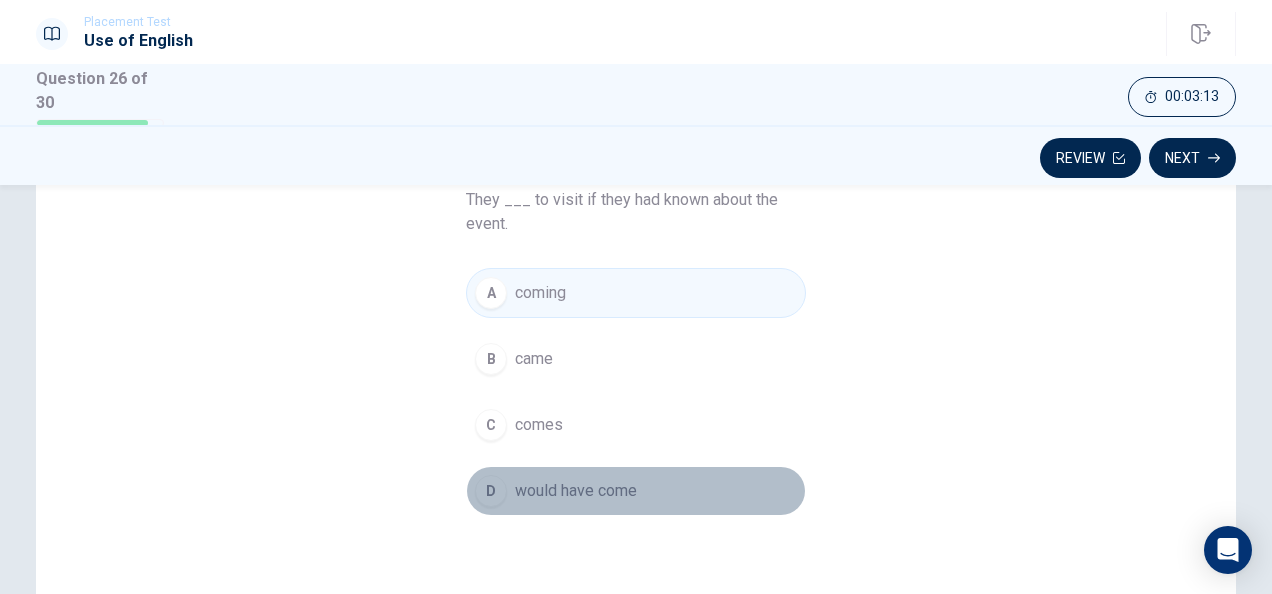click on "would have come" at bounding box center [576, 491] 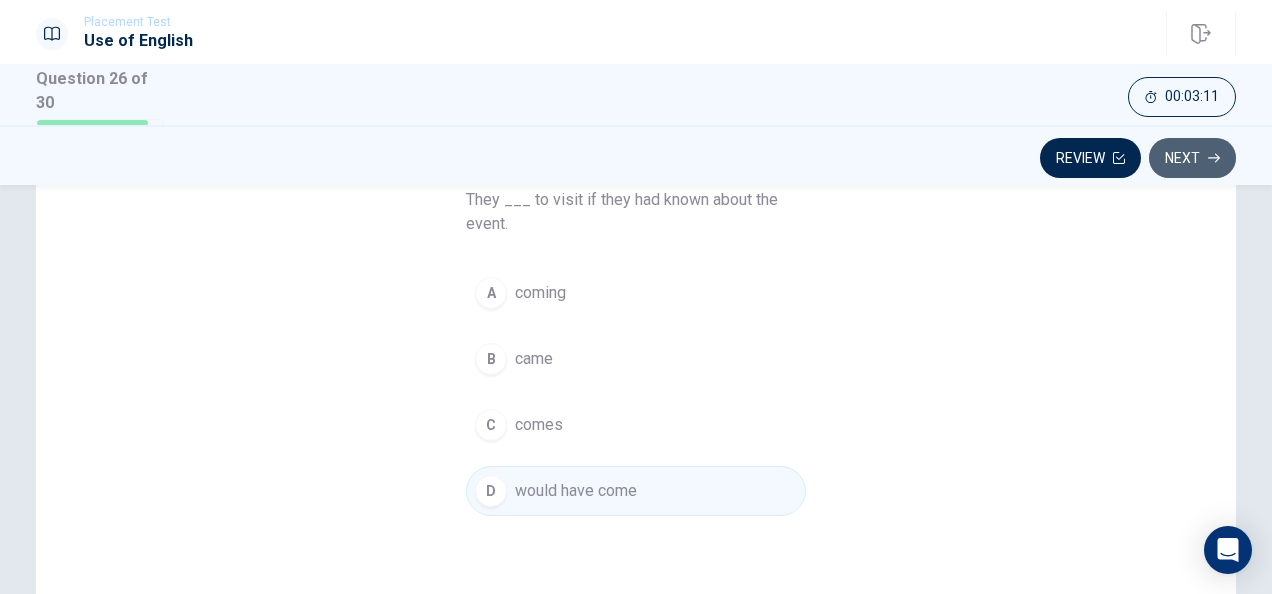 click on "Next" at bounding box center (1192, 158) 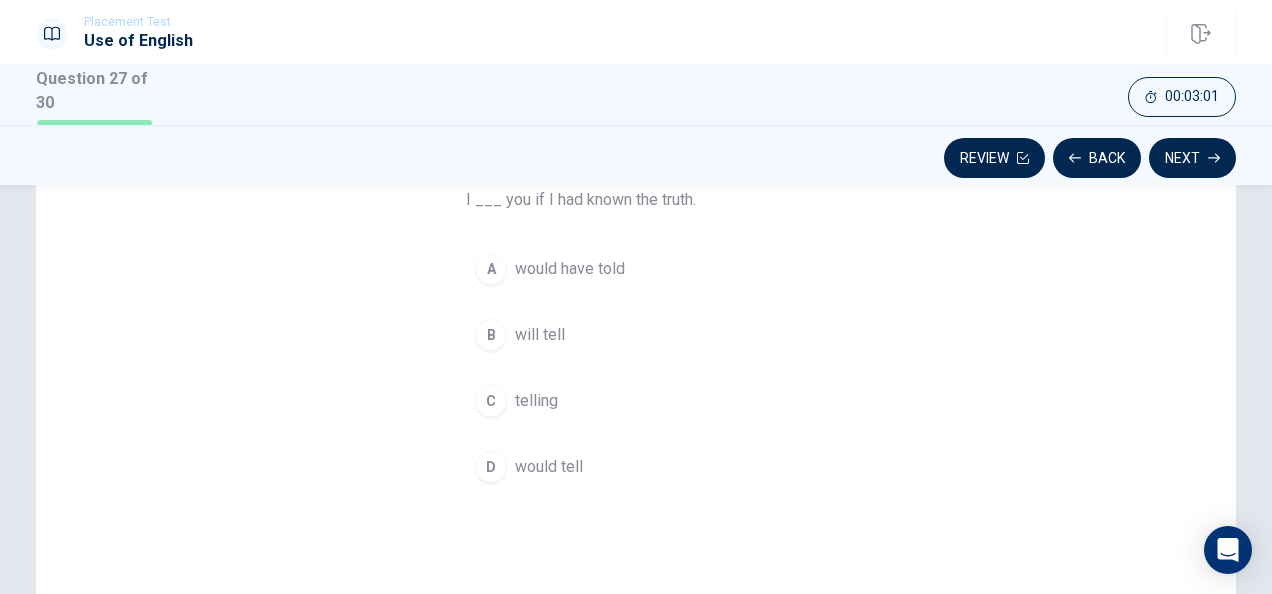 click on "would have told" at bounding box center (570, 269) 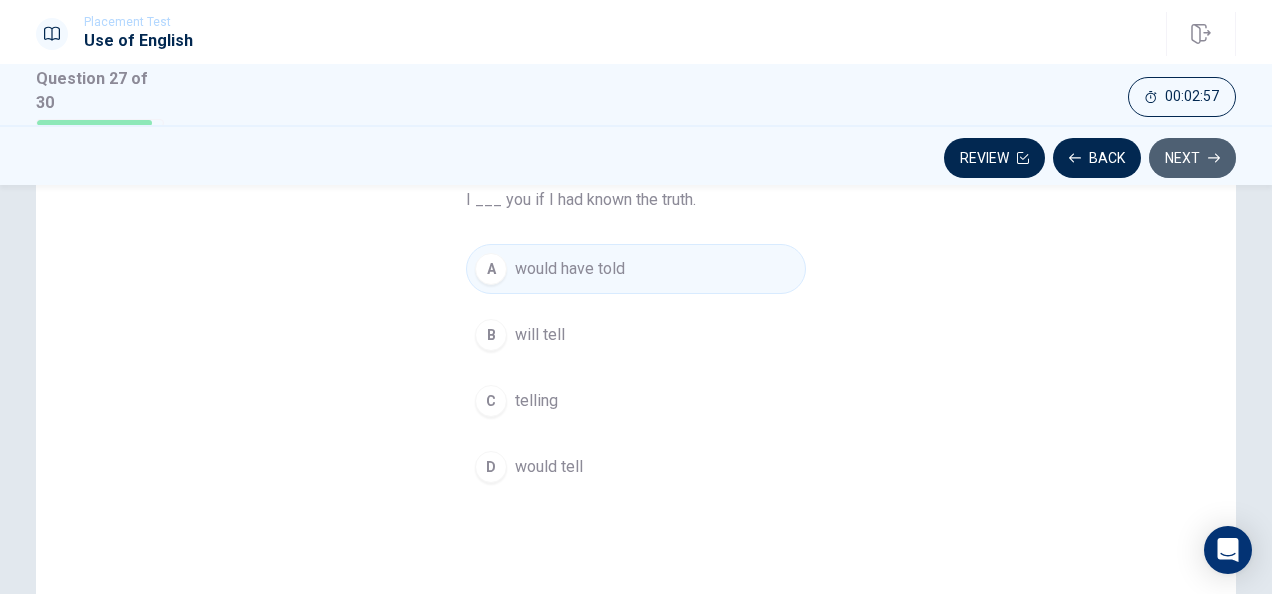 click on "Next" at bounding box center [1192, 158] 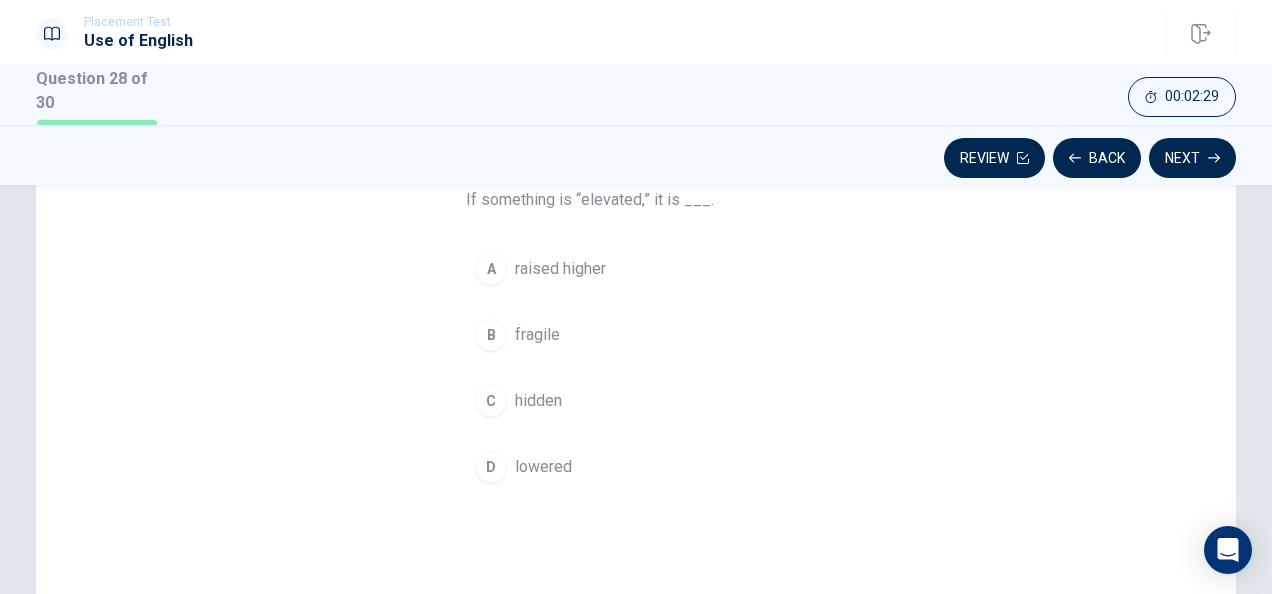 click on "Question 28 If something is “elevated,” it is ___. A raised higher
B  fragile
C hidden D lowered" at bounding box center (636, 312) 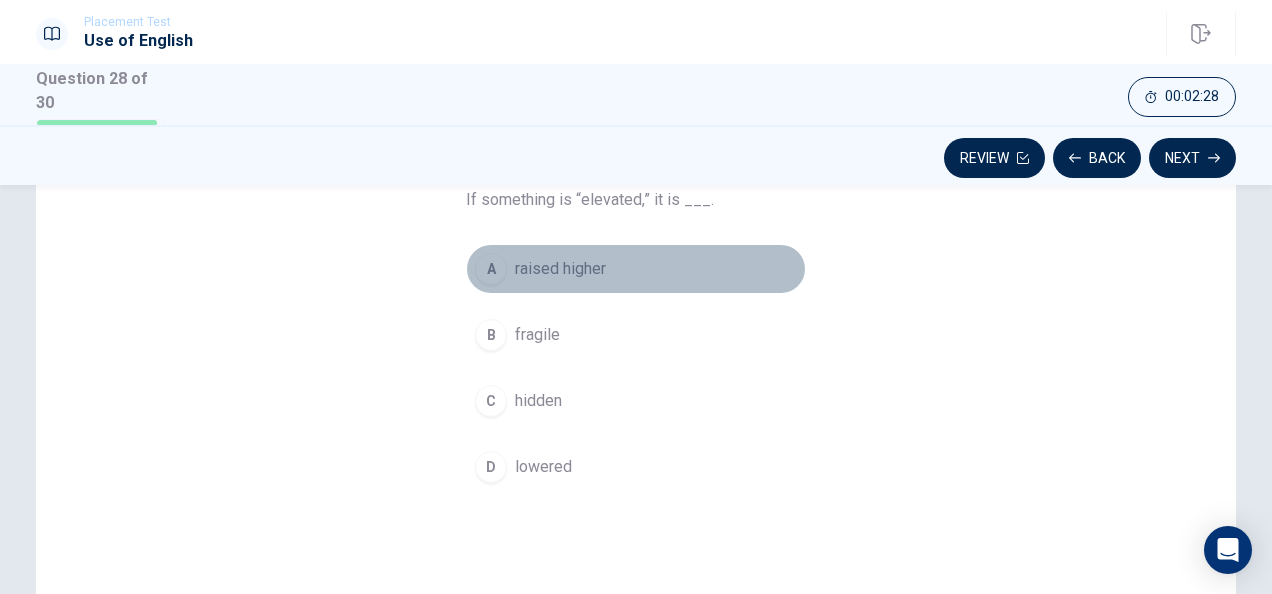 click on "A raised higher" at bounding box center (636, 269) 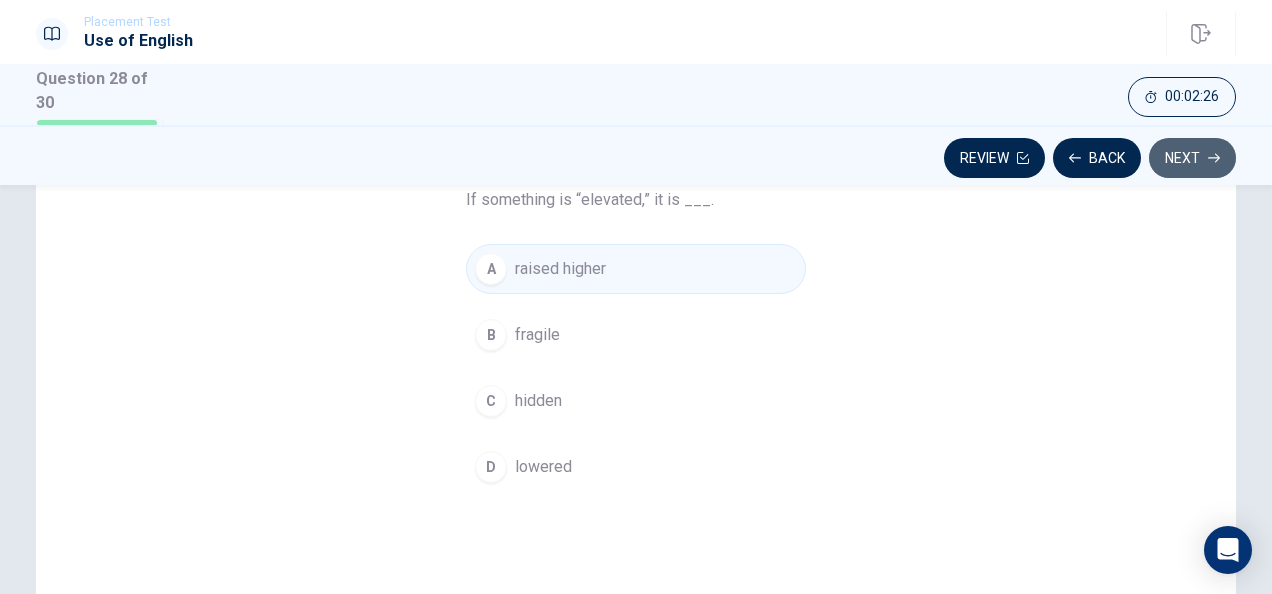 click 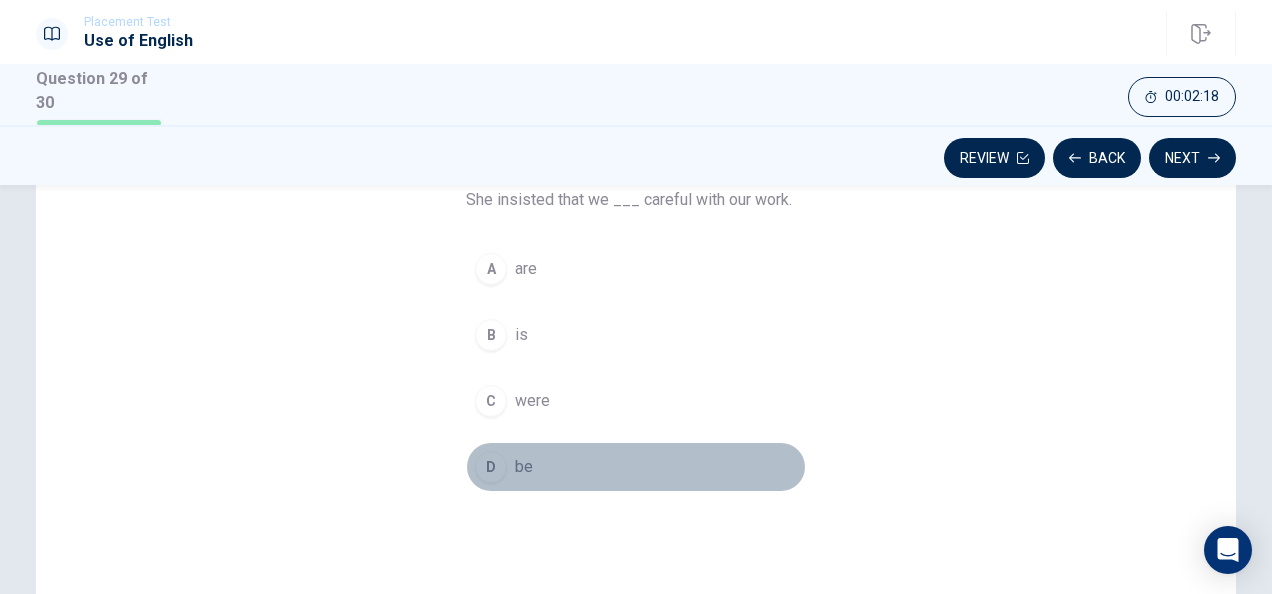 click on "D be" at bounding box center (636, 467) 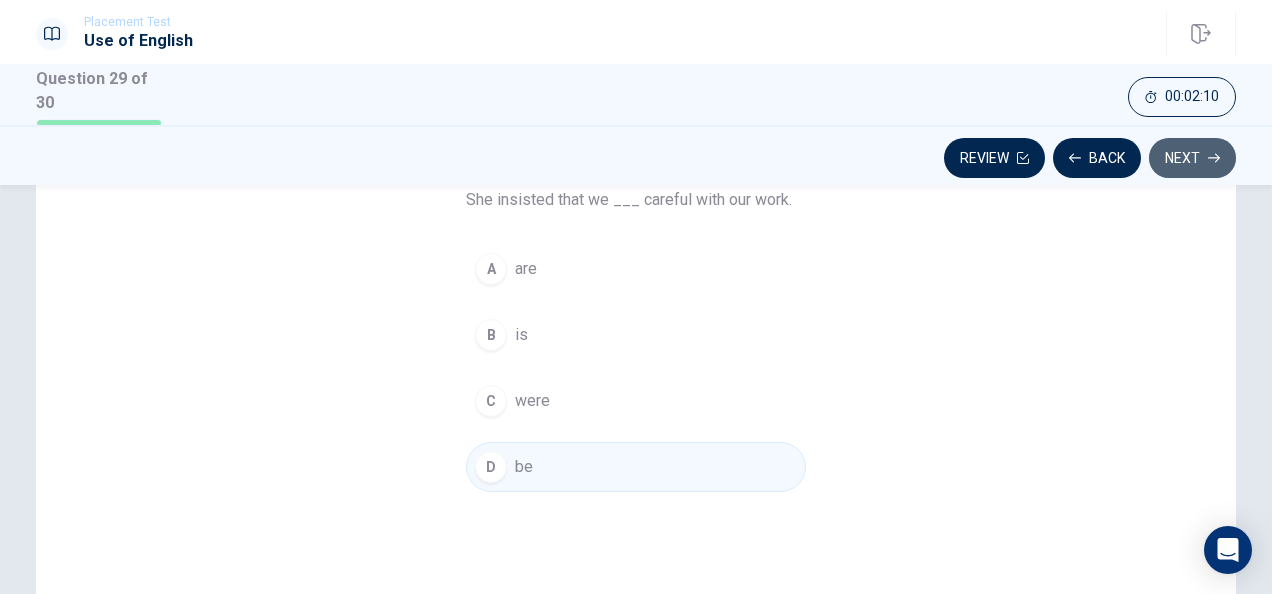click on "Next" at bounding box center [1192, 158] 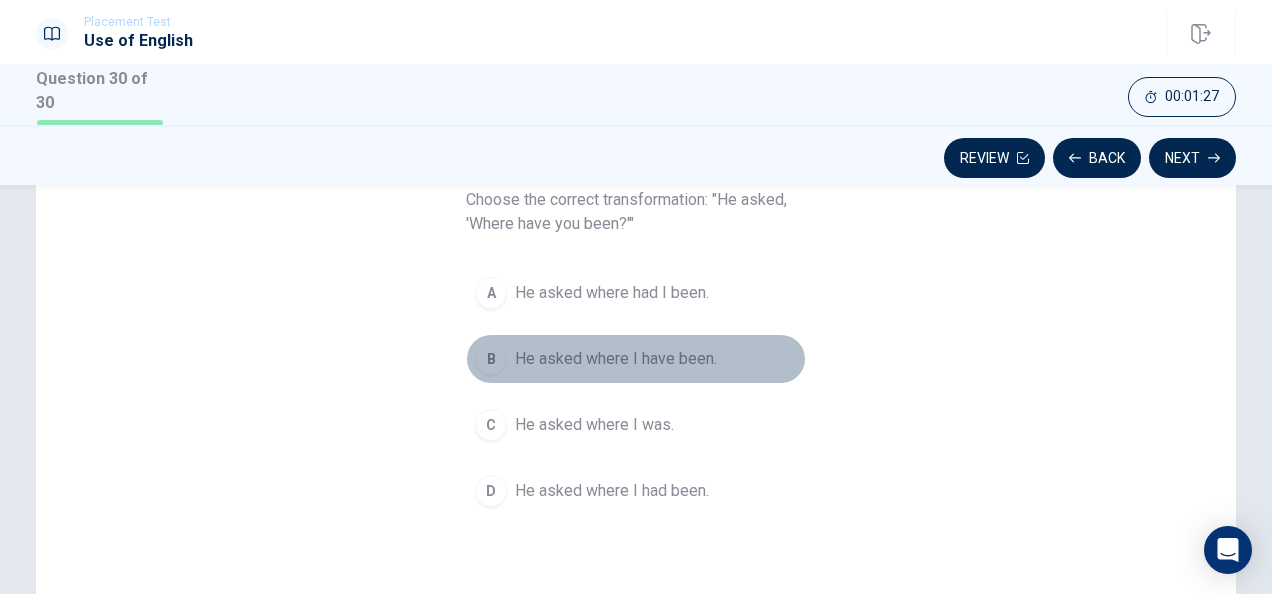 click on "He asked where I have been." at bounding box center [616, 359] 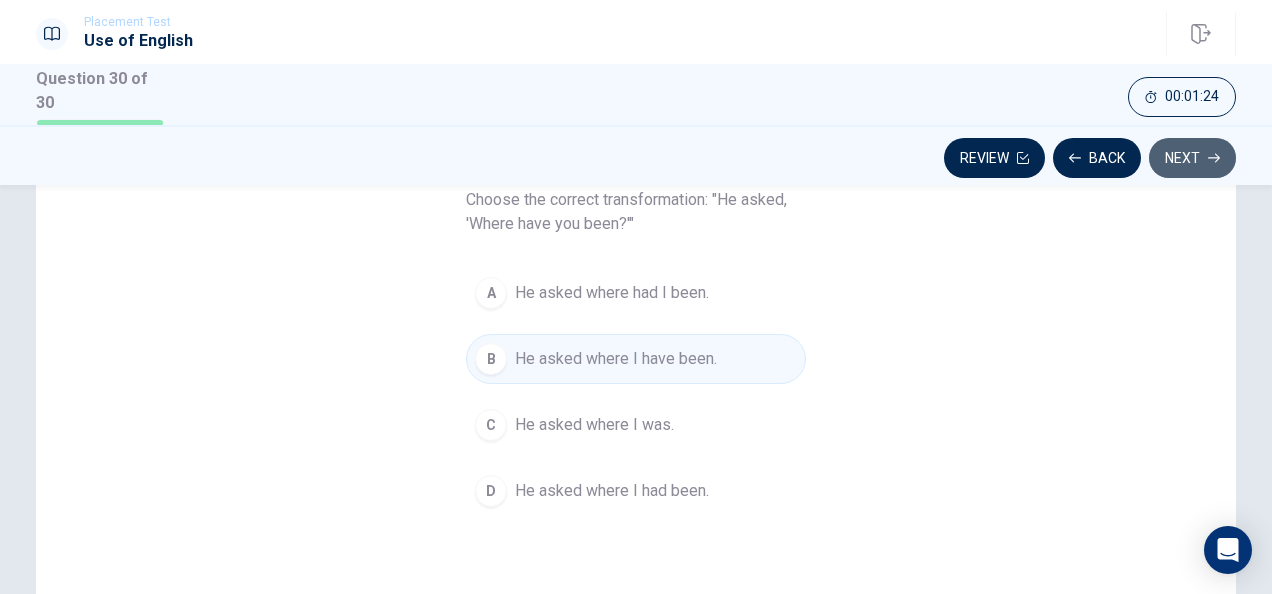 click on "Next" at bounding box center (1192, 158) 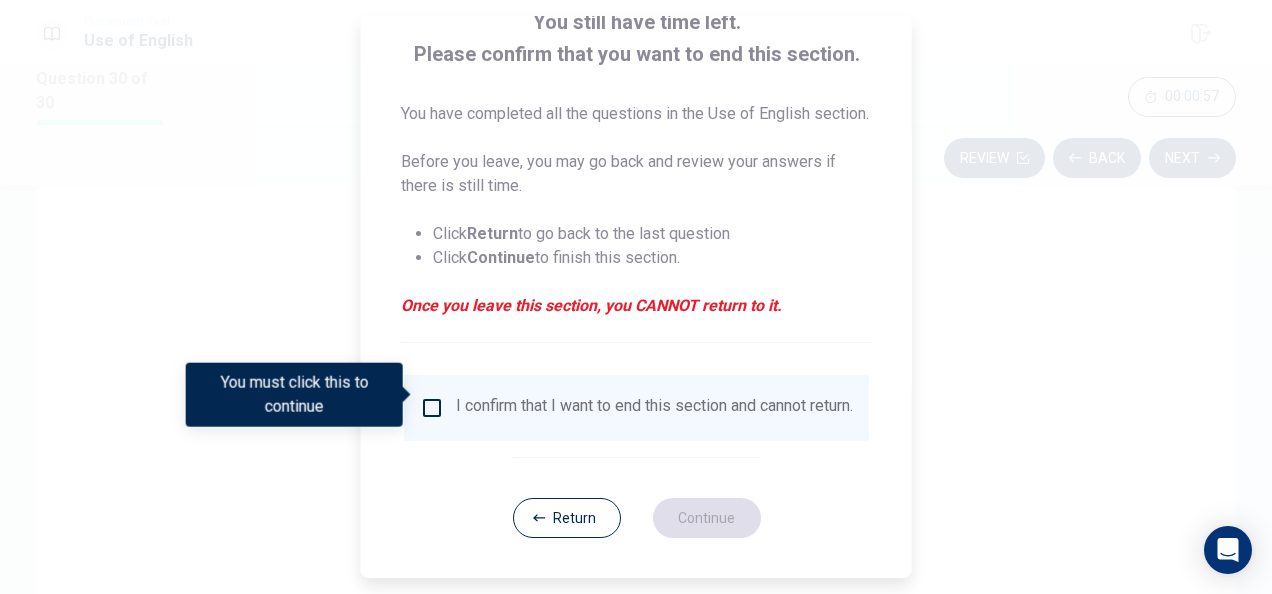 scroll, scrollTop: 175, scrollLeft: 0, axis: vertical 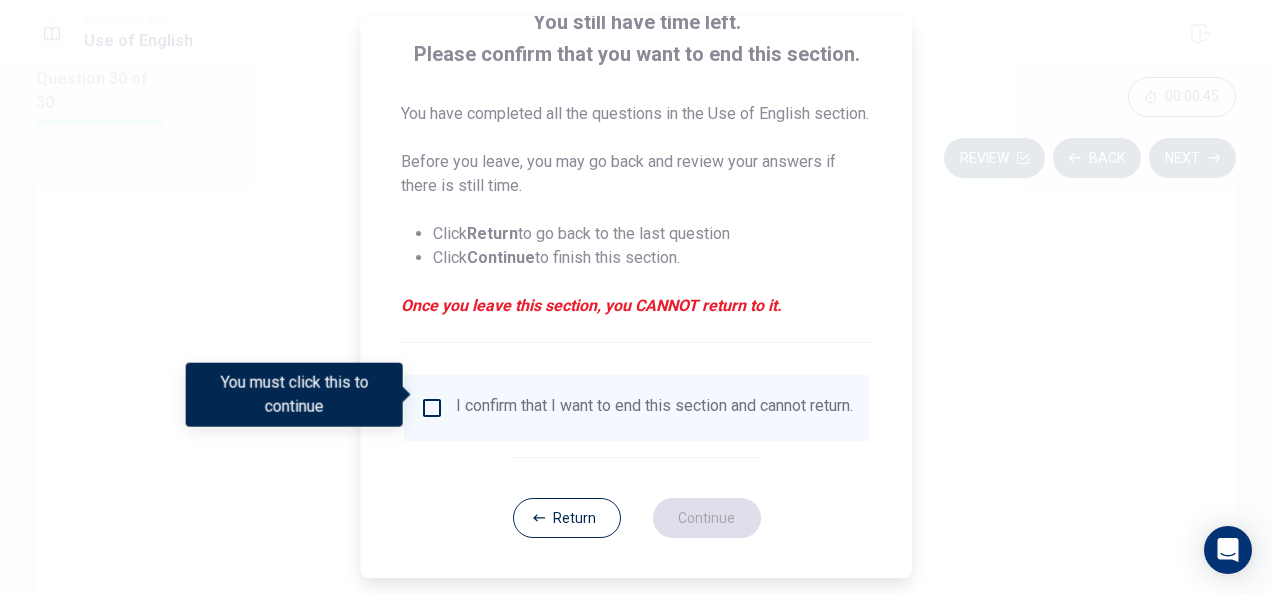 click on "I confirm that I want to end this section and cannot return." at bounding box center (654, 408) 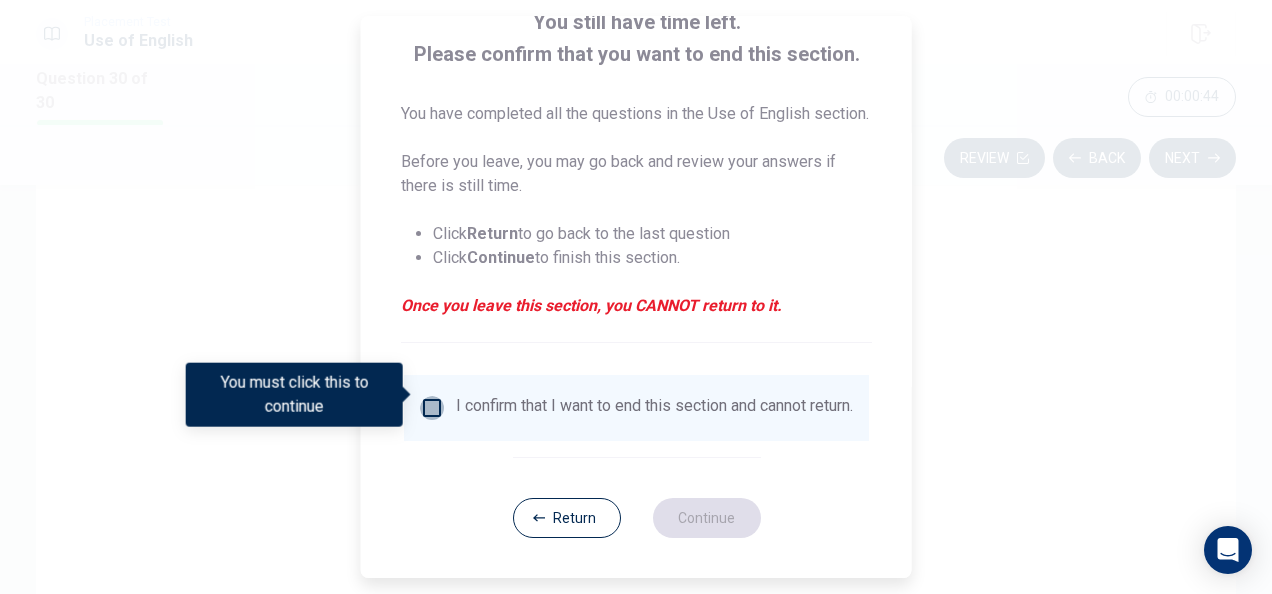 click at bounding box center (432, 408) 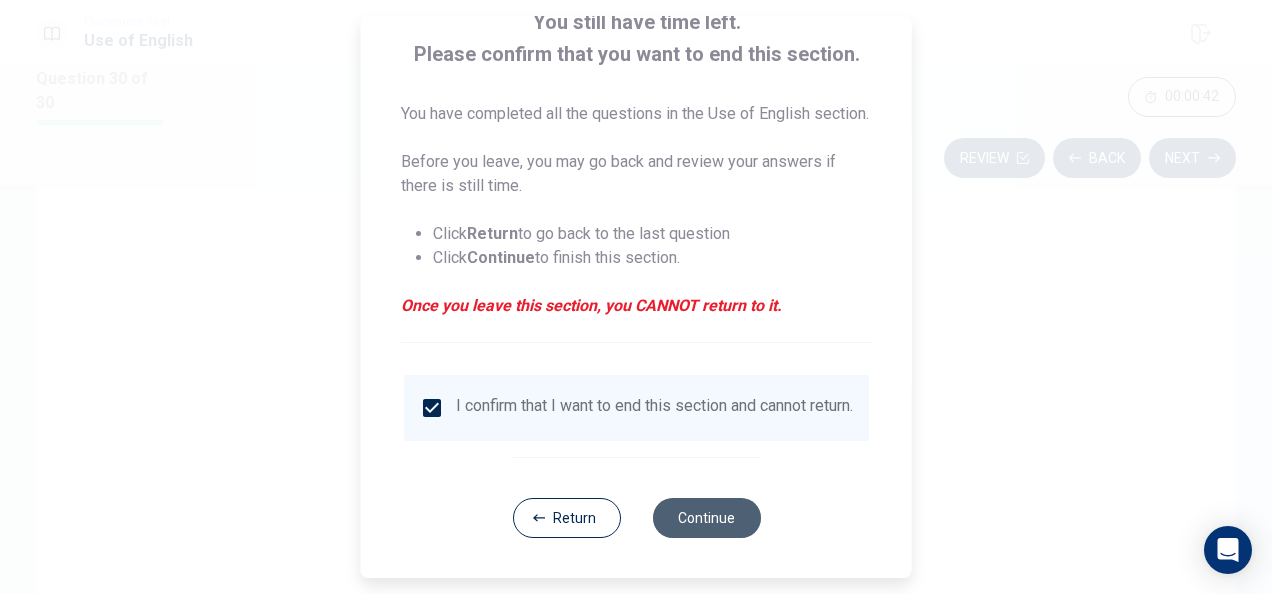 click on "Continue" at bounding box center [706, 518] 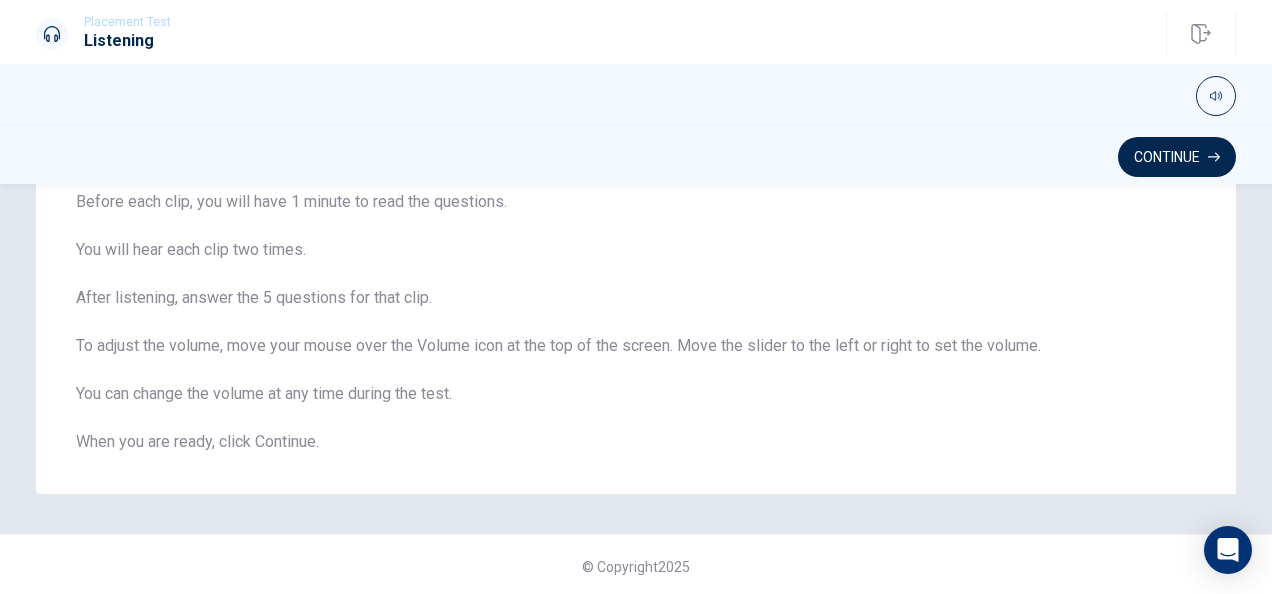 scroll, scrollTop: 198, scrollLeft: 0, axis: vertical 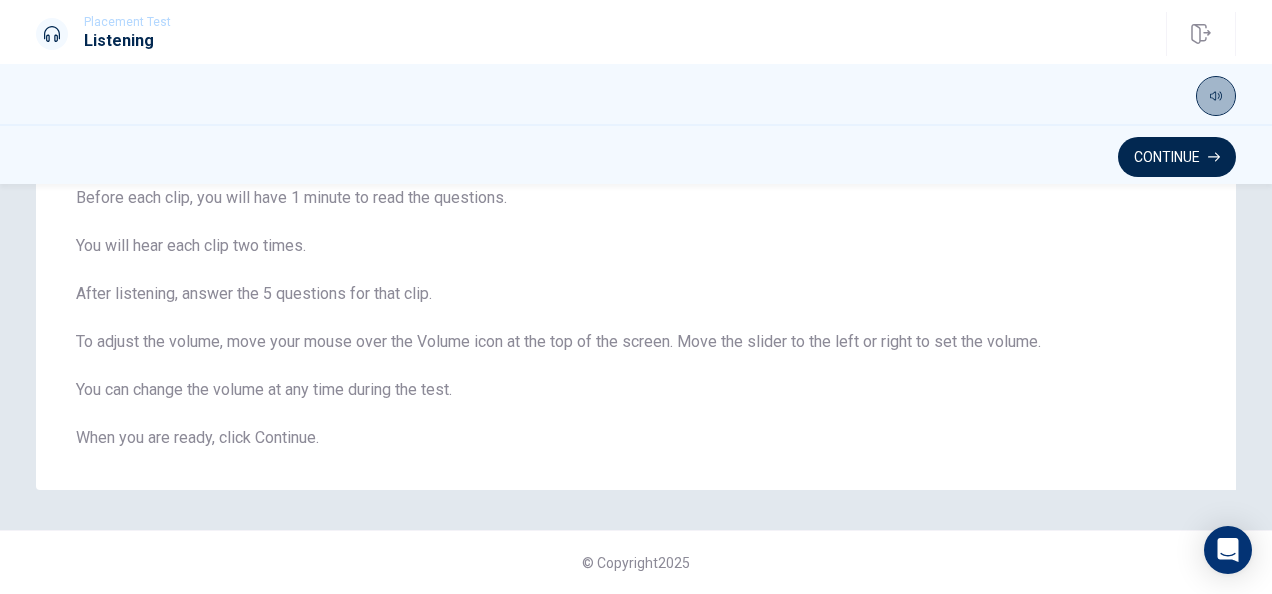 click 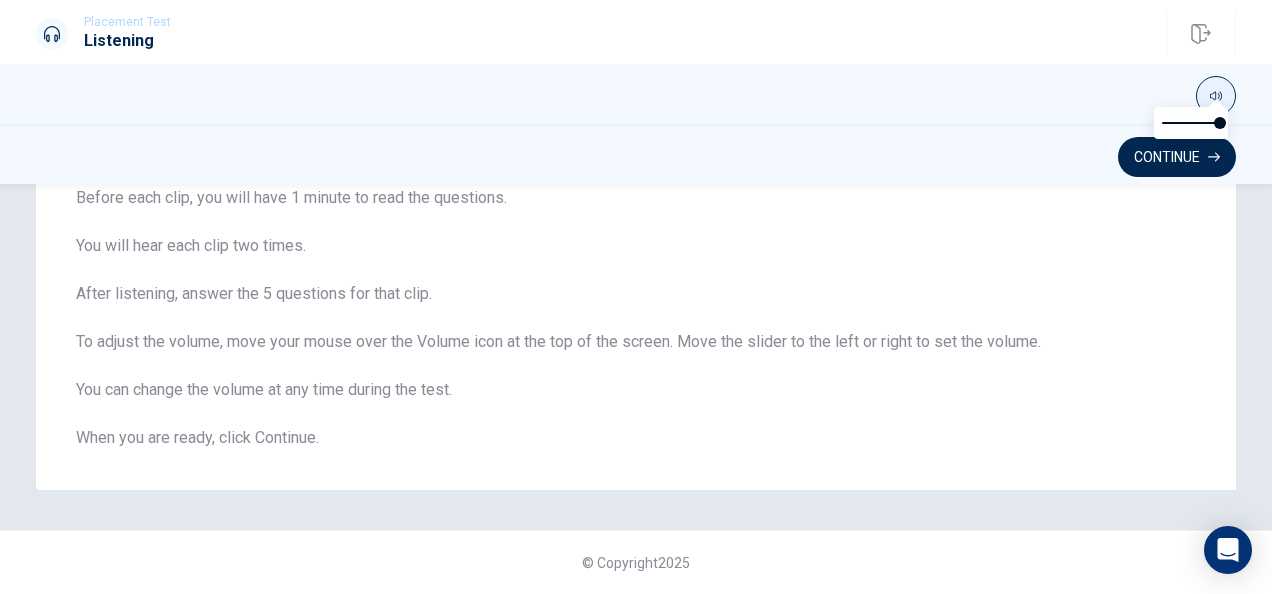 click at bounding box center [1216, 101] 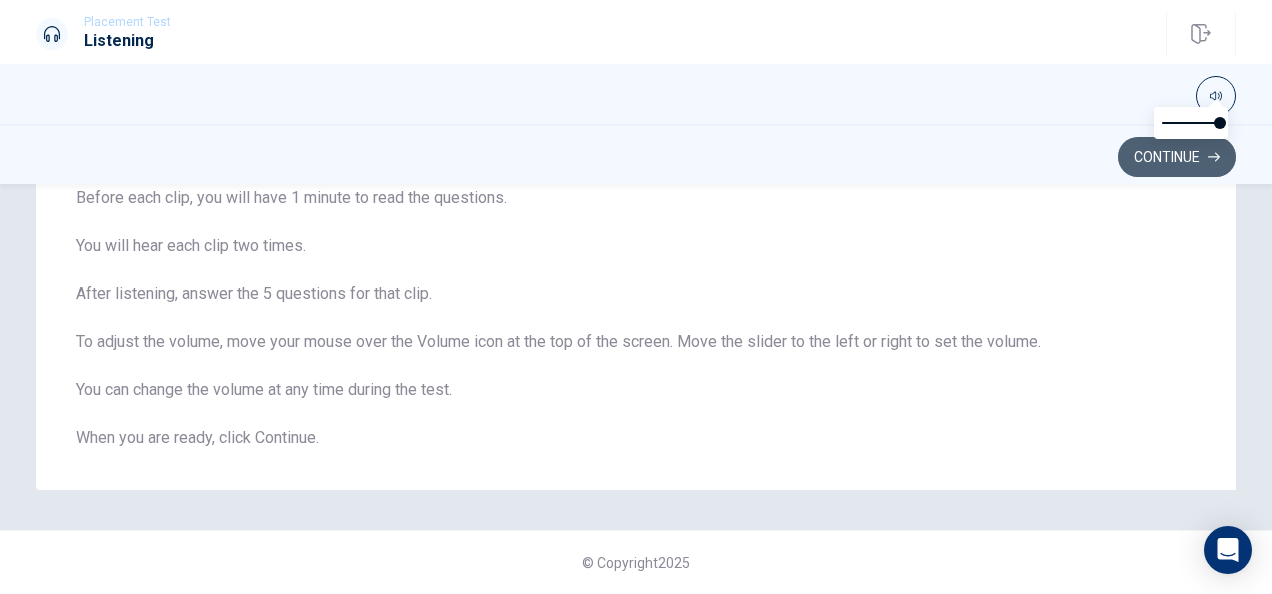 click on "Continue" at bounding box center [1177, 157] 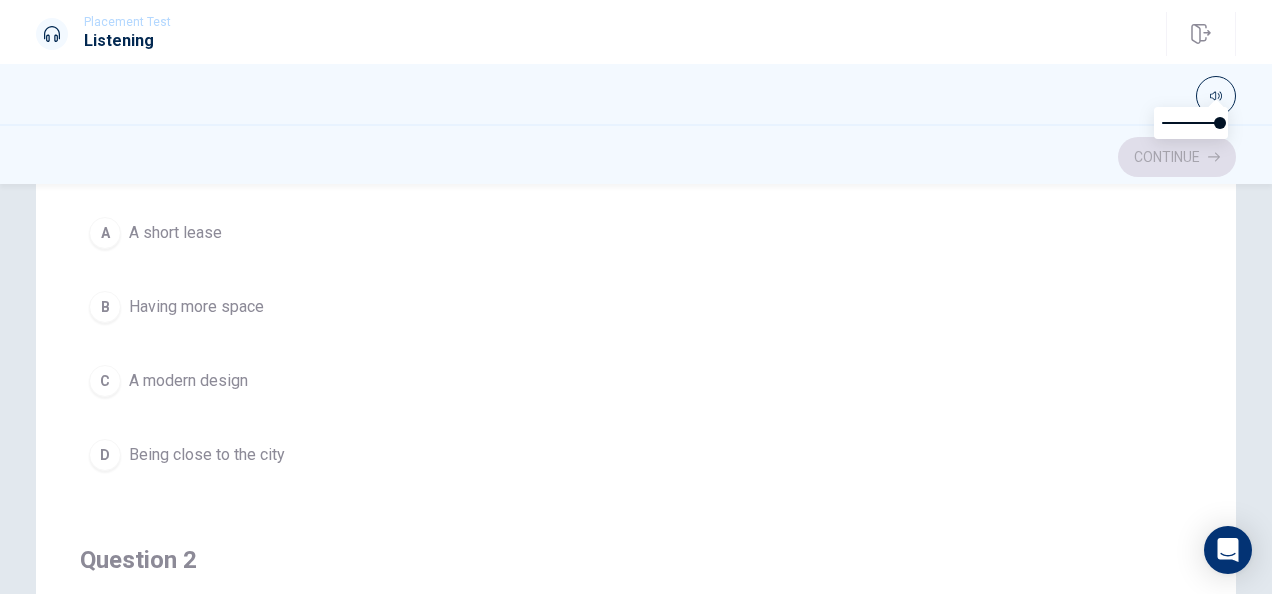 scroll, scrollTop: 0, scrollLeft: 0, axis: both 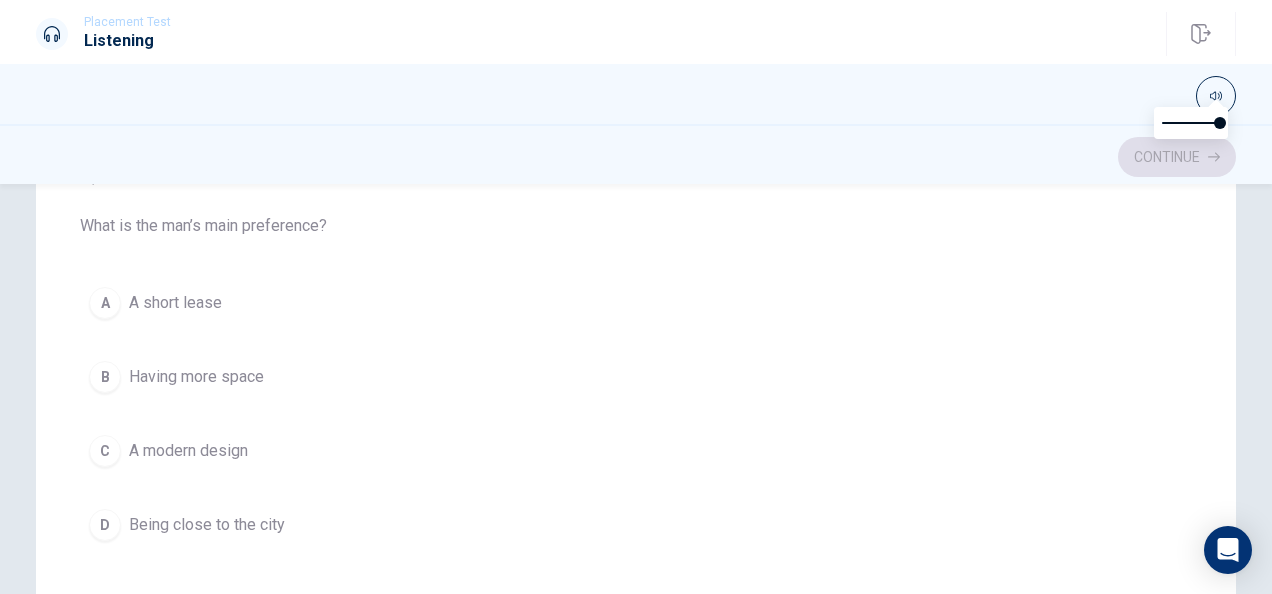 click on "Having more space" at bounding box center [196, 377] 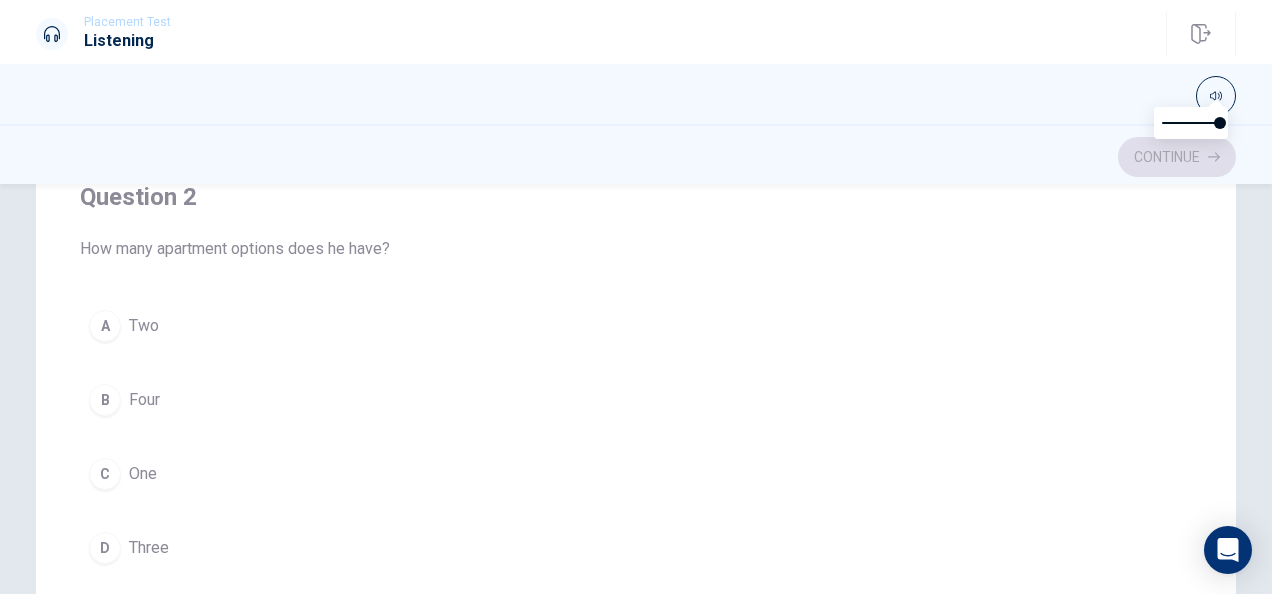 scroll, scrollTop: 431, scrollLeft: 0, axis: vertical 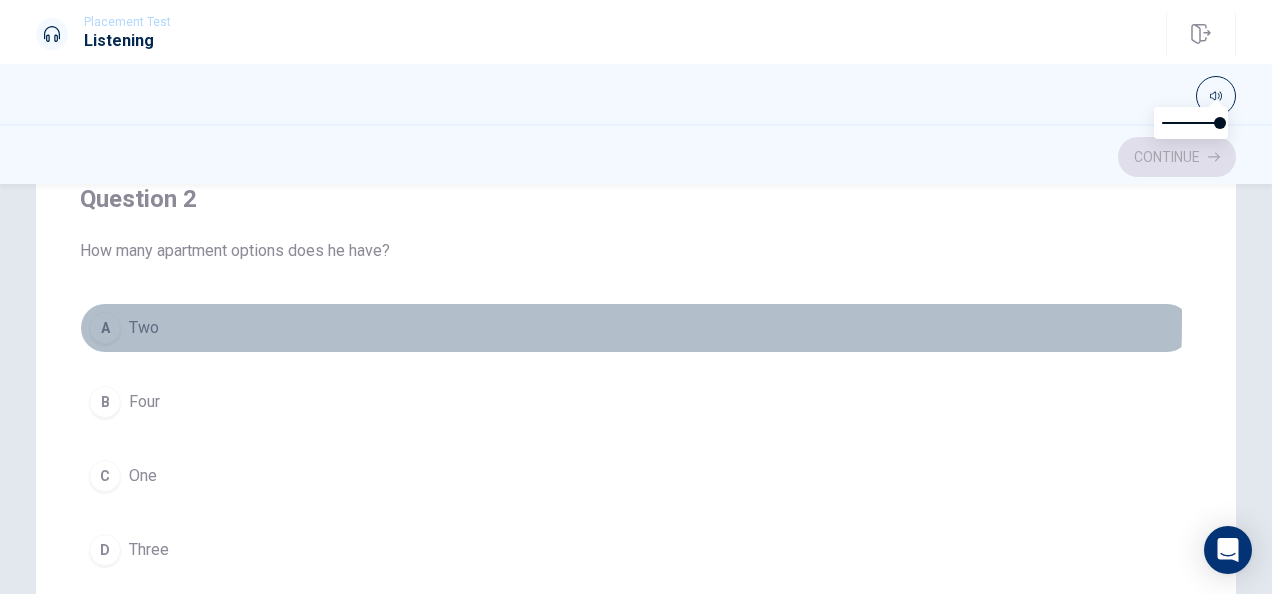 click on "A Two" at bounding box center [636, 328] 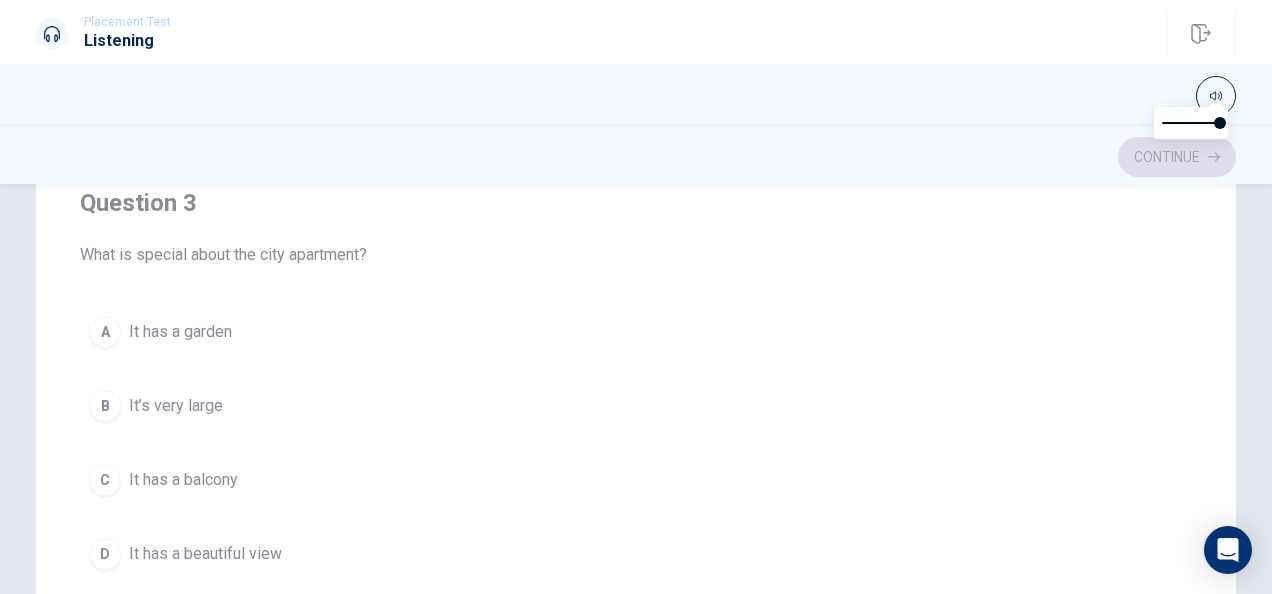 scroll, scrollTop: 884, scrollLeft: 0, axis: vertical 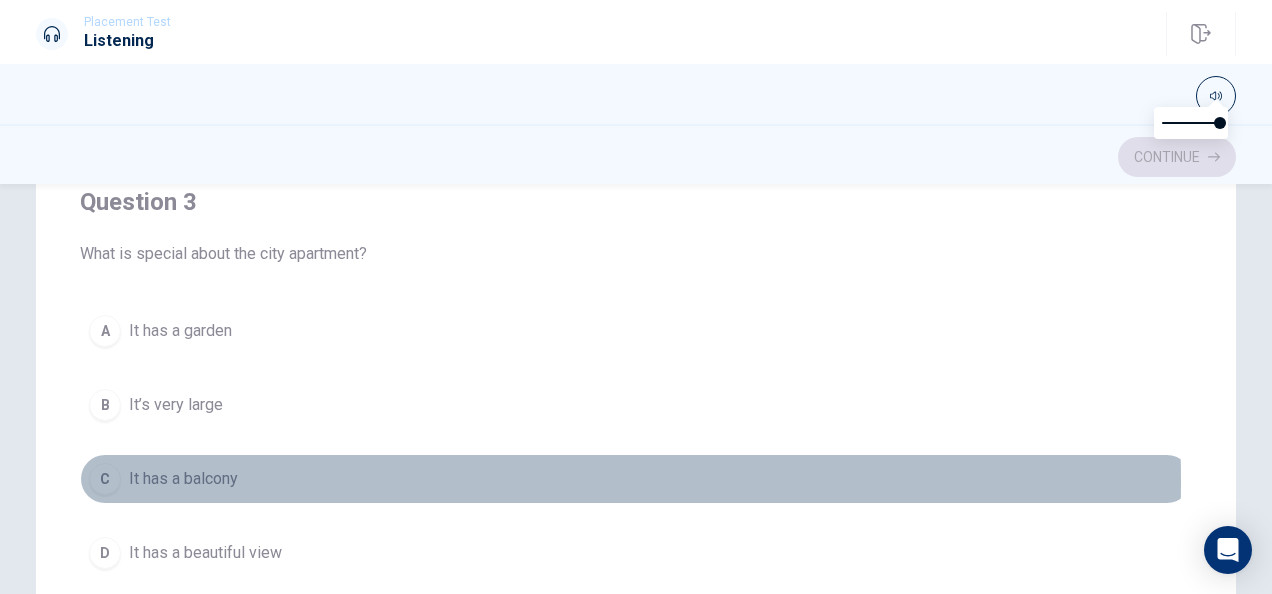 click on "It has a balcony" at bounding box center [183, 479] 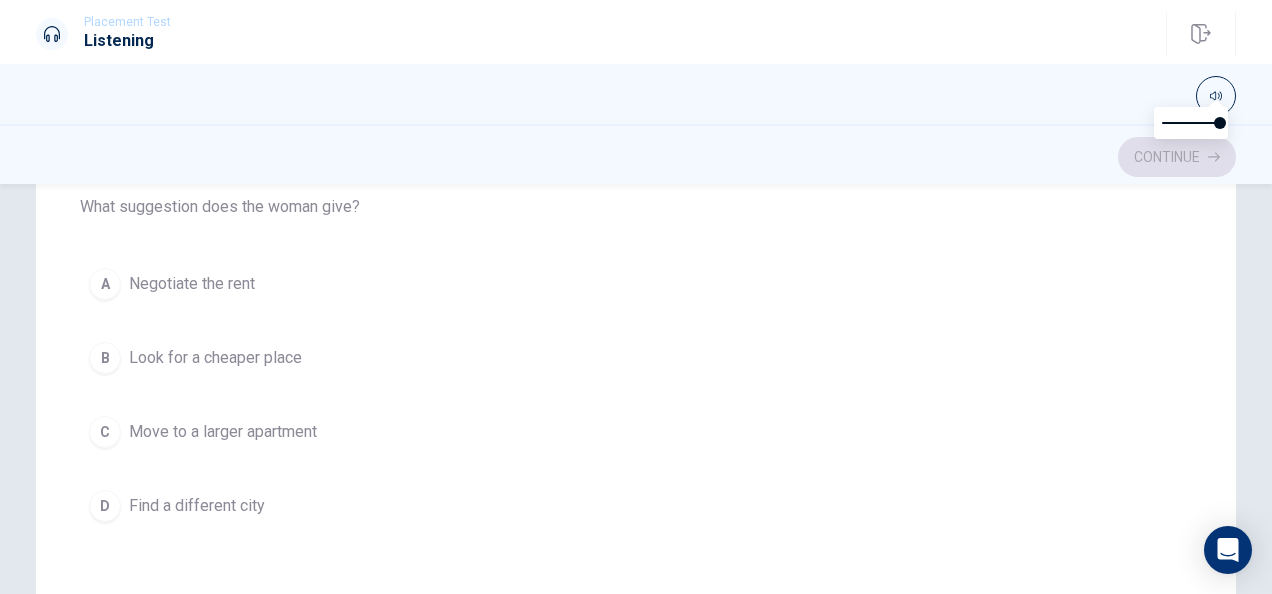 scroll, scrollTop: 1388, scrollLeft: 0, axis: vertical 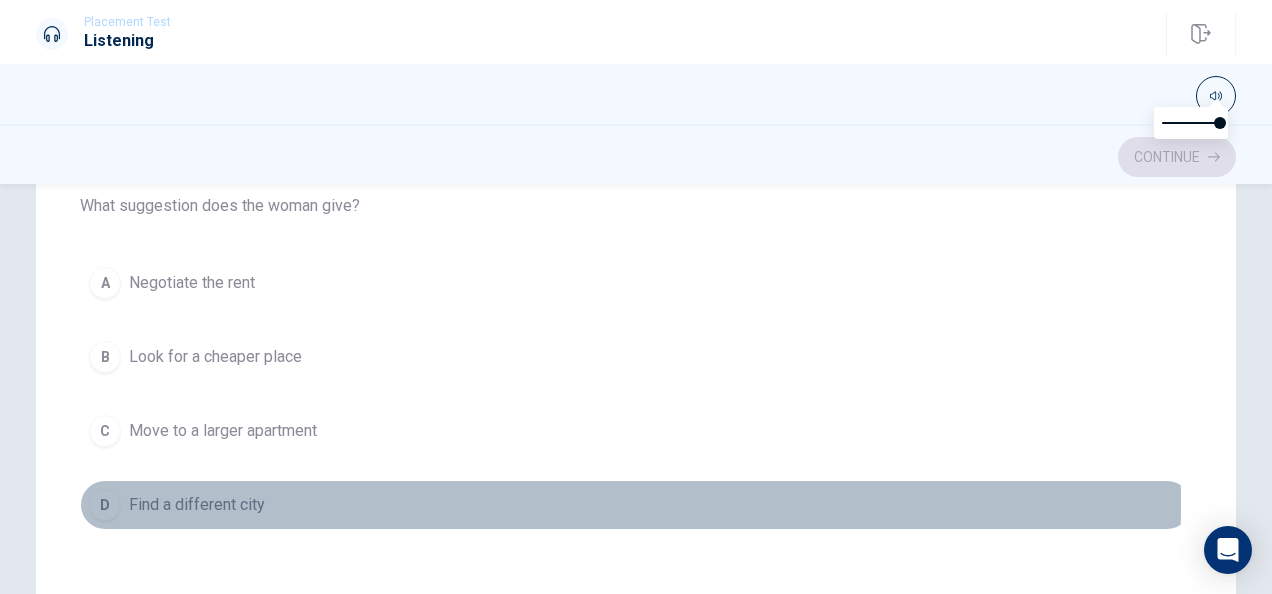 click on "Find a different city" at bounding box center [197, 505] 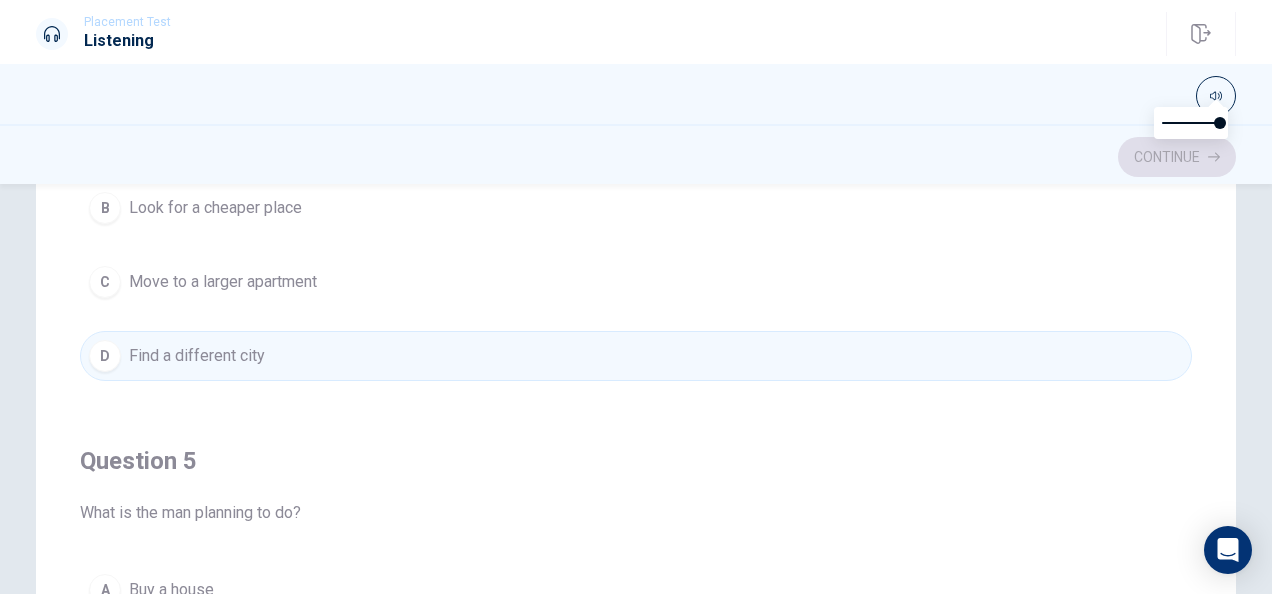 scroll, scrollTop: 1606, scrollLeft: 0, axis: vertical 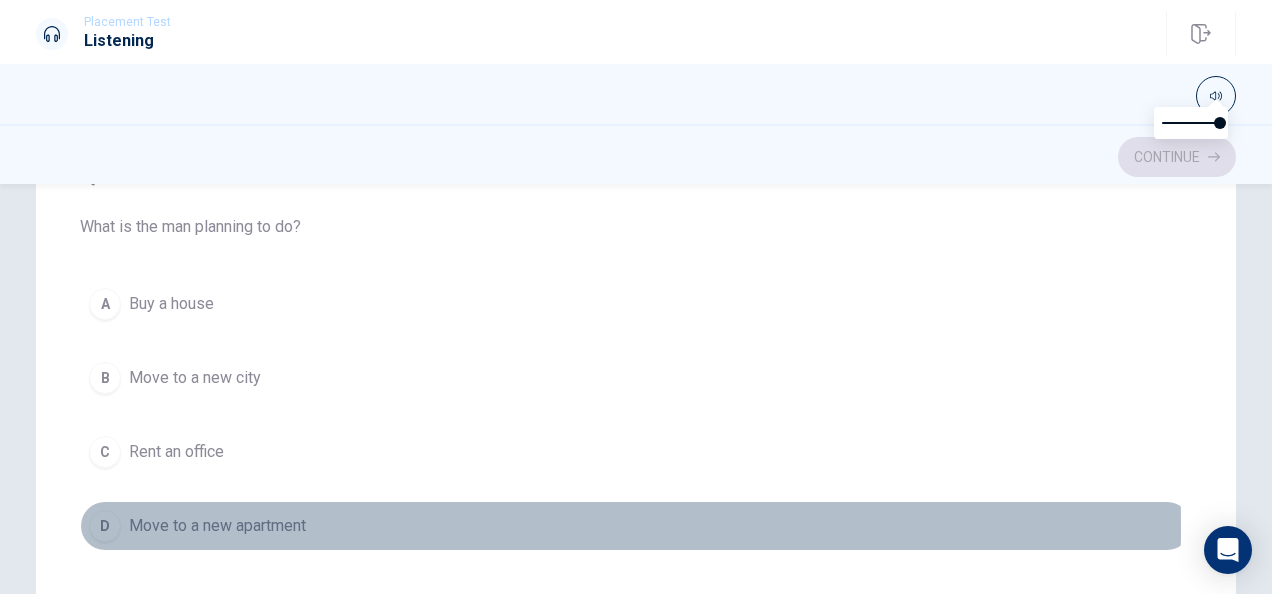 click on "Move to a new apartment" at bounding box center (217, 526) 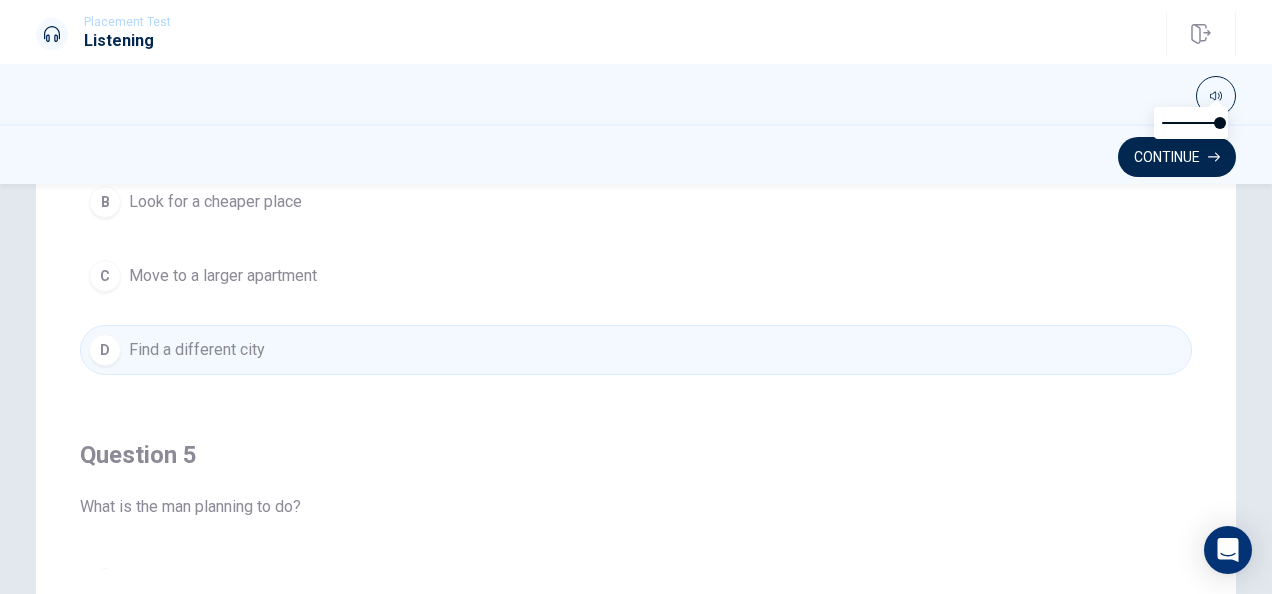 scroll, scrollTop: 1270, scrollLeft: 0, axis: vertical 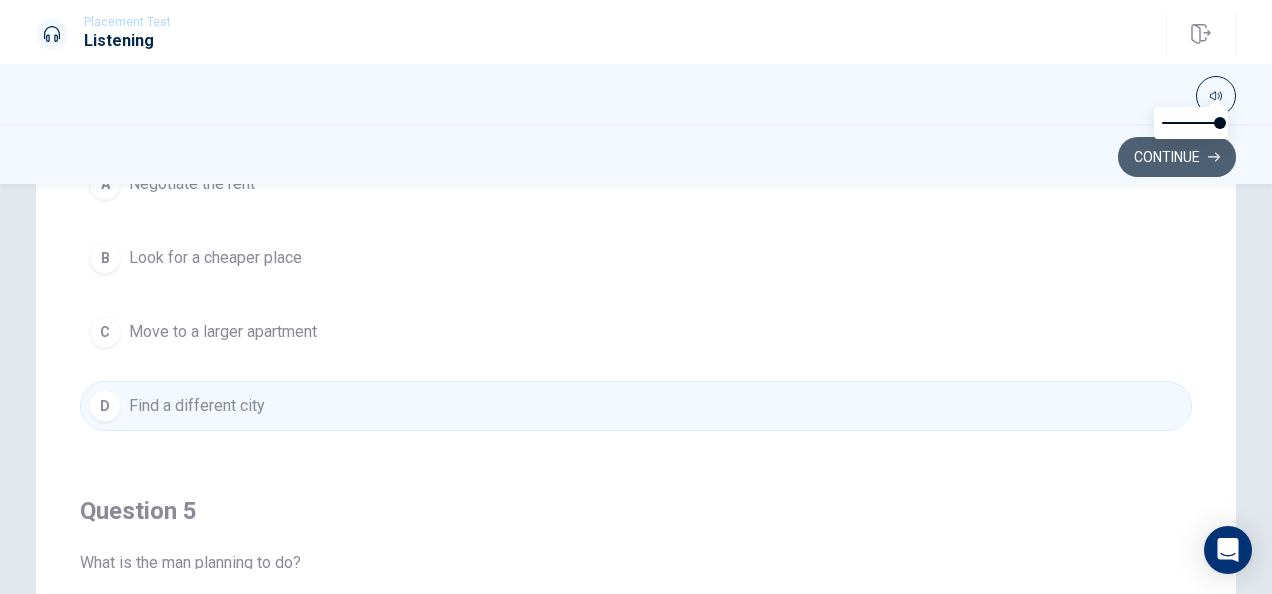 click on "Continue" at bounding box center [1177, 157] 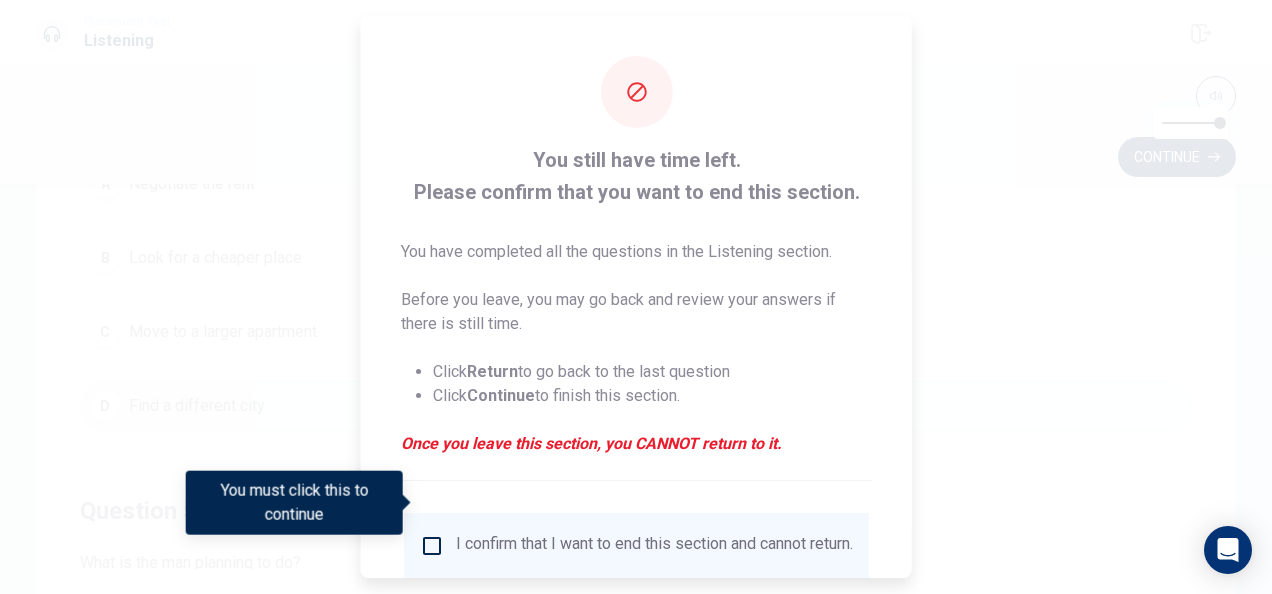 scroll, scrollTop: 152, scrollLeft: 0, axis: vertical 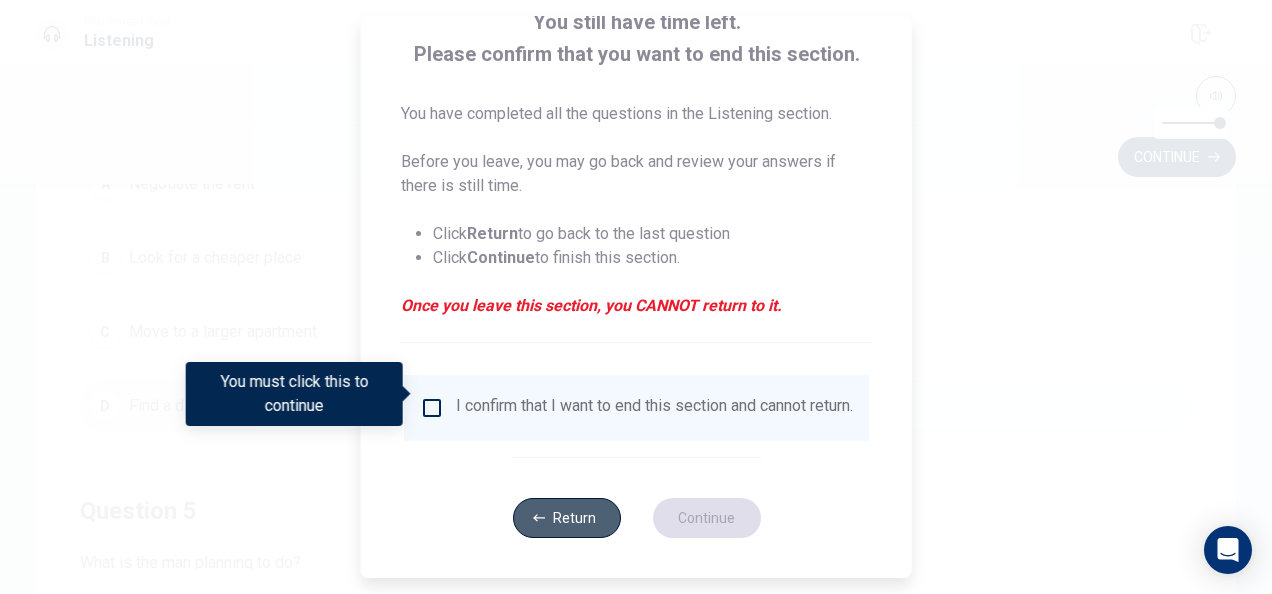 click on "Return" at bounding box center (566, 518) 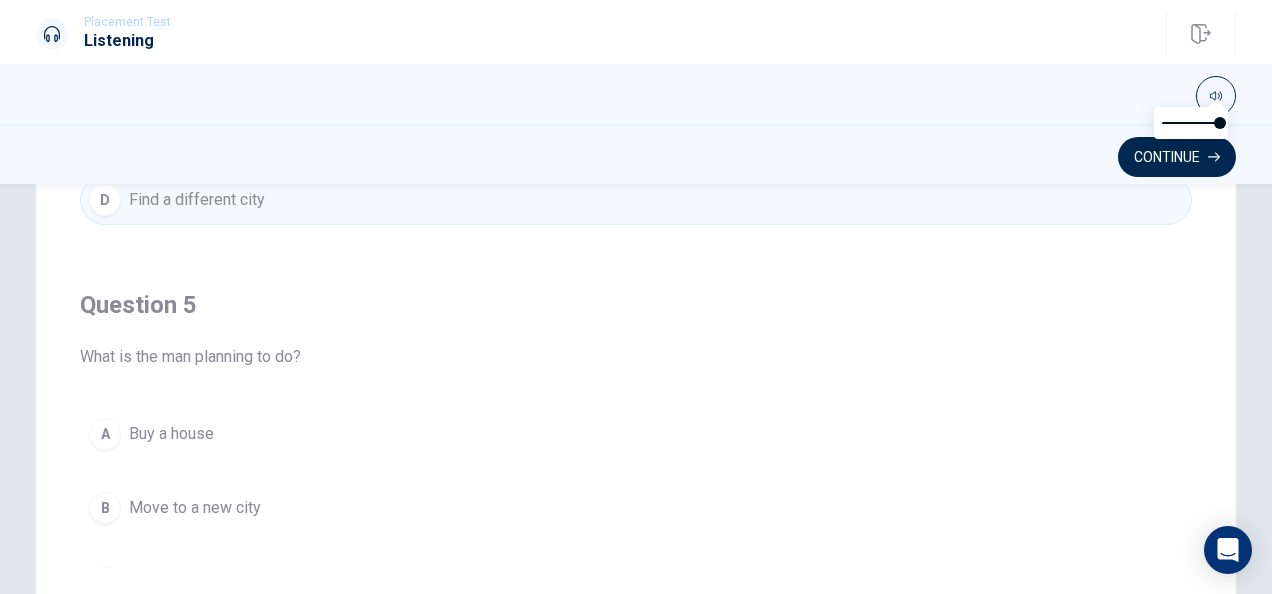 scroll, scrollTop: 1606, scrollLeft: 0, axis: vertical 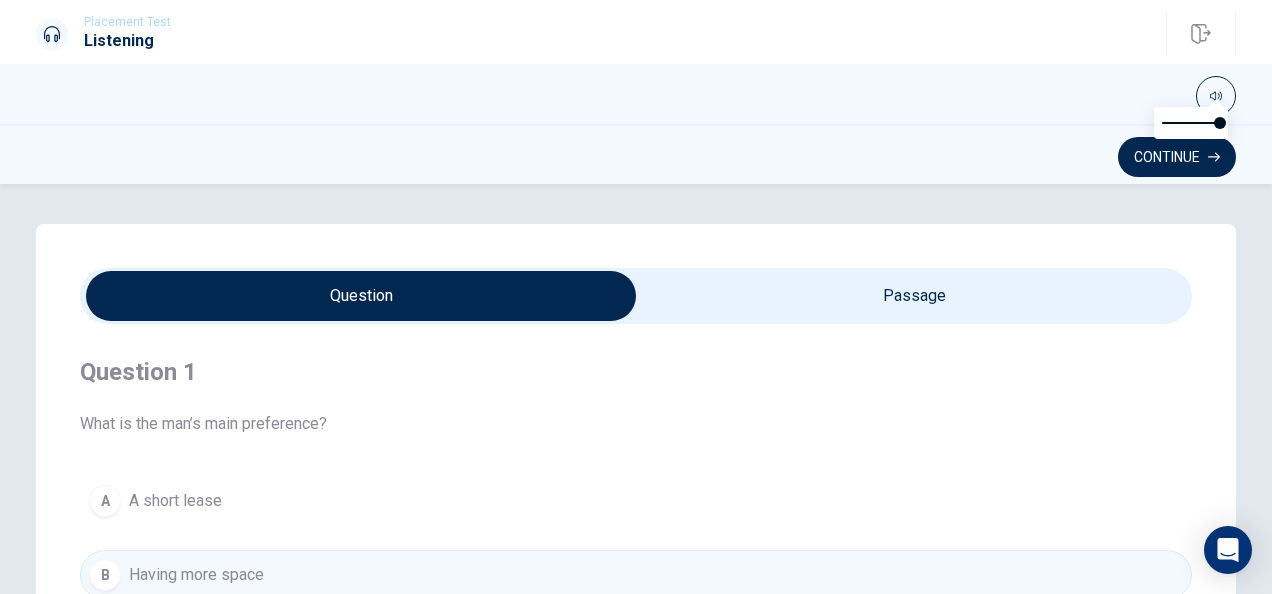 type on "77" 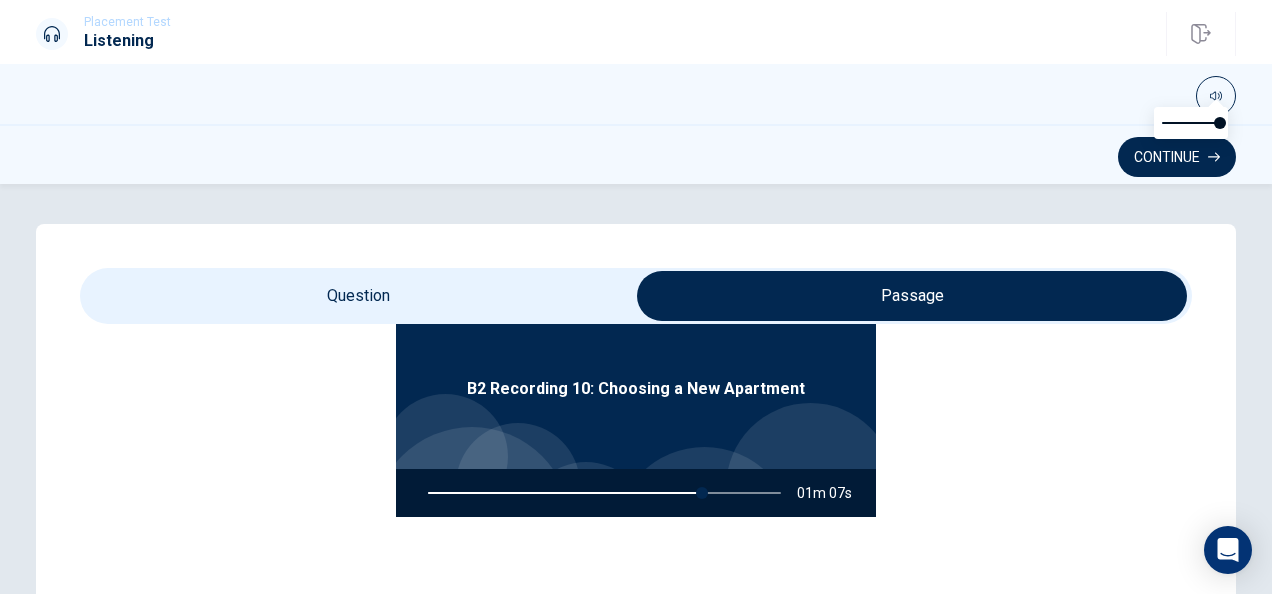 scroll, scrollTop: 112, scrollLeft: 0, axis: vertical 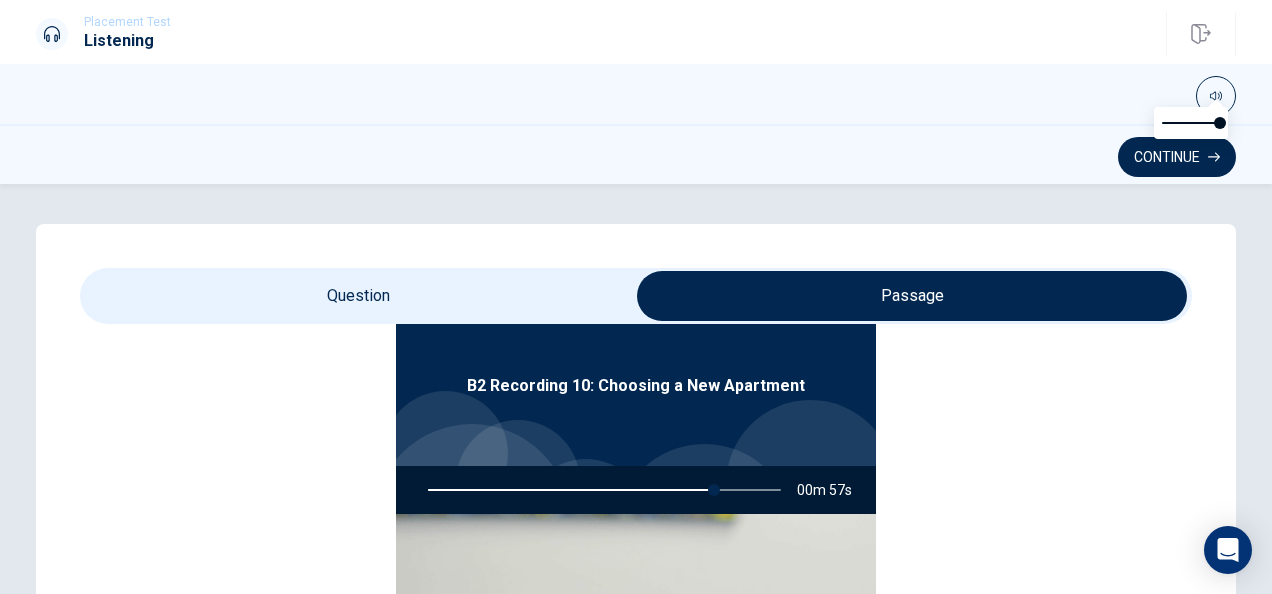 click at bounding box center (600, 490) 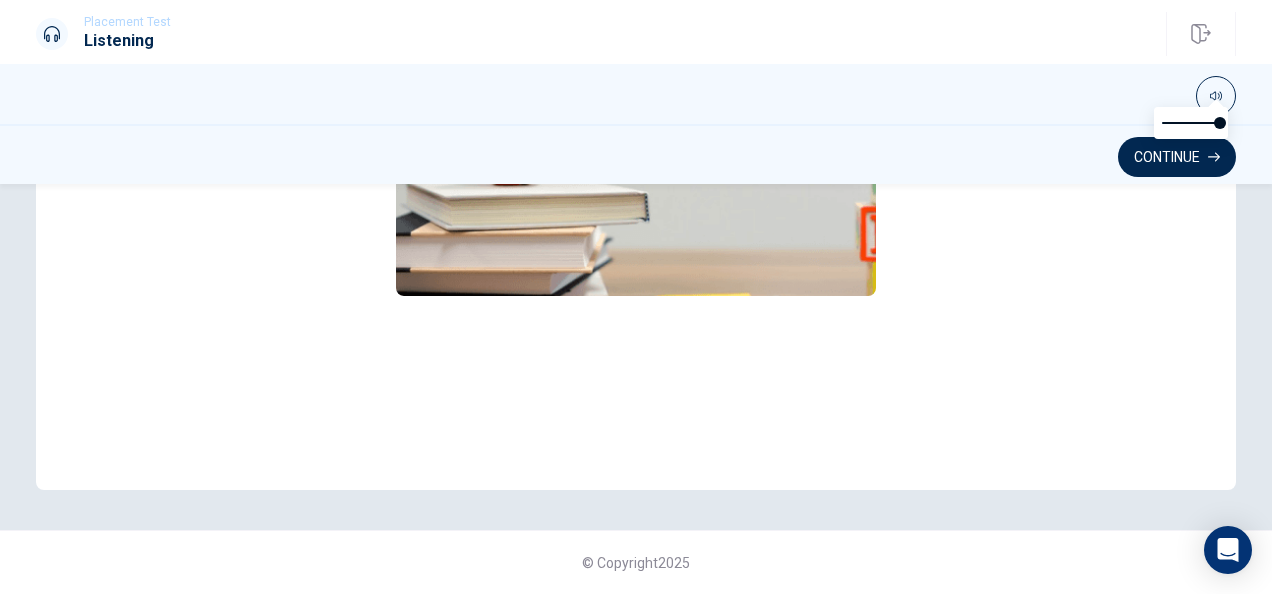 scroll, scrollTop: 0, scrollLeft: 0, axis: both 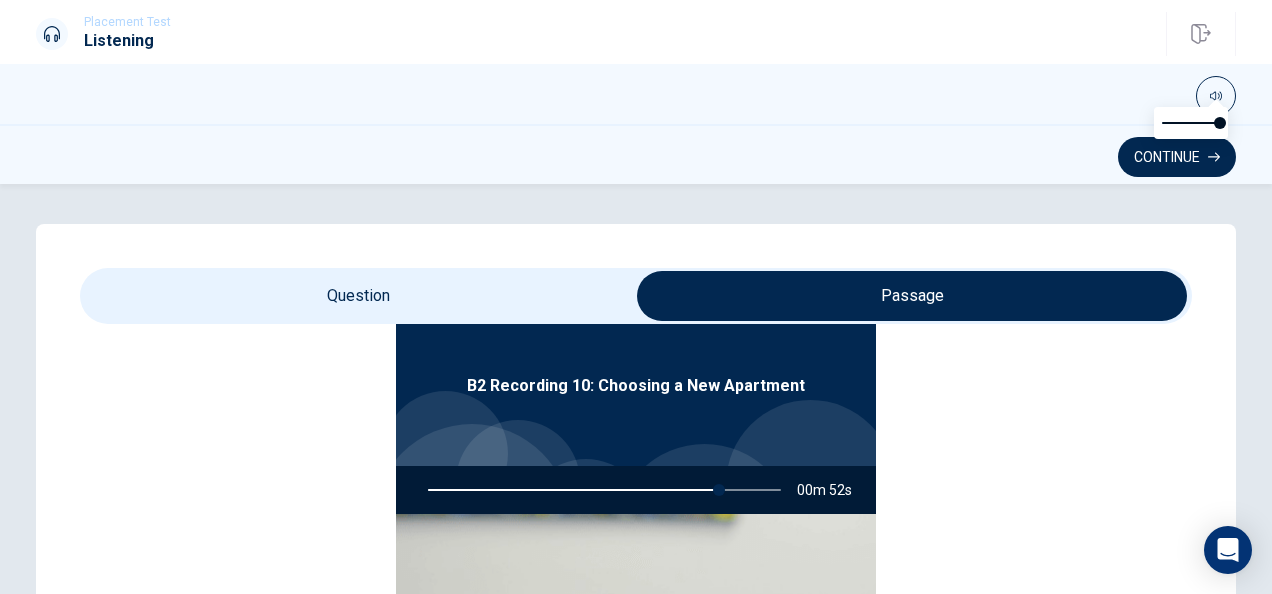 type on "83" 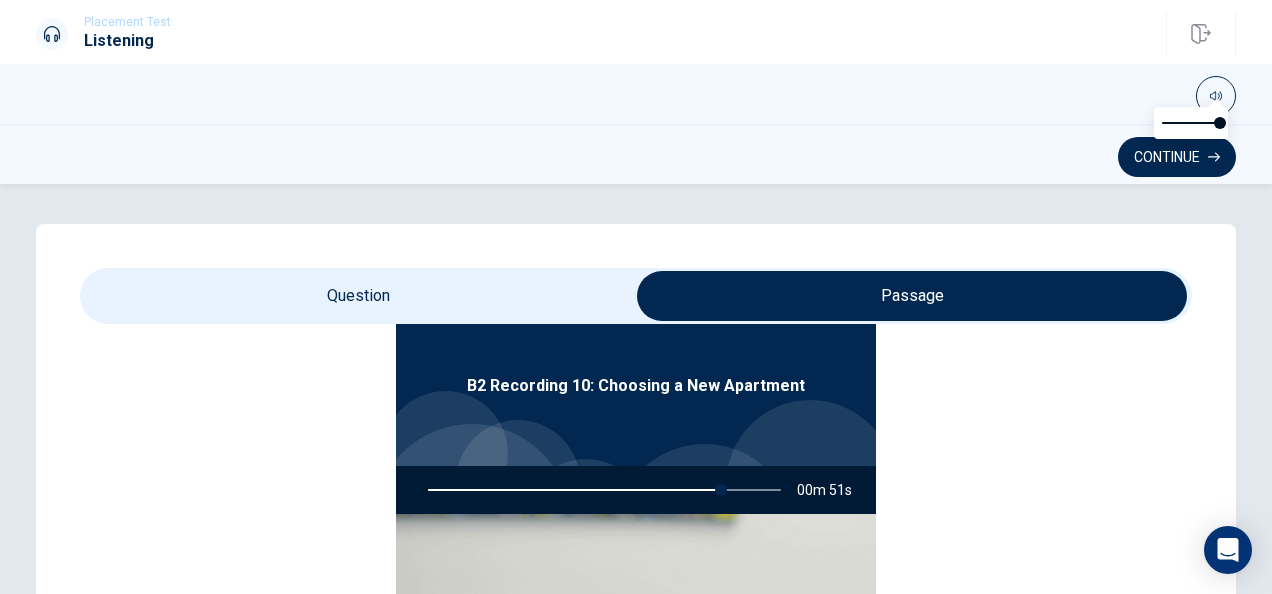 click at bounding box center [912, 296] 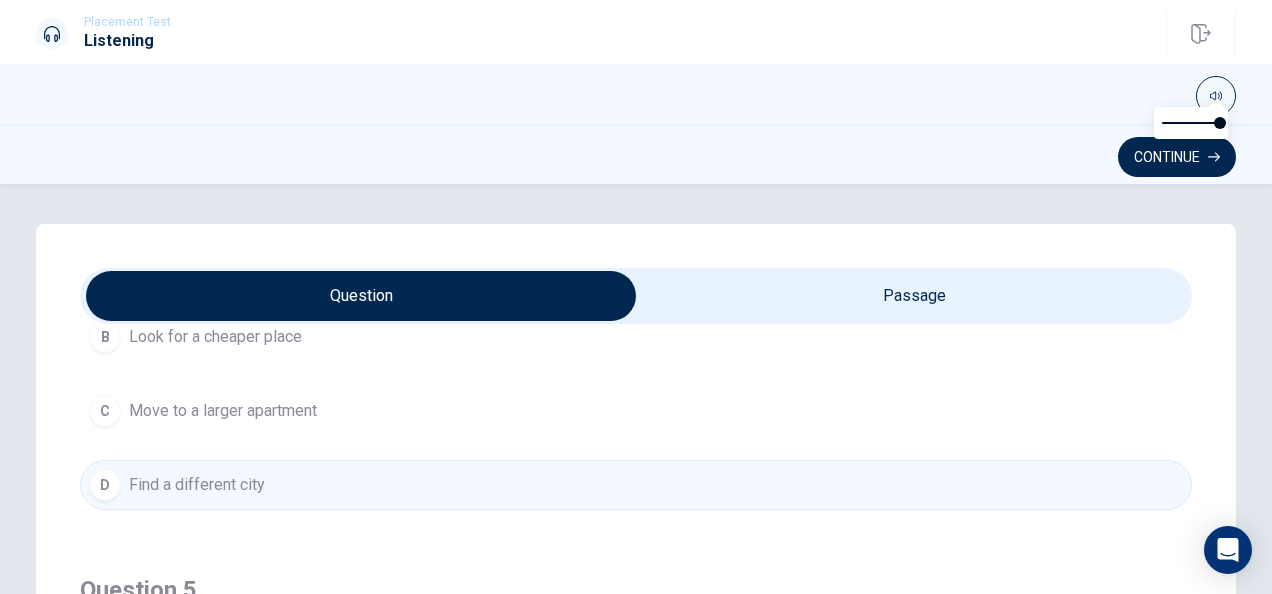 scroll, scrollTop: 1606, scrollLeft: 0, axis: vertical 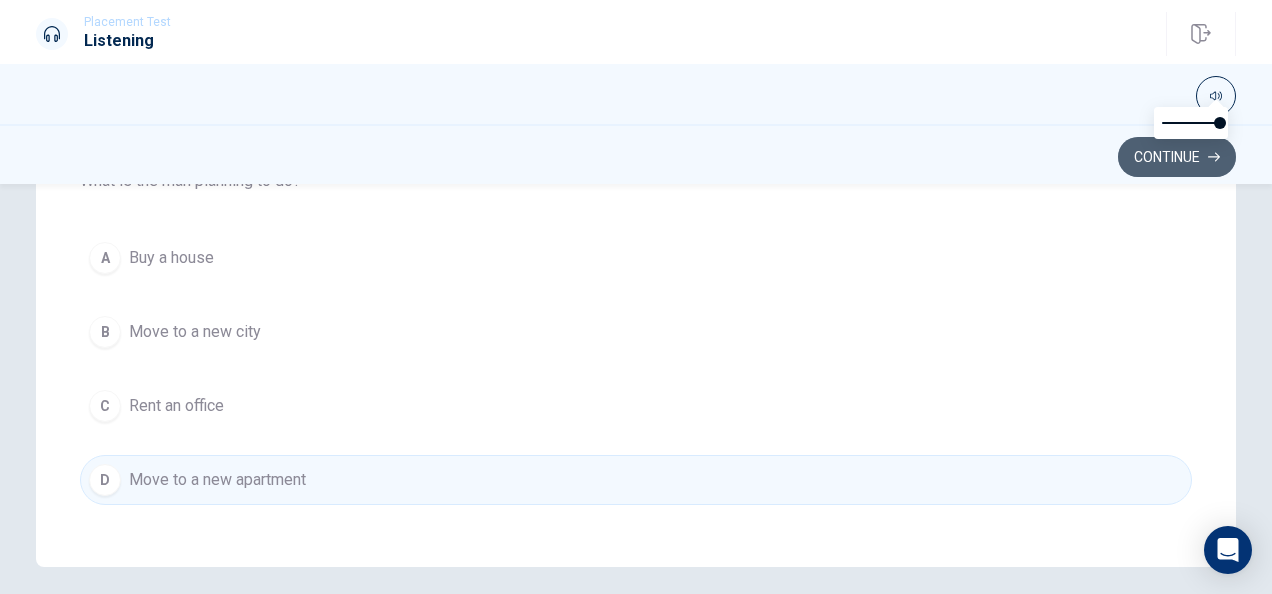 click on "Continue" at bounding box center [1177, 157] 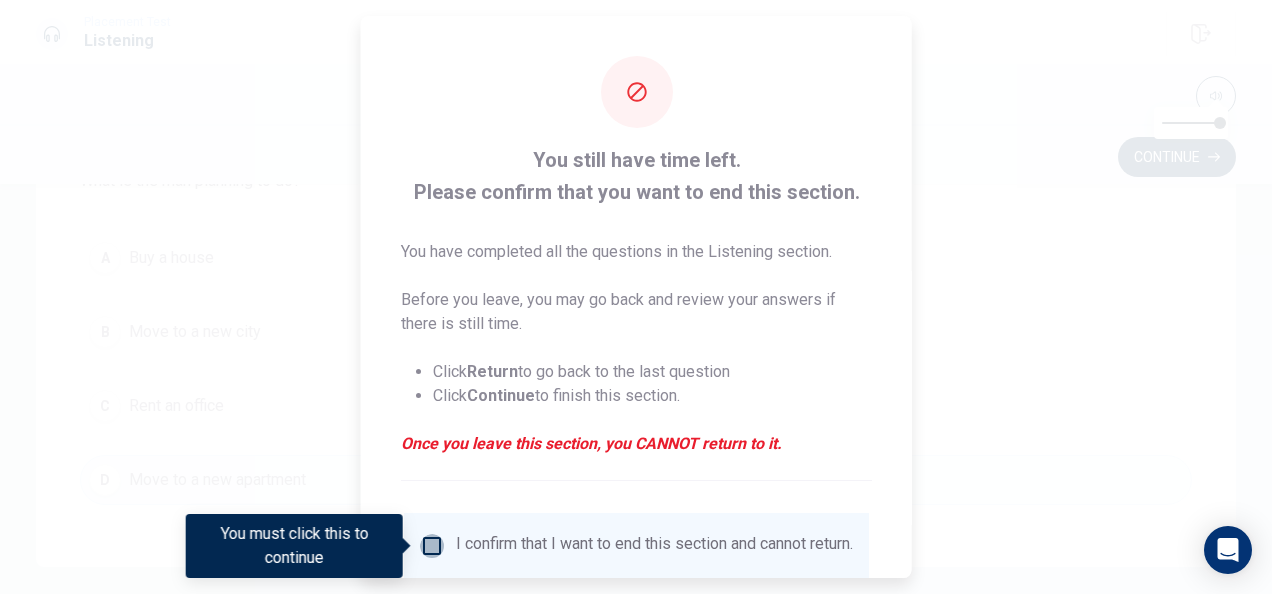 click at bounding box center (432, 546) 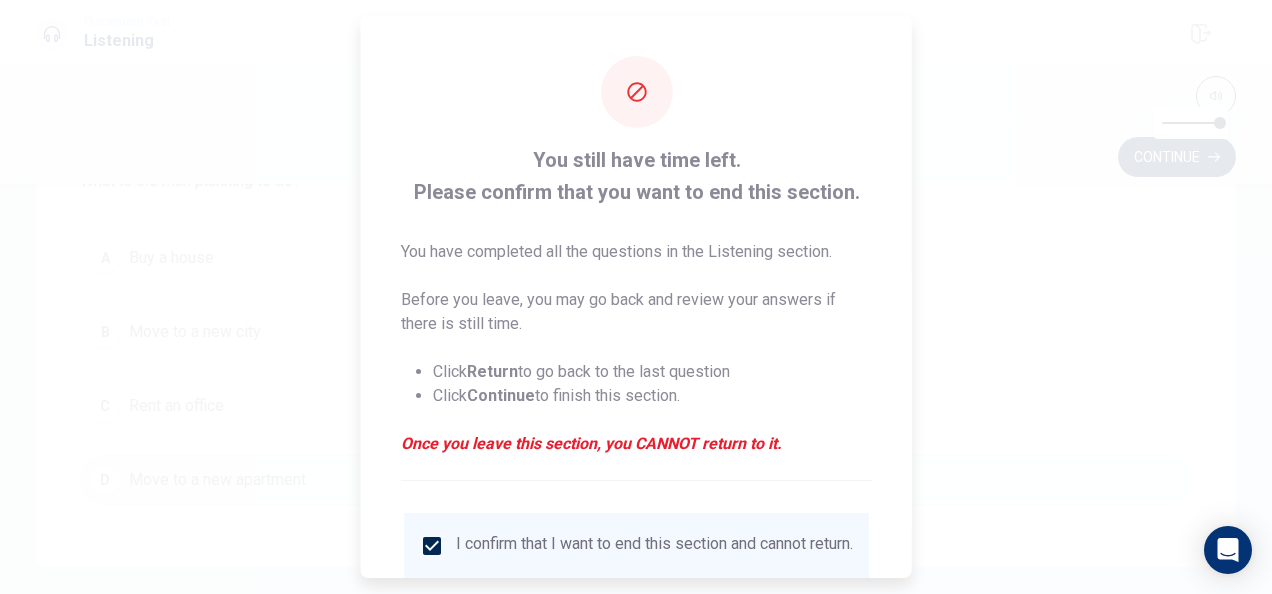 scroll, scrollTop: 152, scrollLeft: 0, axis: vertical 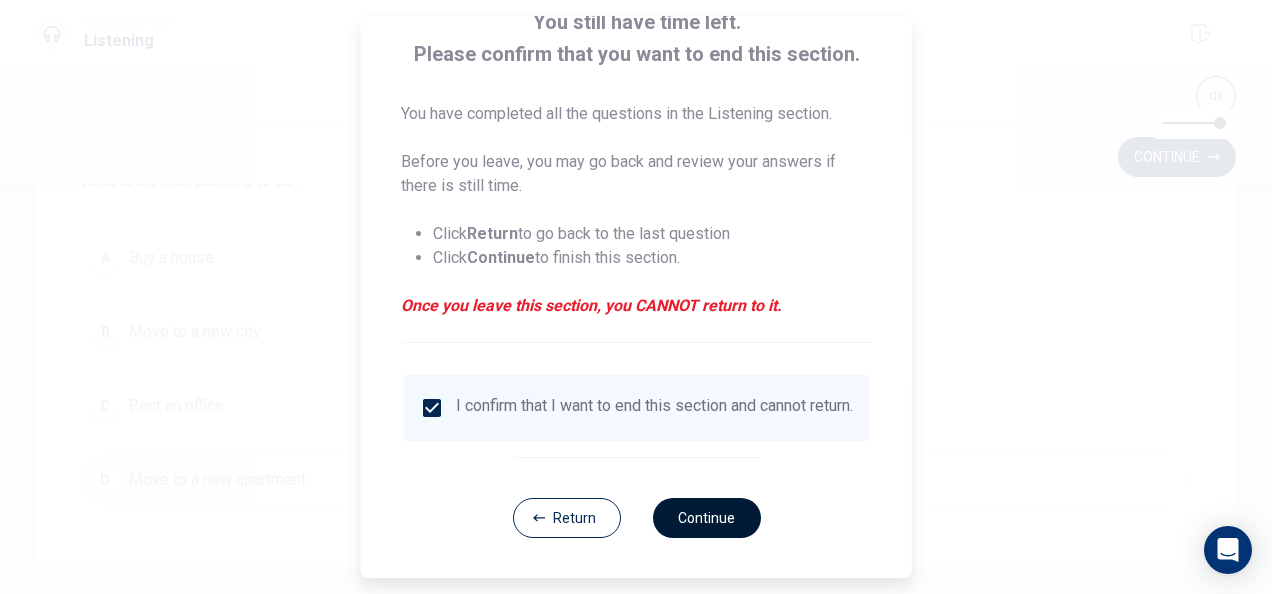 click on "Continue" at bounding box center [706, 518] 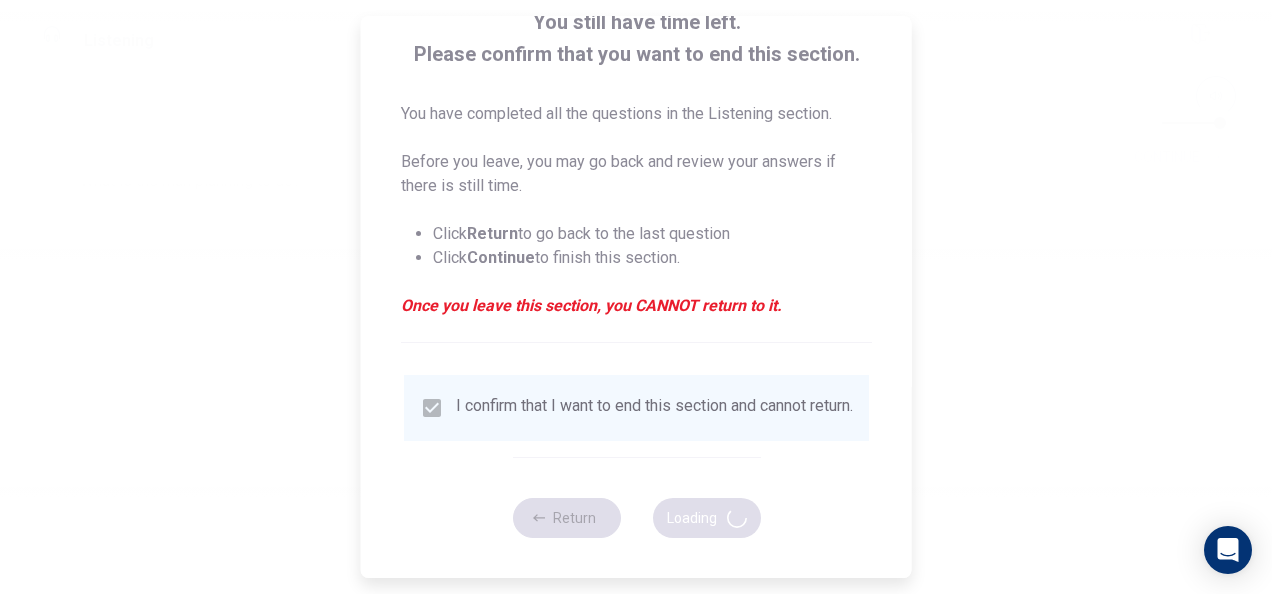 scroll, scrollTop: 0, scrollLeft: 0, axis: both 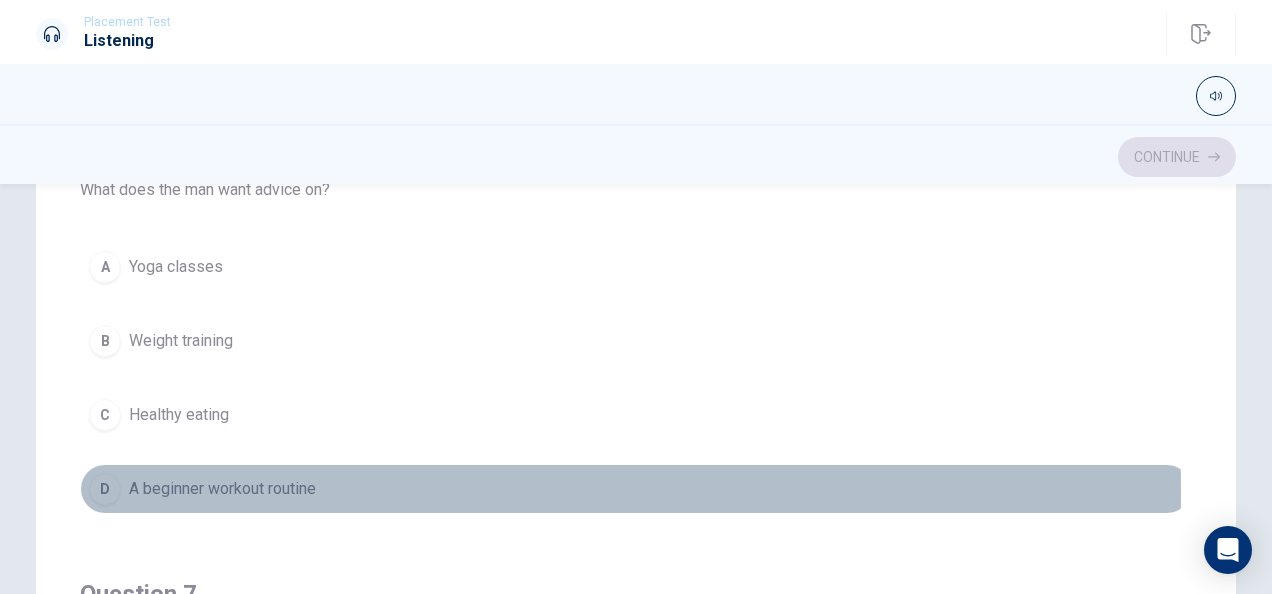 click on "A beginner workout routine" at bounding box center (222, 489) 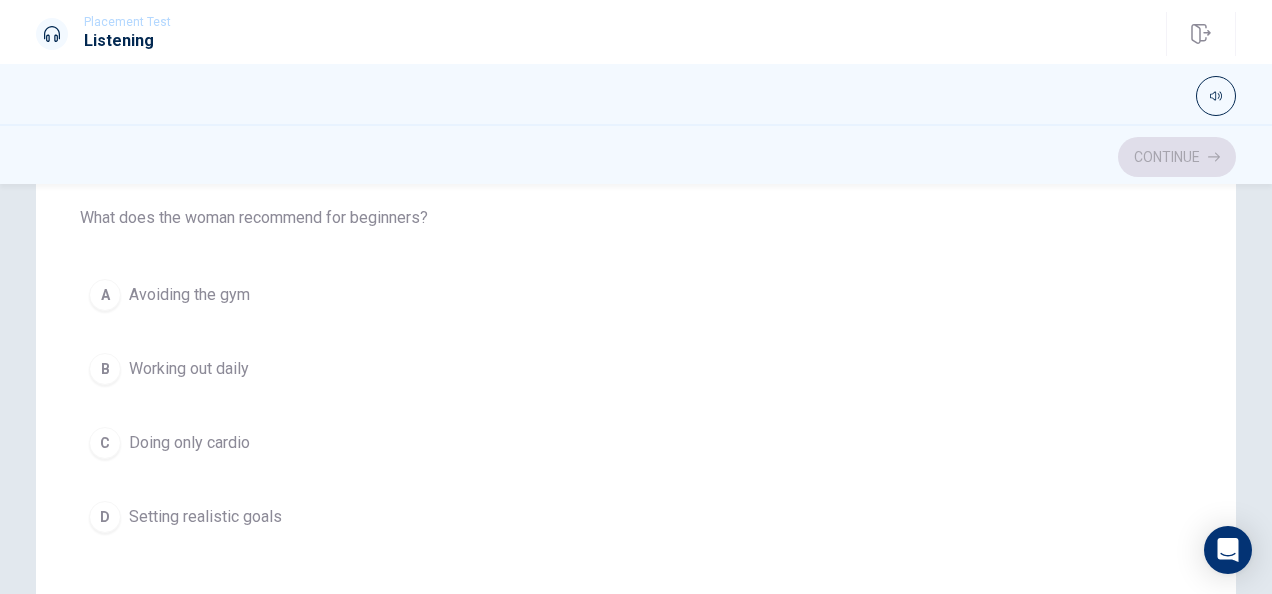 scroll, scrollTop: 429, scrollLeft: 0, axis: vertical 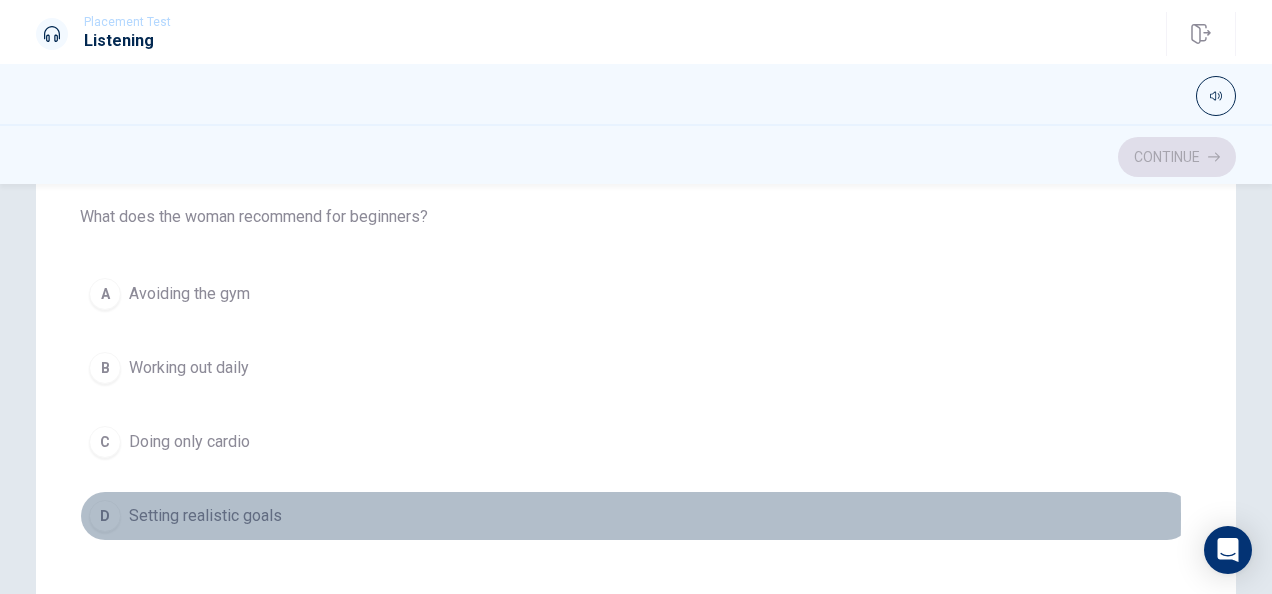 click on "Setting realistic goals" at bounding box center (205, 516) 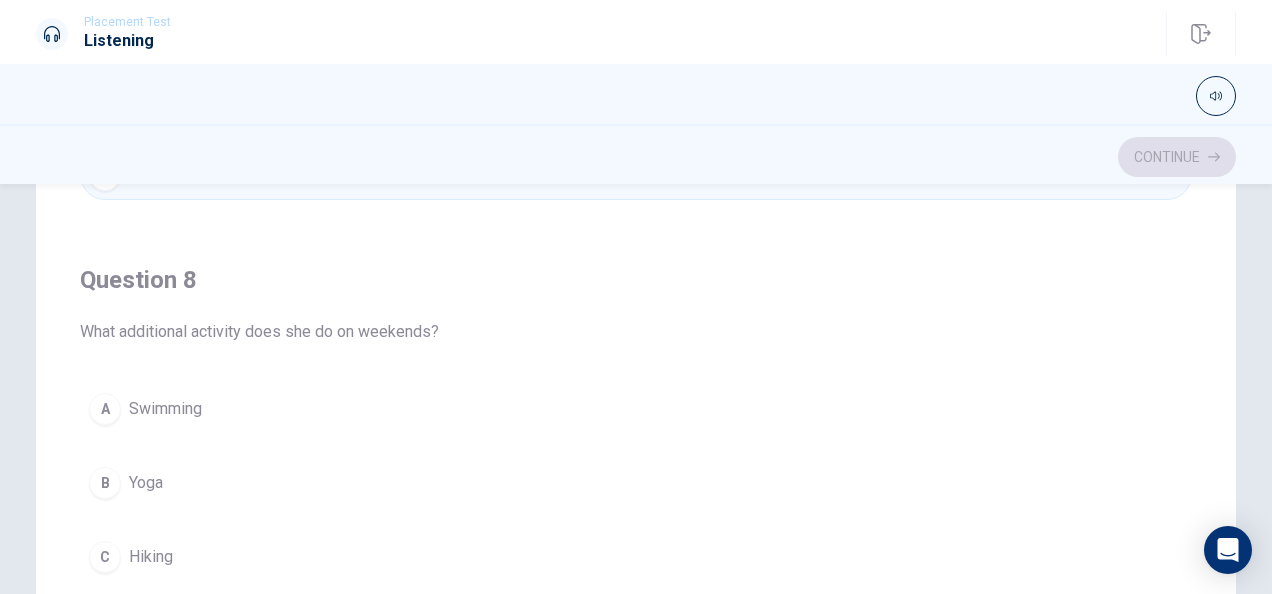 scroll, scrollTop: 771, scrollLeft: 0, axis: vertical 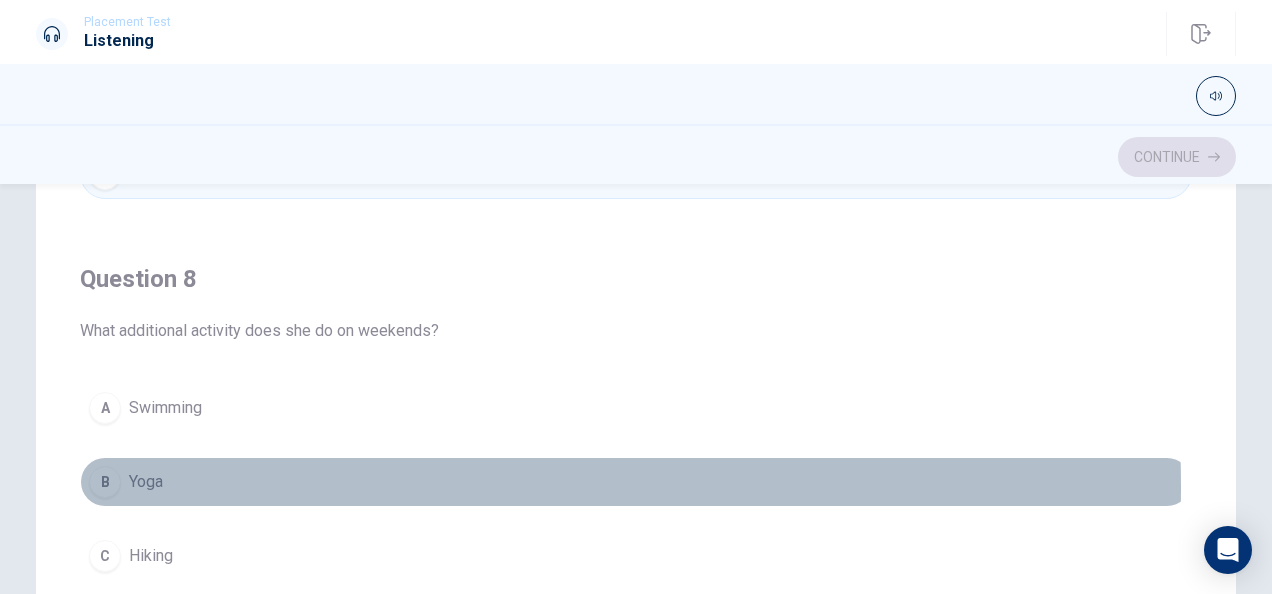click on "B Yoga" at bounding box center (636, 482) 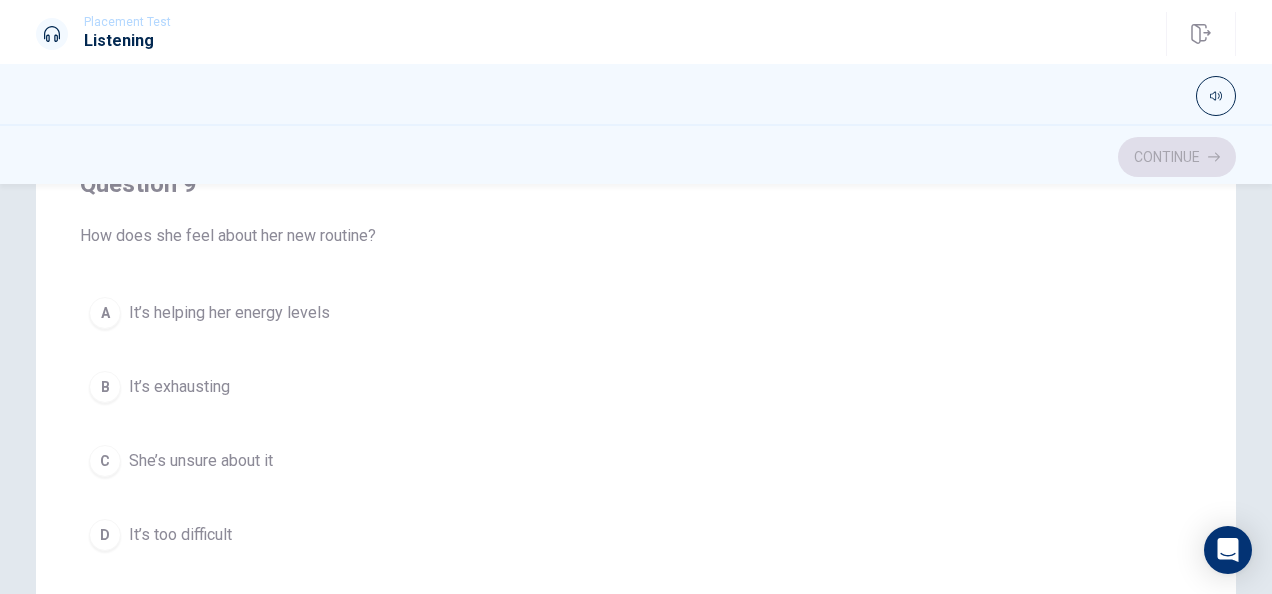 scroll, scrollTop: 1325, scrollLeft: 0, axis: vertical 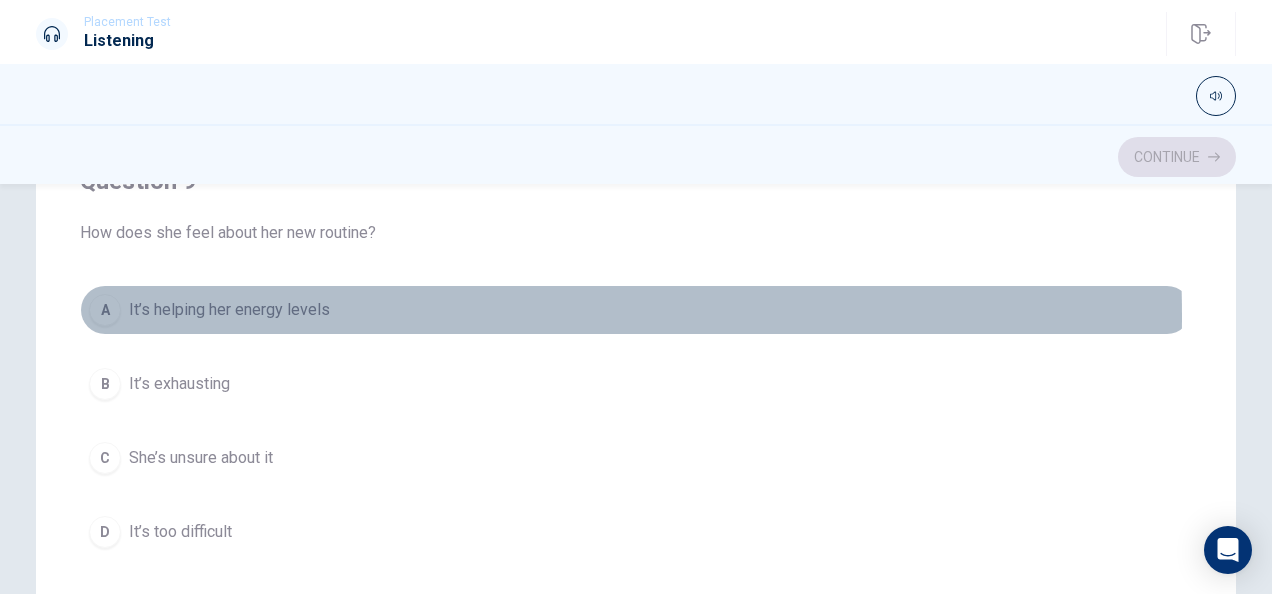 click on "It’s helping her energy levels" at bounding box center (229, 310) 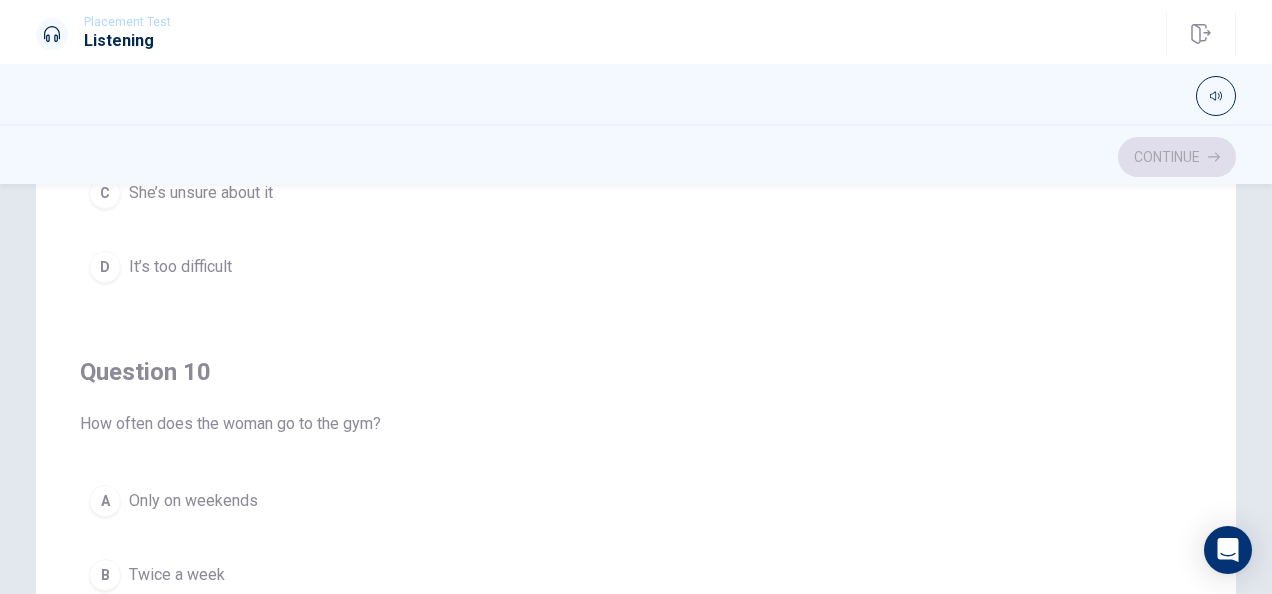 scroll, scrollTop: 1606, scrollLeft: 0, axis: vertical 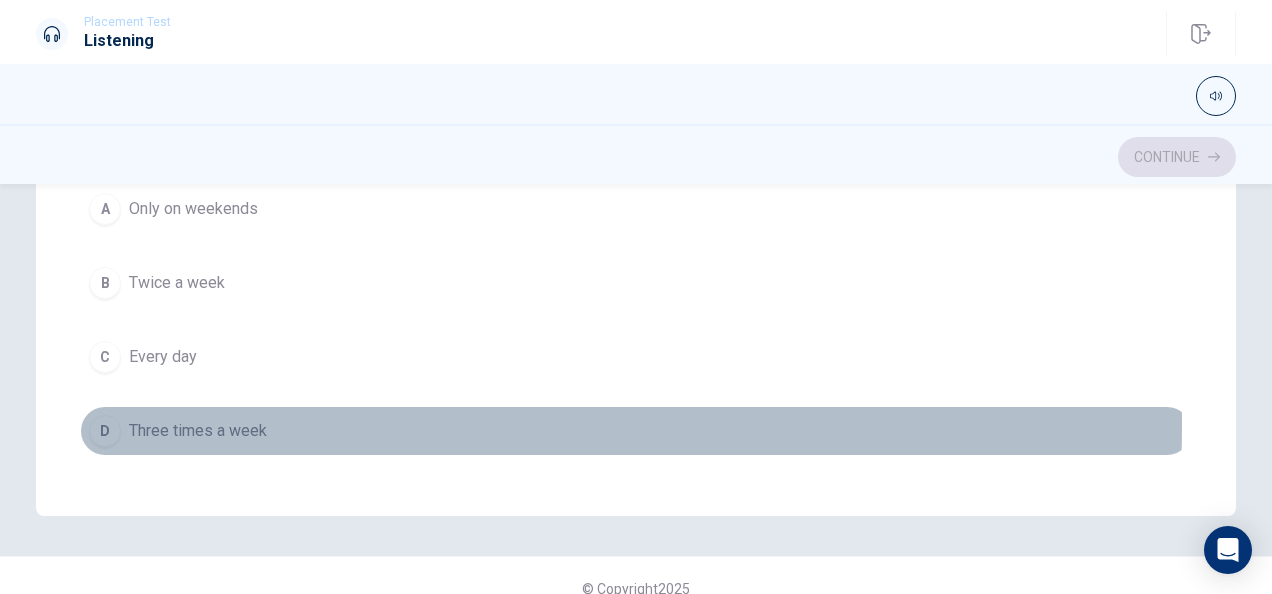 click on "Three times a week" at bounding box center (198, 431) 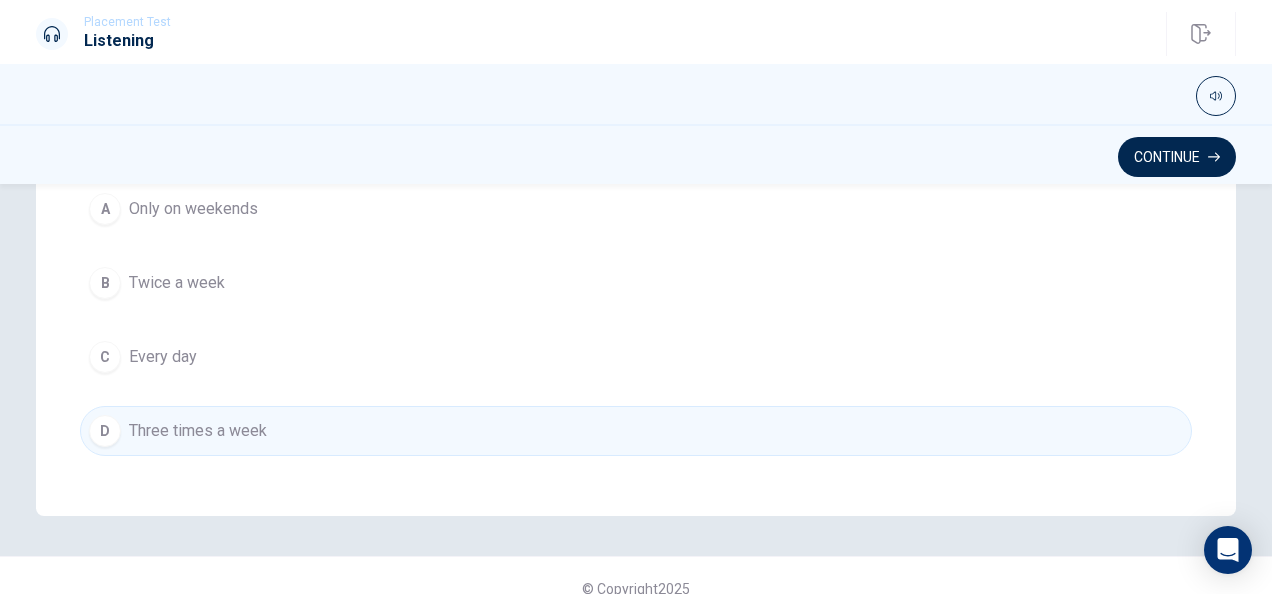 scroll, scrollTop: 1606, scrollLeft: 0, axis: vertical 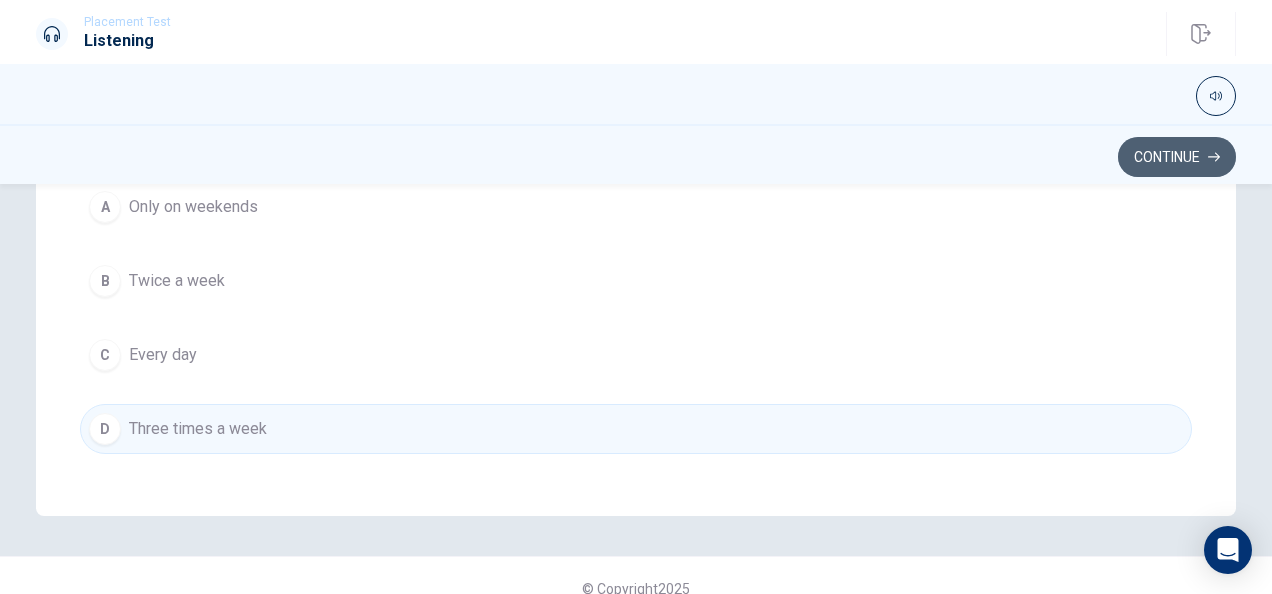 click on "Continue" at bounding box center (1177, 157) 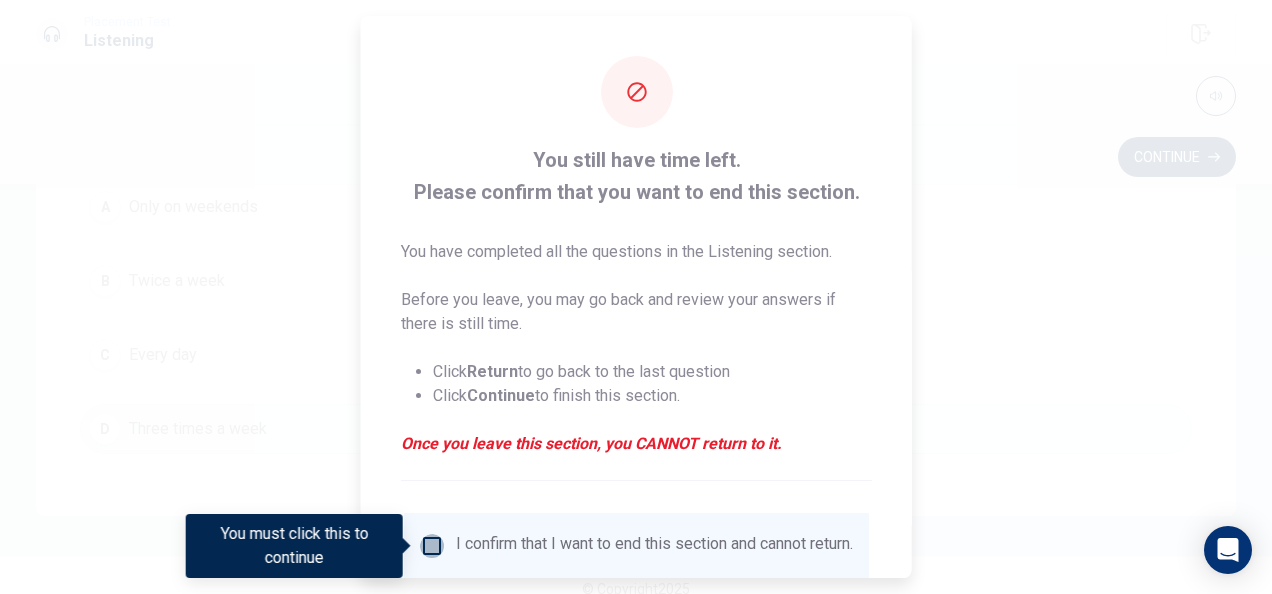 click at bounding box center (432, 546) 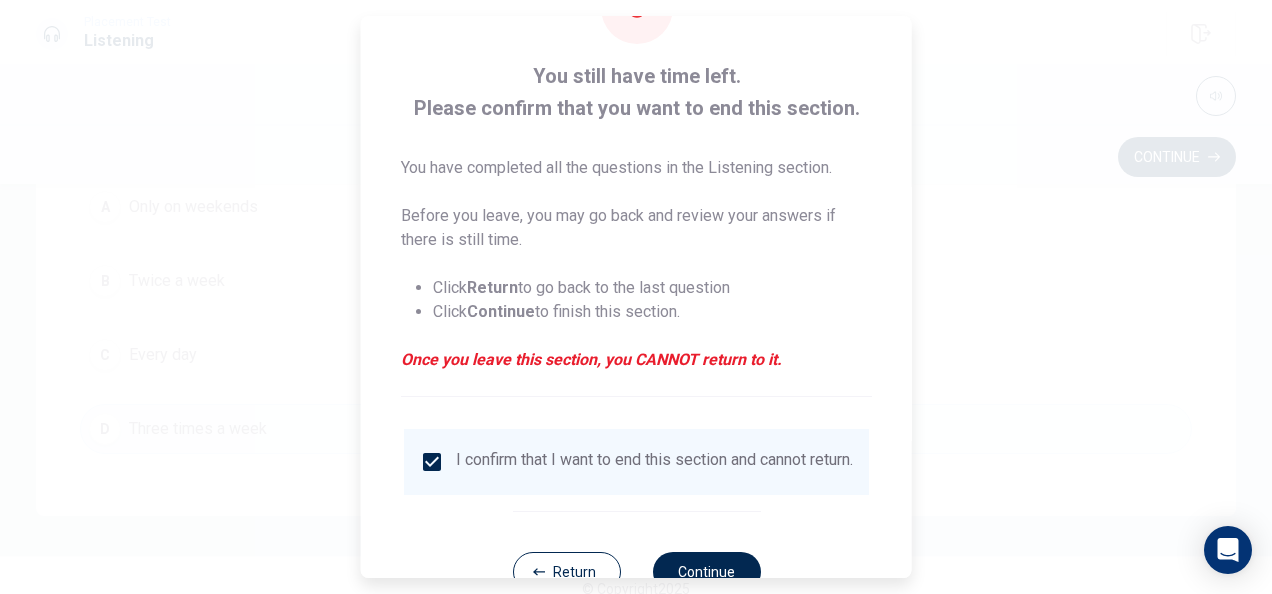 scroll, scrollTop: 152, scrollLeft: 0, axis: vertical 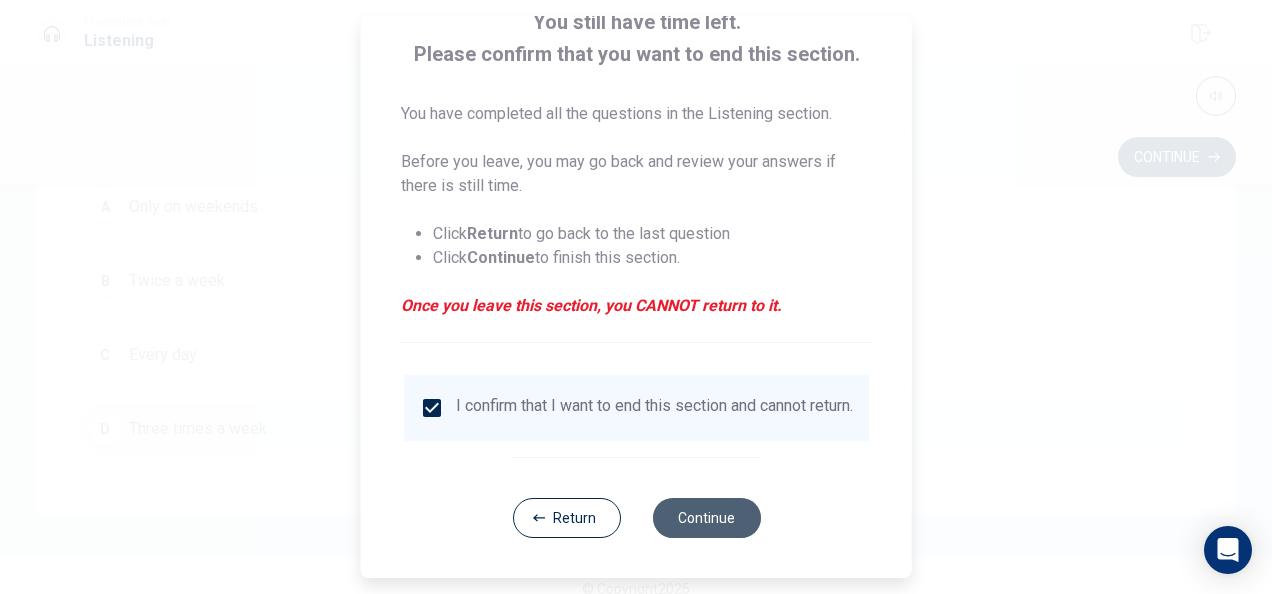 click on "Continue" at bounding box center [706, 518] 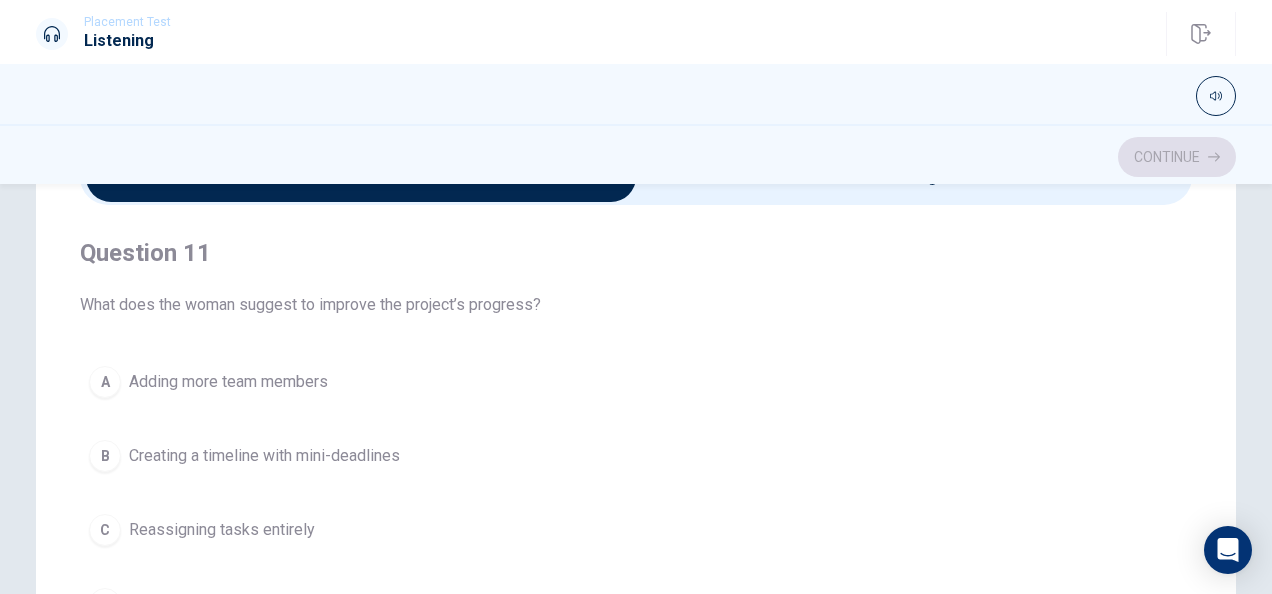 scroll, scrollTop: 120, scrollLeft: 0, axis: vertical 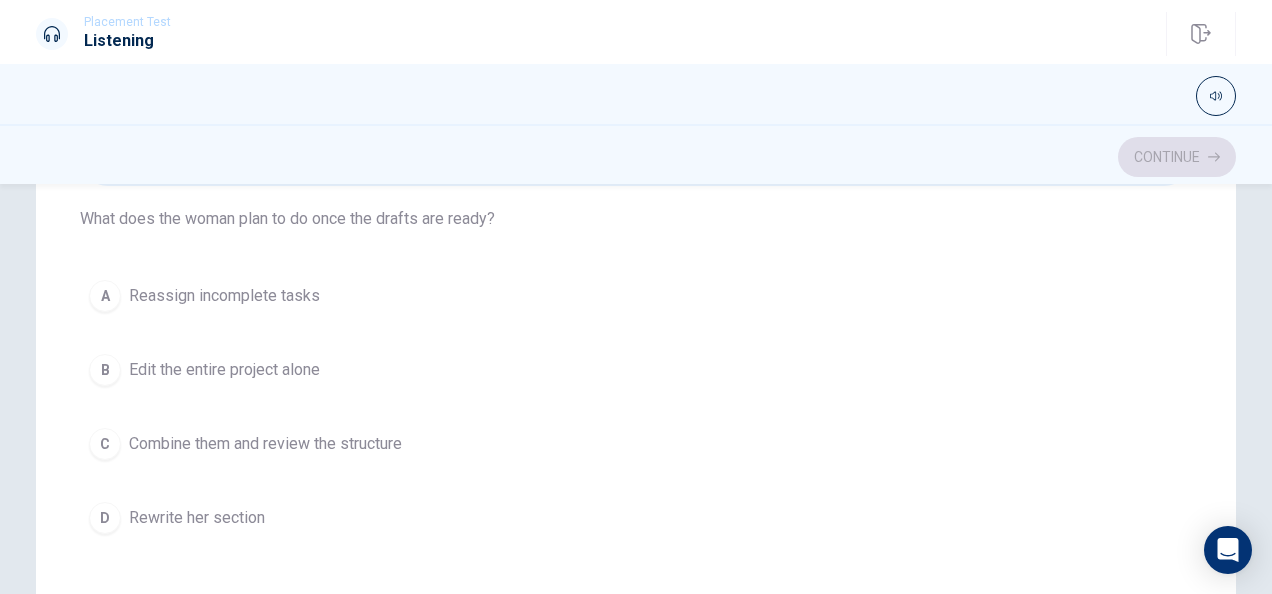 click on "C Combine them and review the structure" at bounding box center [636, 444] 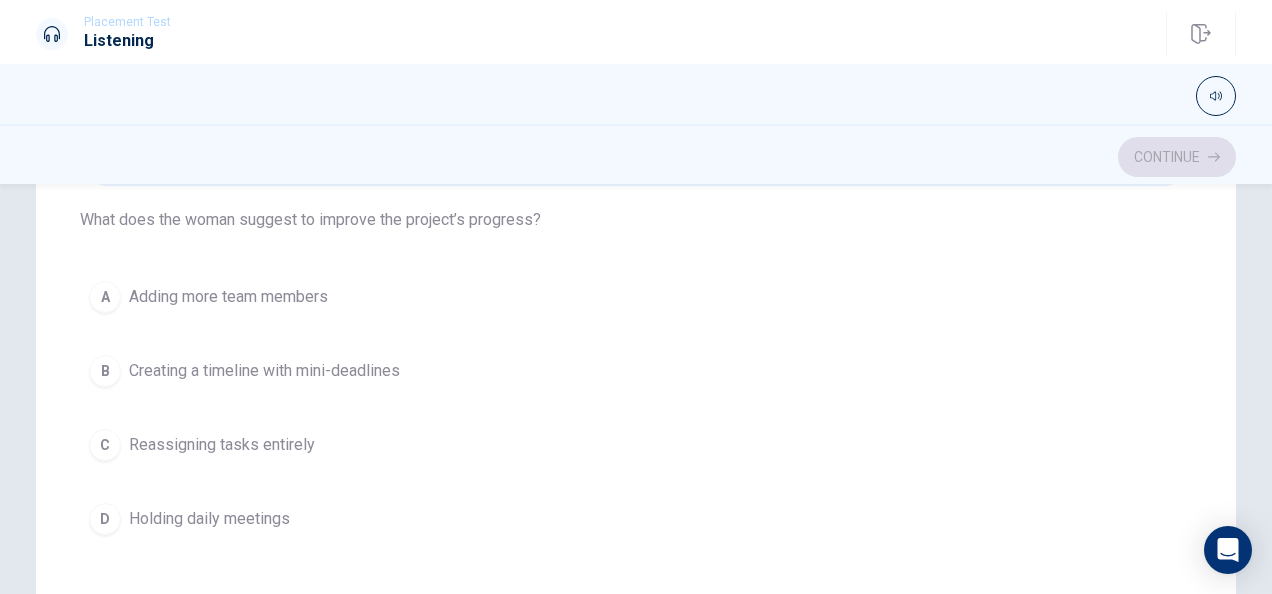 scroll, scrollTop: 67, scrollLeft: 0, axis: vertical 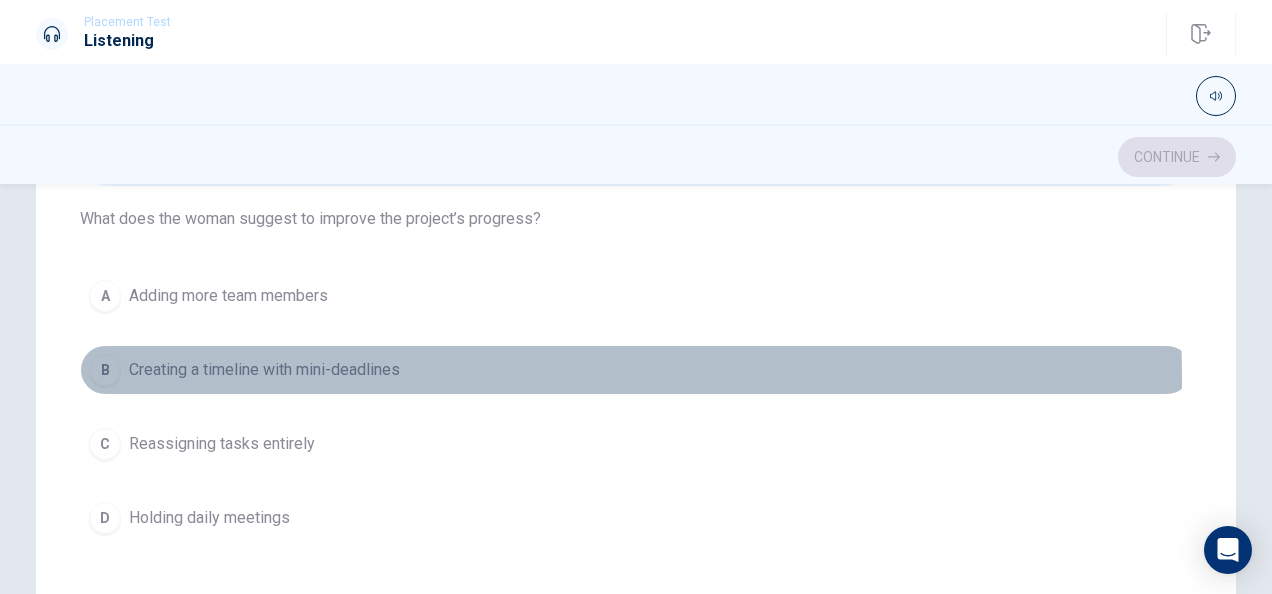 click on "Creating a timeline with mini-deadlines" at bounding box center (264, 370) 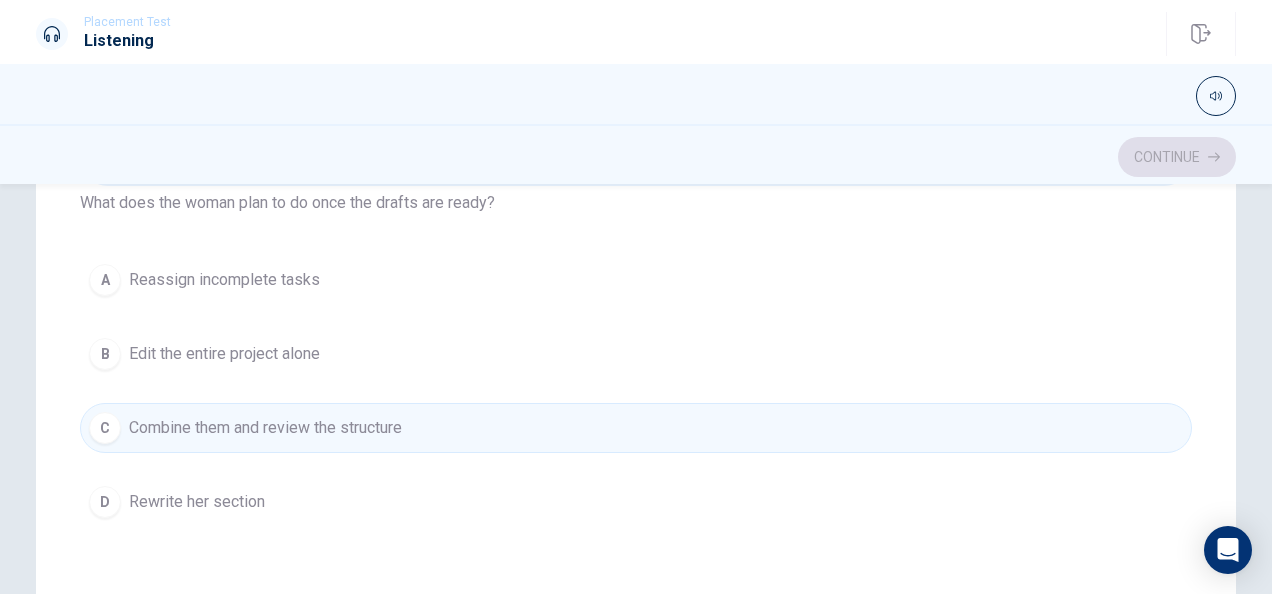 scroll, scrollTop: 540, scrollLeft: 0, axis: vertical 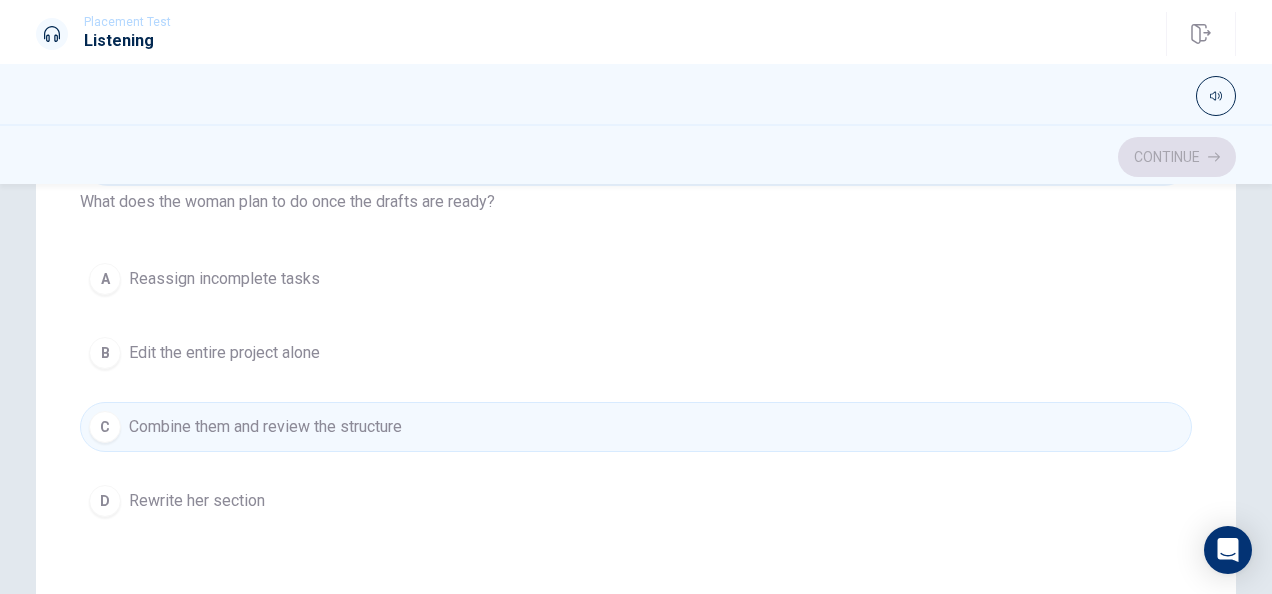 click on "A Reassign incomplete tasks B Edit the entire project alone C Combine them and review the structure D Rewrite her section" at bounding box center (636, 390) 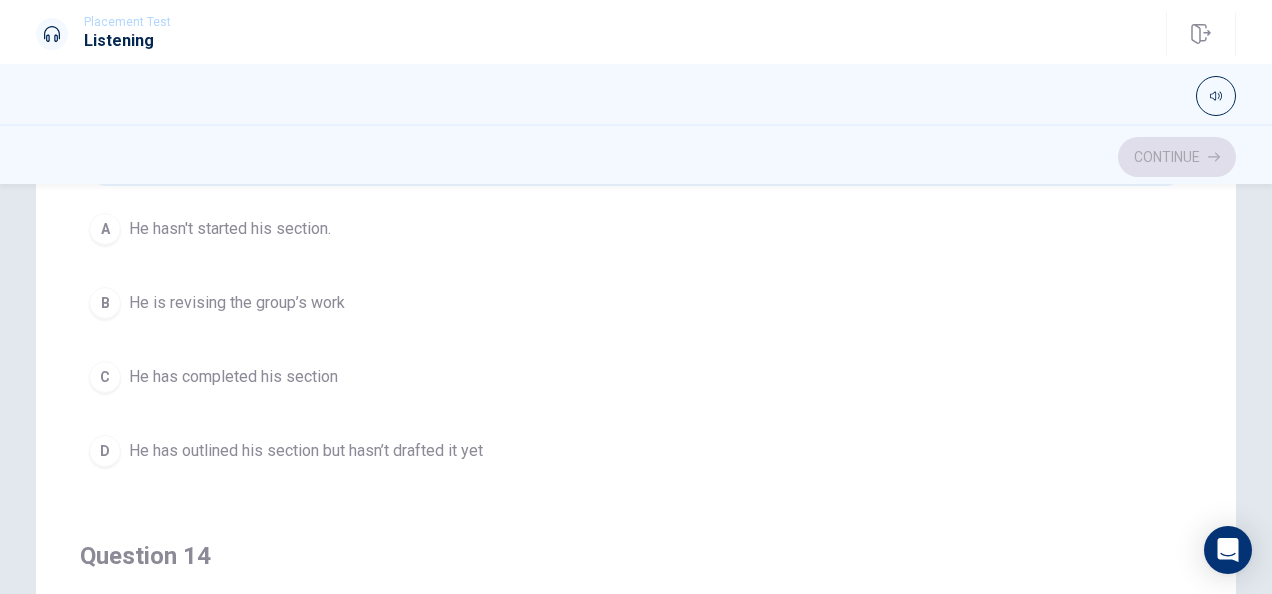 scroll, scrollTop: 1049, scrollLeft: 0, axis: vertical 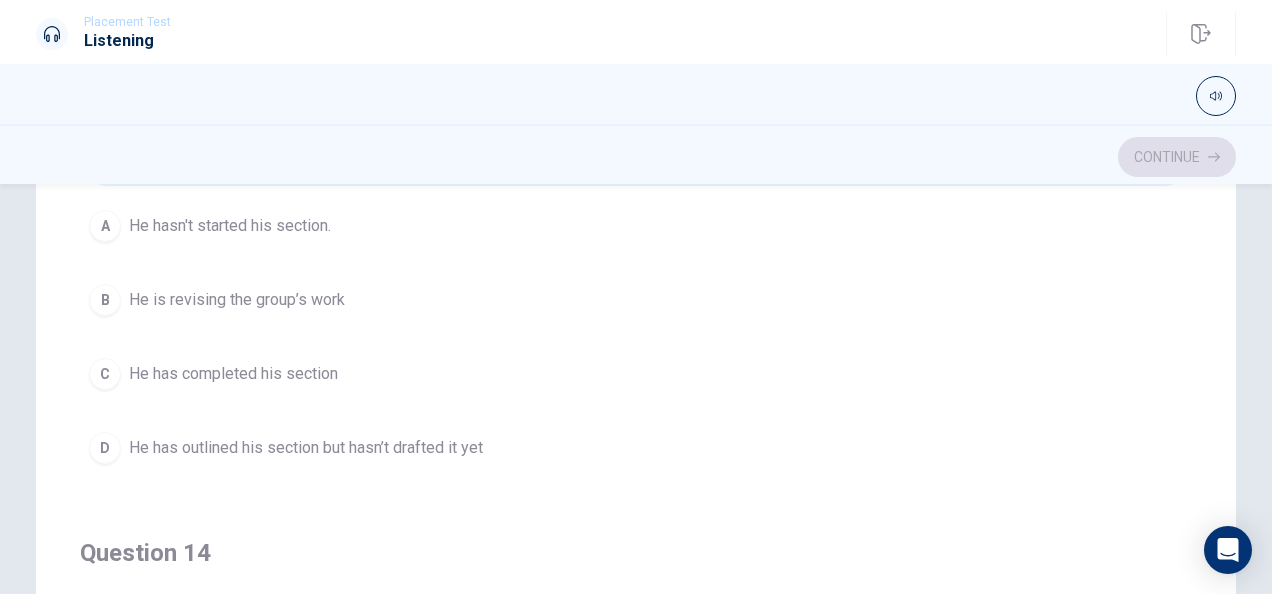 click on "He has outlined his section but hasn’t drafted it yet" at bounding box center [306, 448] 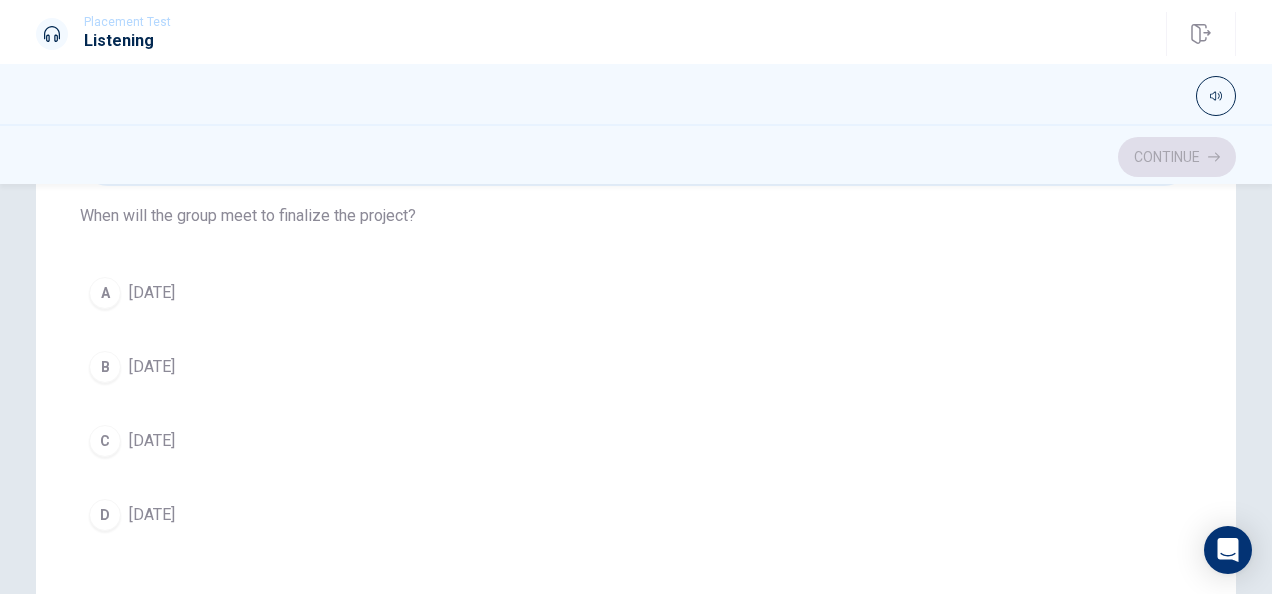scroll, scrollTop: 1439, scrollLeft: 0, axis: vertical 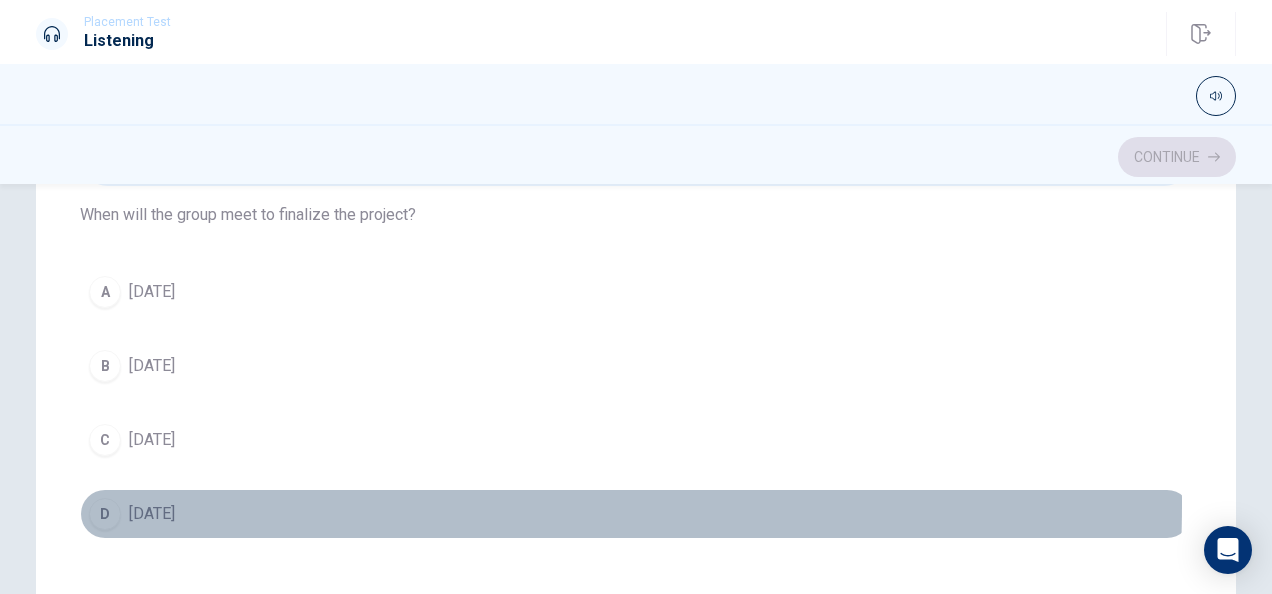 click on "[DATE]" at bounding box center [152, 514] 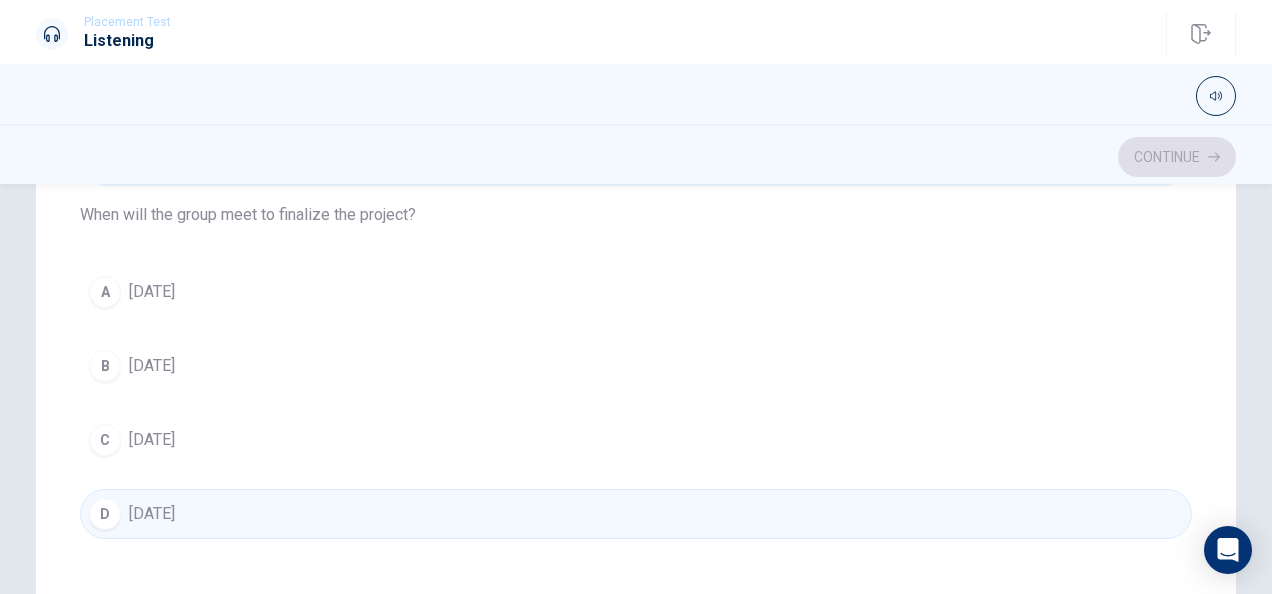 scroll, scrollTop: 1606, scrollLeft: 0, axis: vertical 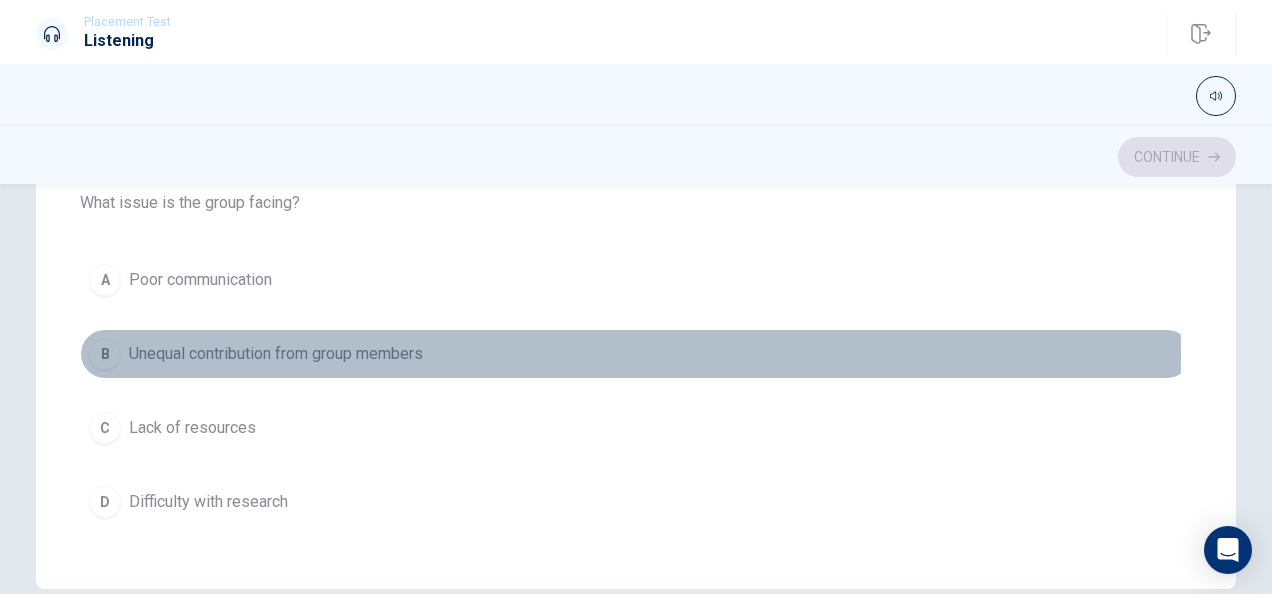click on "Unequal contribution from group members" at bounding box center (276, 354) 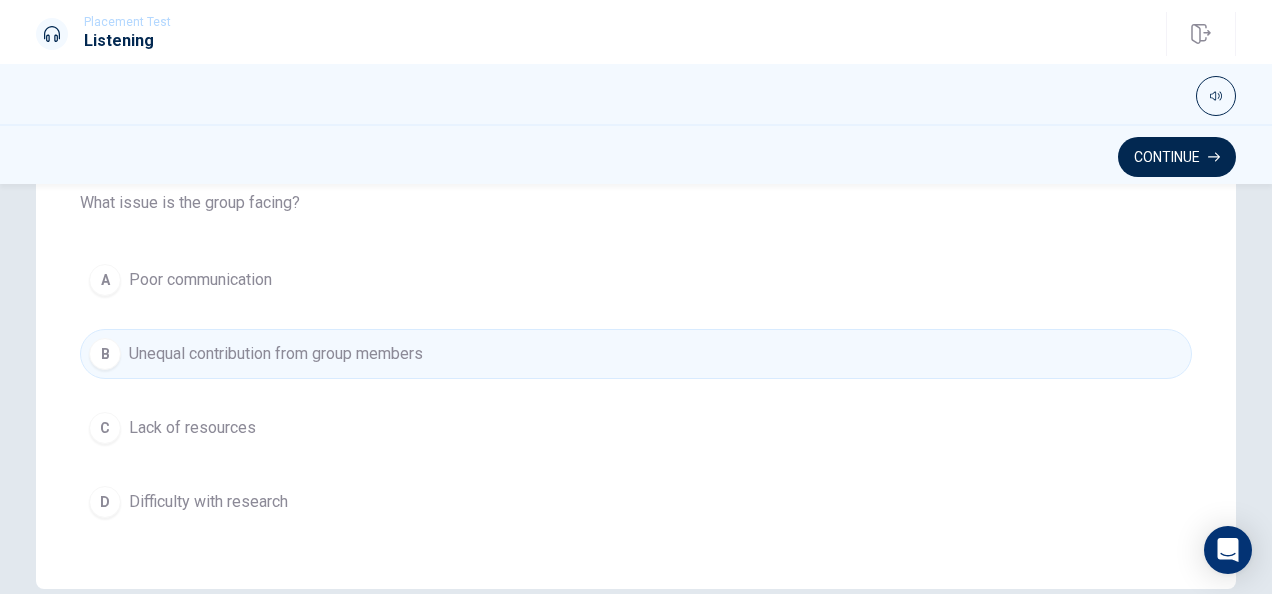 scroll, scrollTop: 538, scrollLeft: 0, axis: vertical 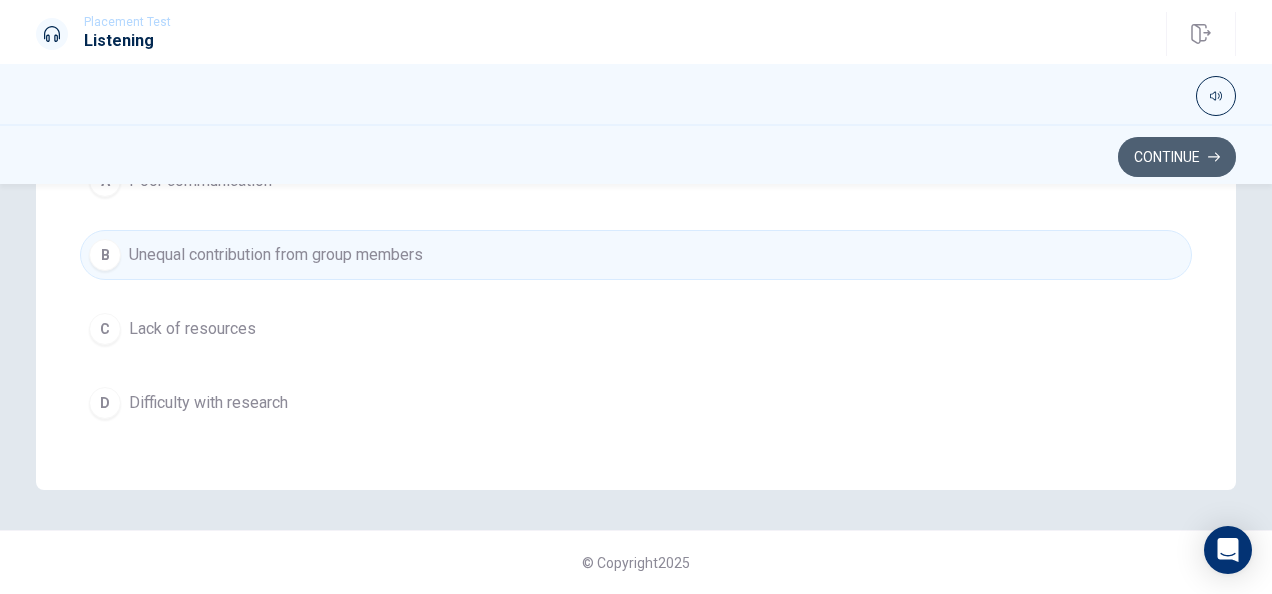 click on "Continue" at bounding box center [1177, 157] 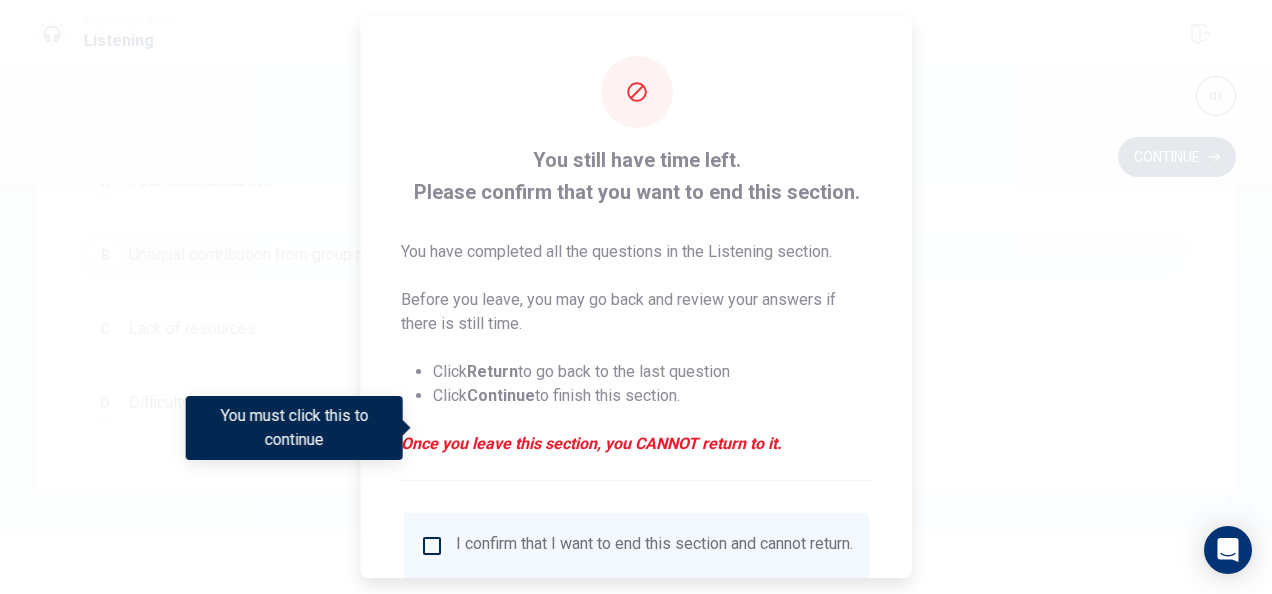 scroll, scrollTop: 152, scrollLeft: 0, axis: vertical 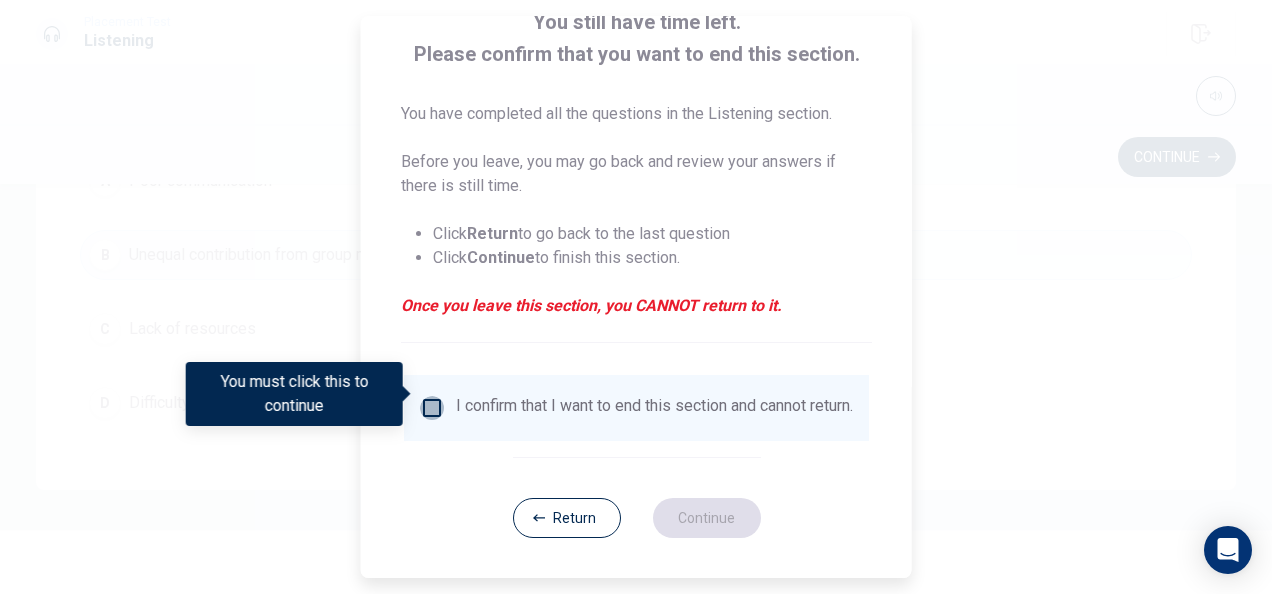 click at bounding box center [432, 408] 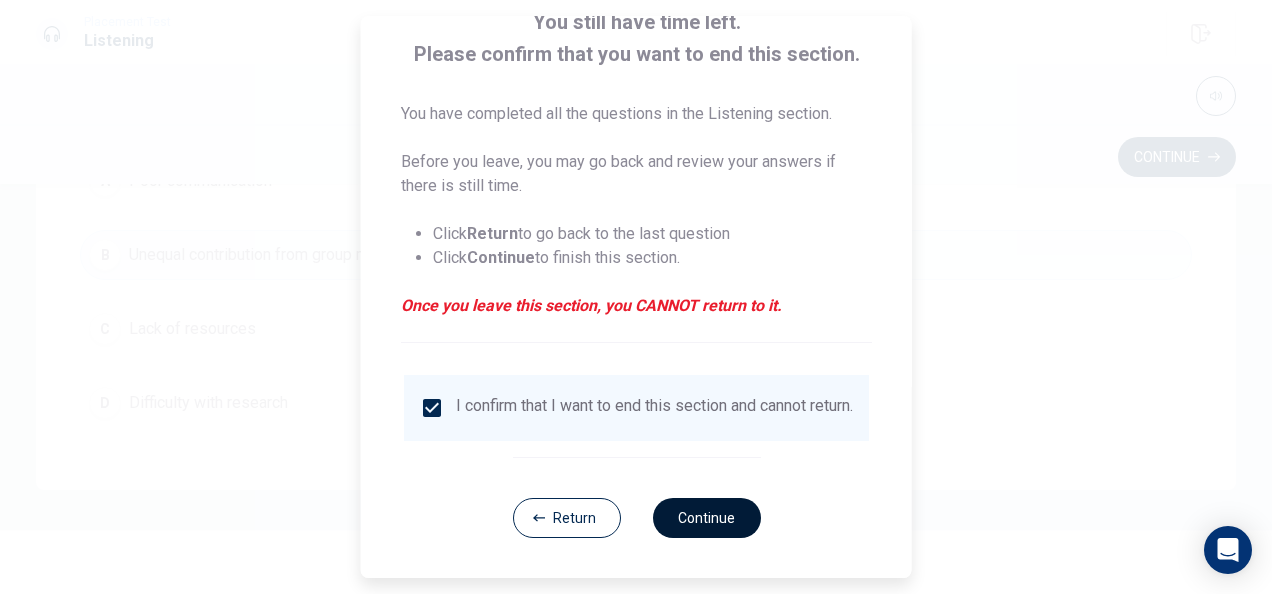 click on "Continue" at bounding box center (706, 518) 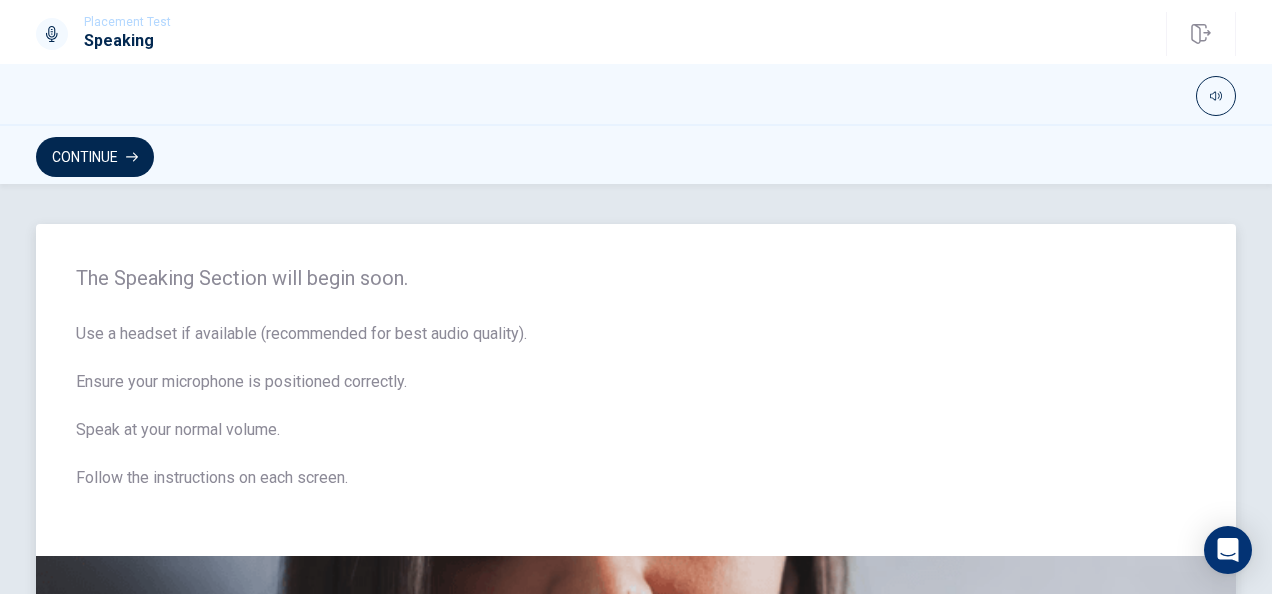 scroll, scrollTop: 1, scrollLeft: 0, axis: vertical 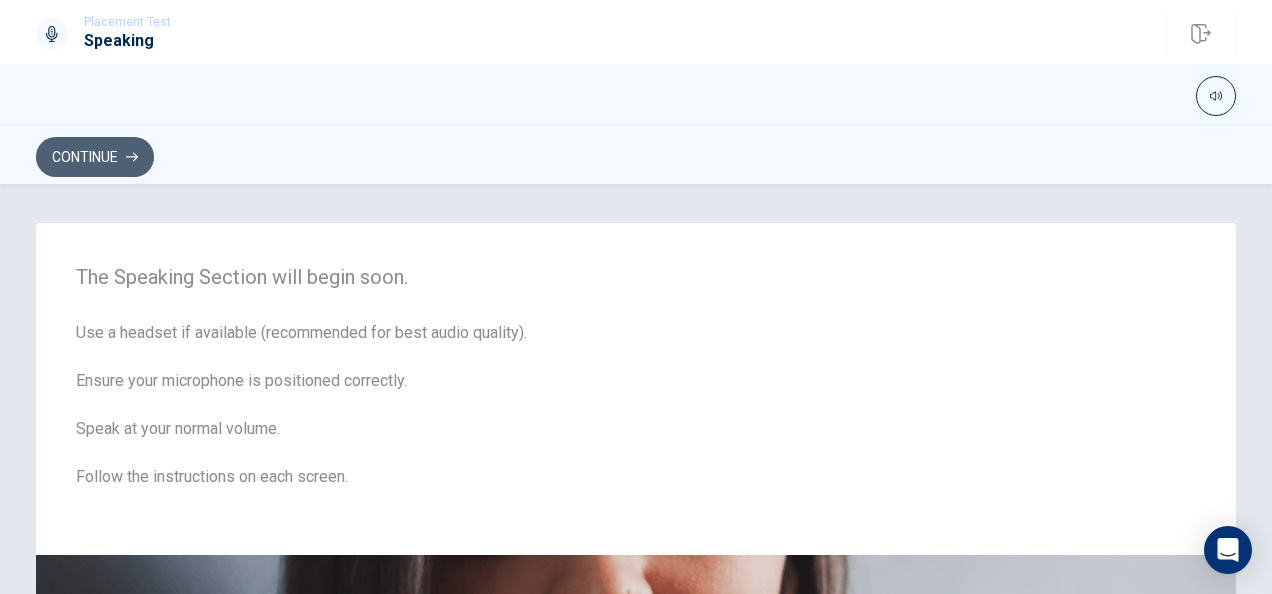 click on "Continue" at bounding box center [95, 157] 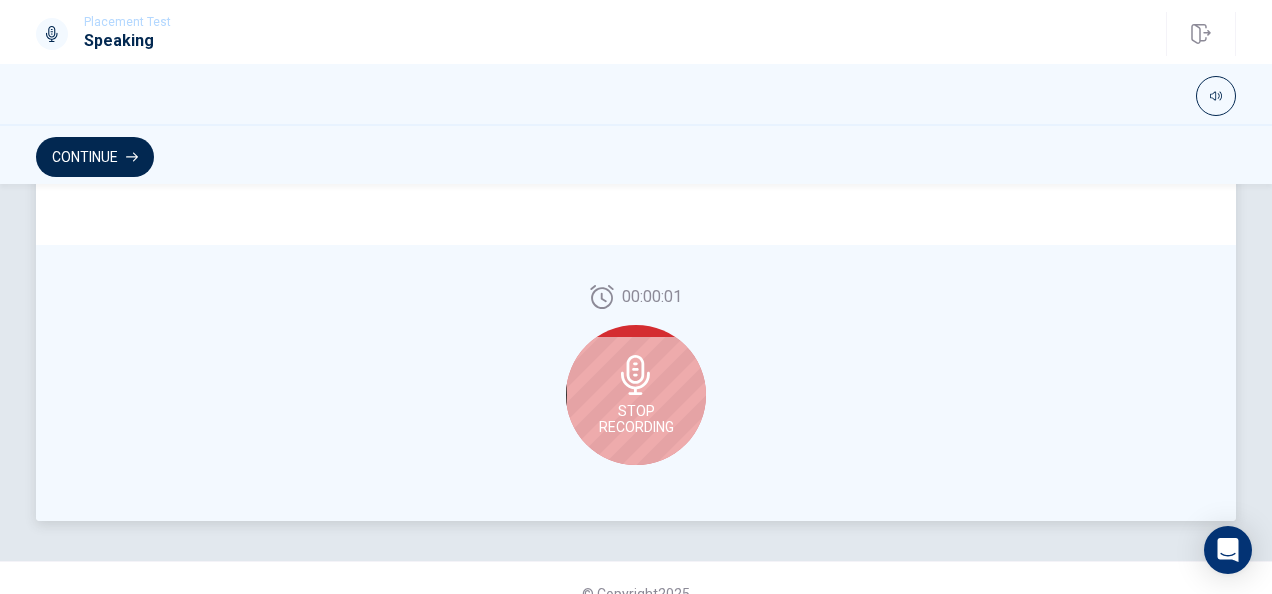 scroll, scrollTop: 606, scrollLeft: 0, axis: vertical 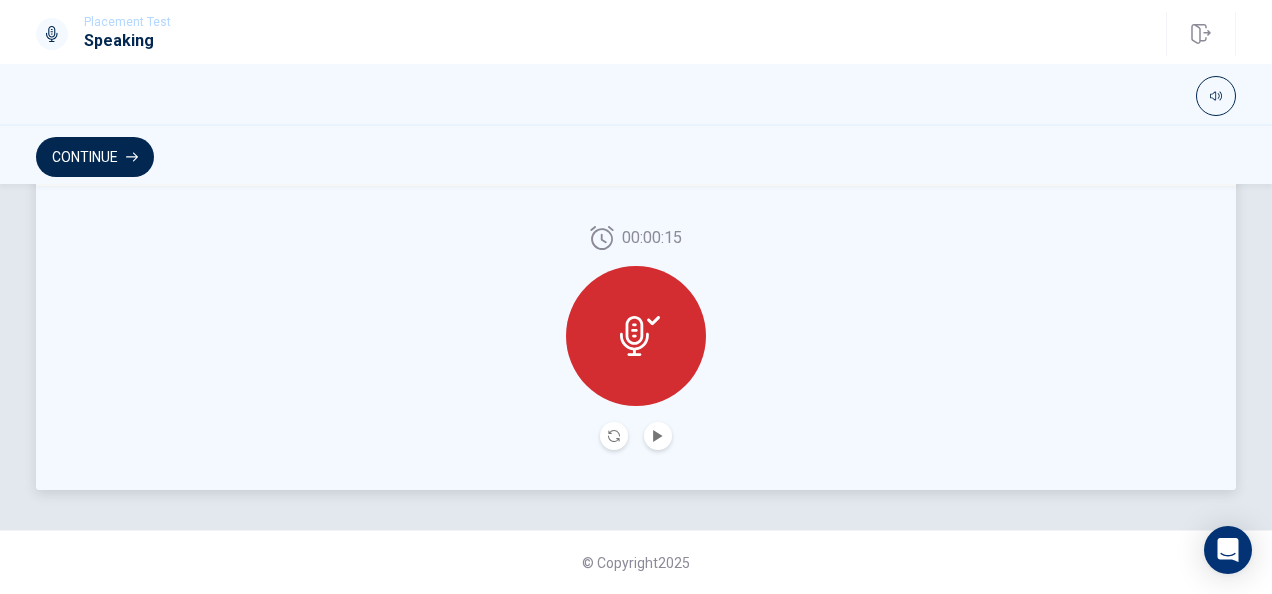 click at bounding box center (636, 336) 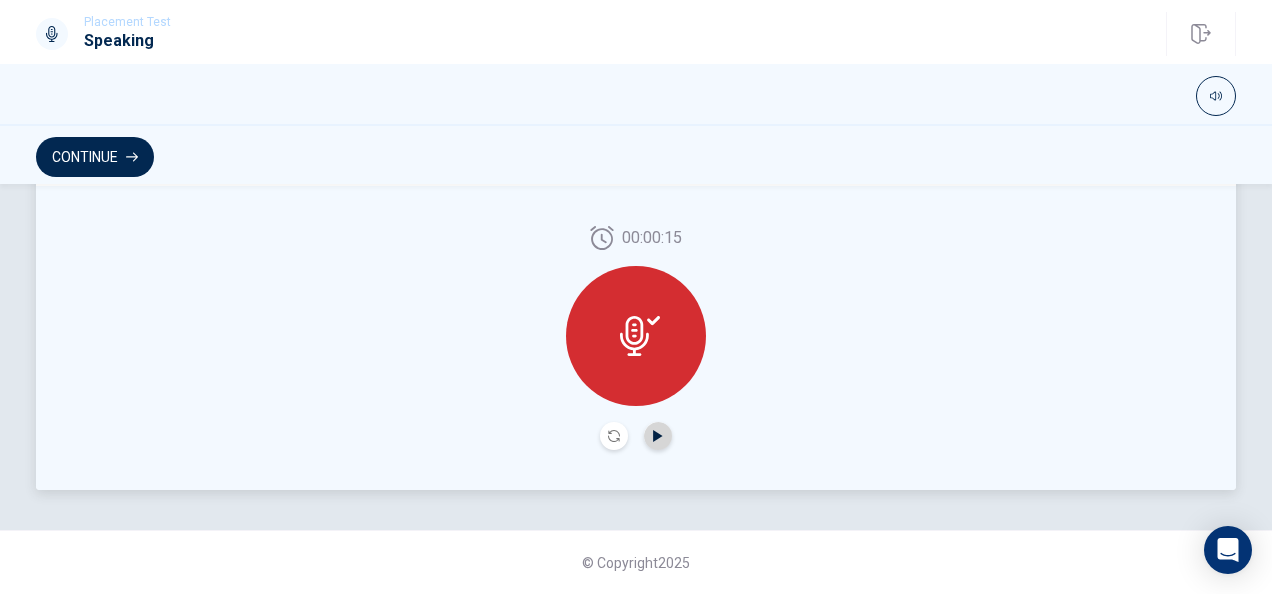 click 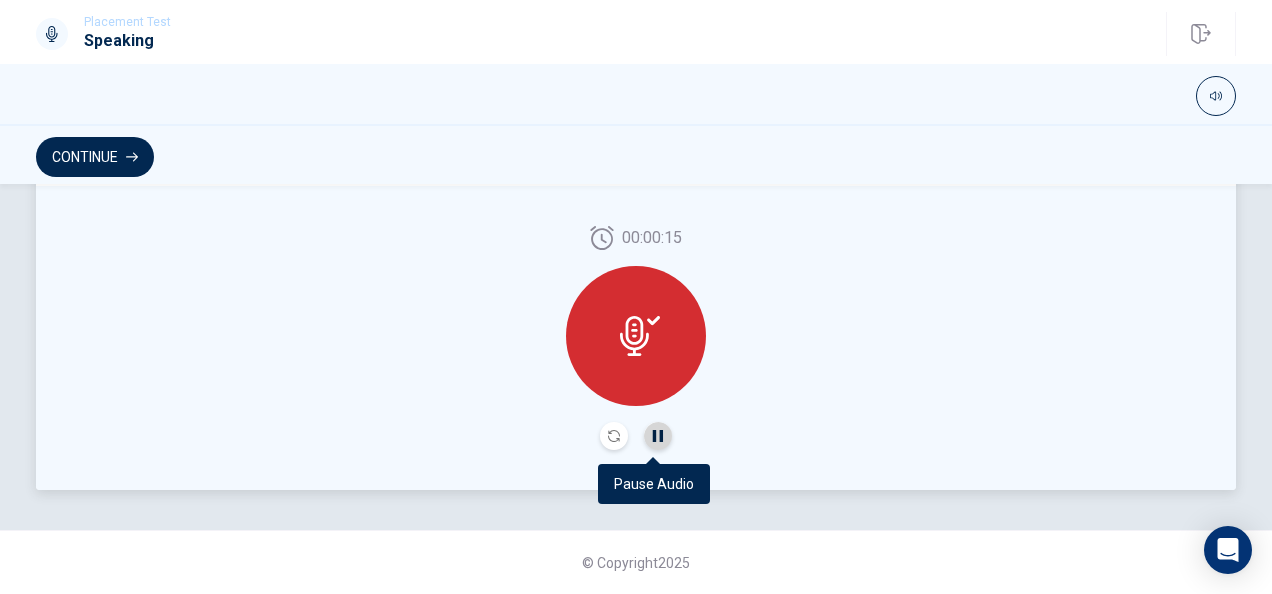 click 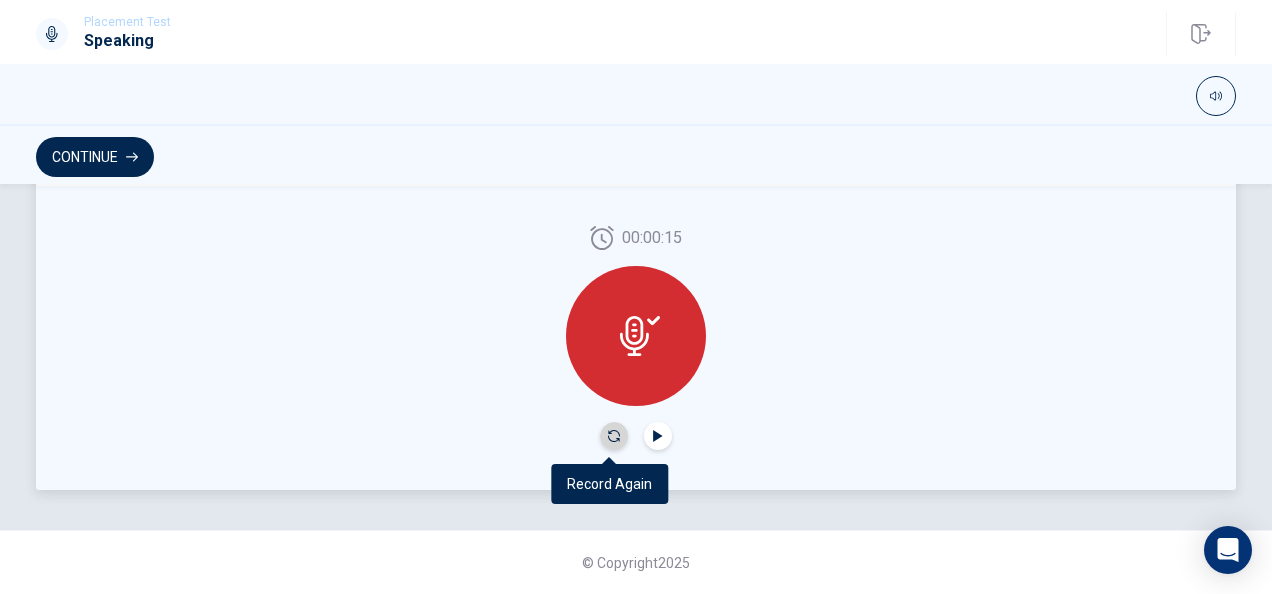 click 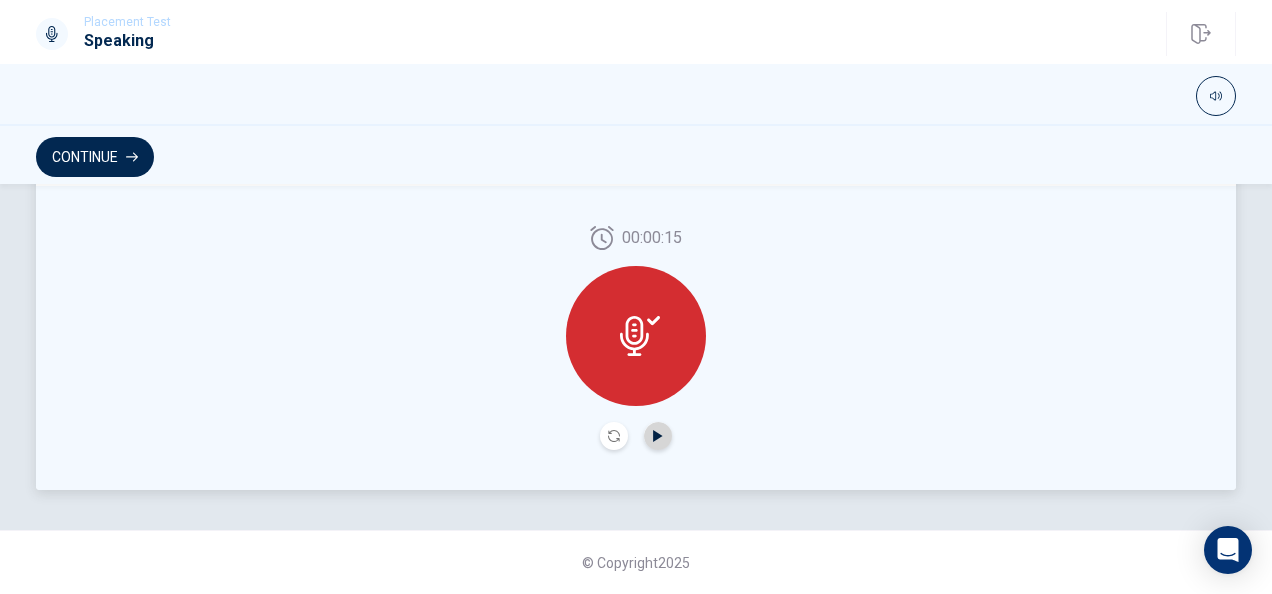 click 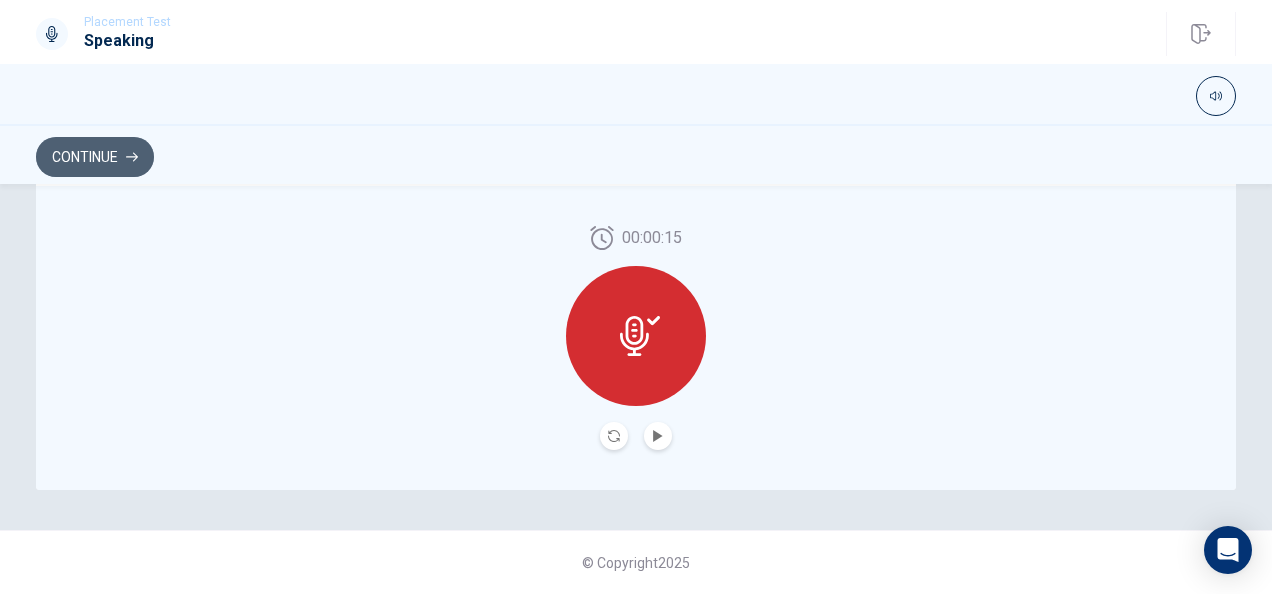 click on "Continue" at bounding box center (95, 157) 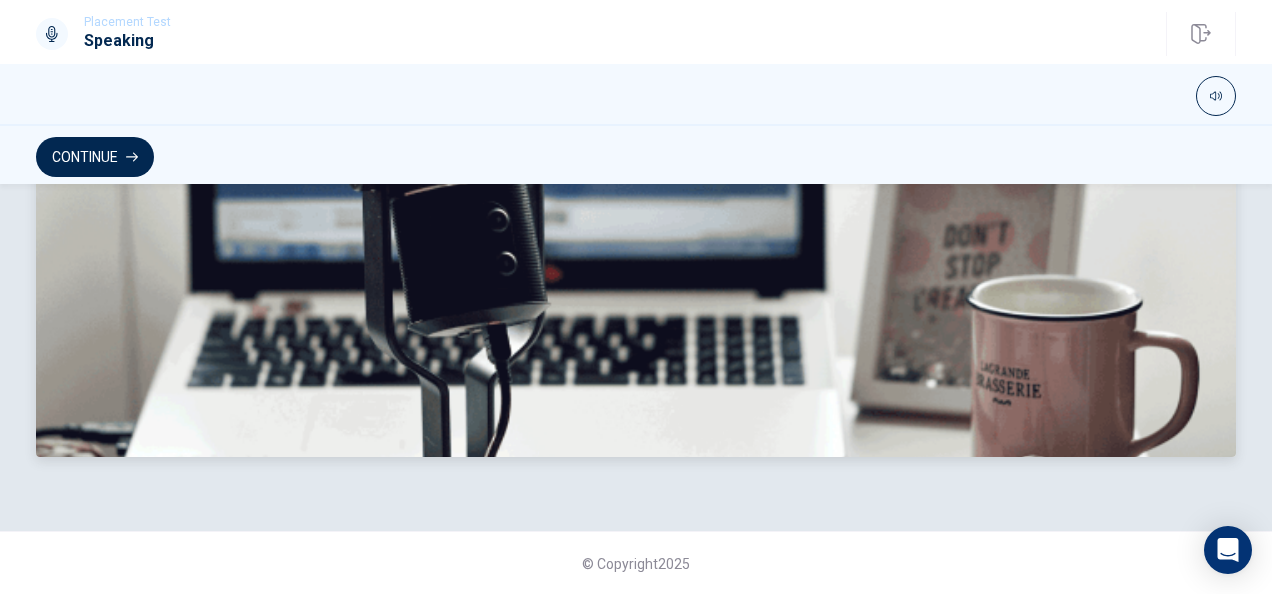 scroll, scrollTop: 666, scrollLeft: 0, axis: vertical 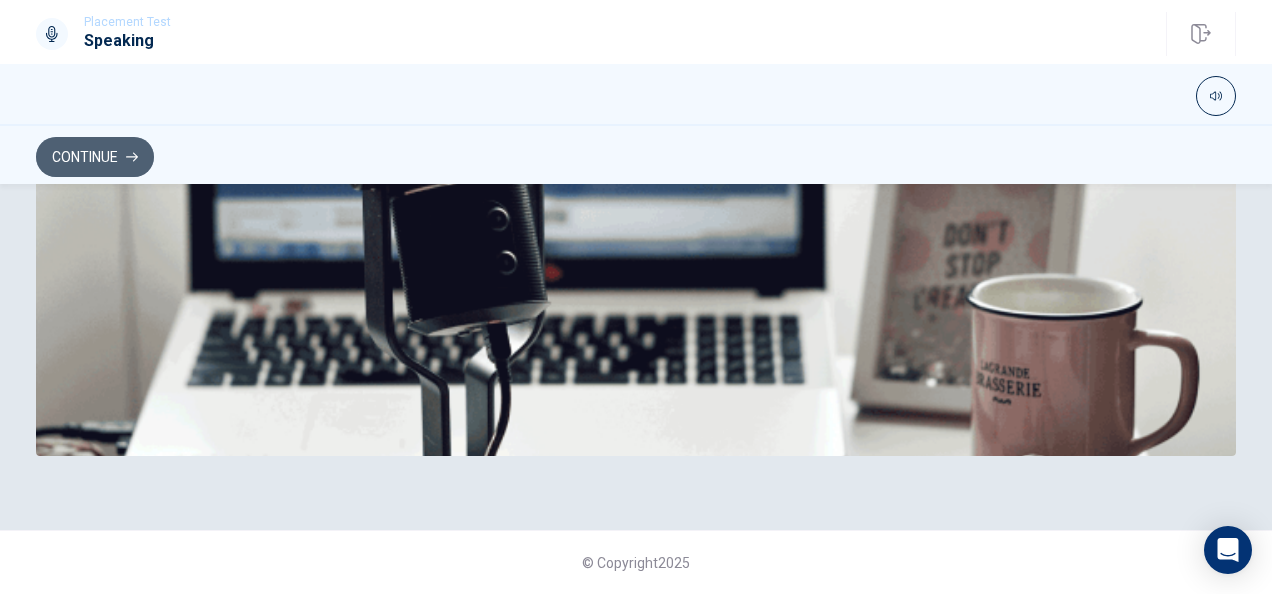 click on "Continue" at bounding box center [95, 157] 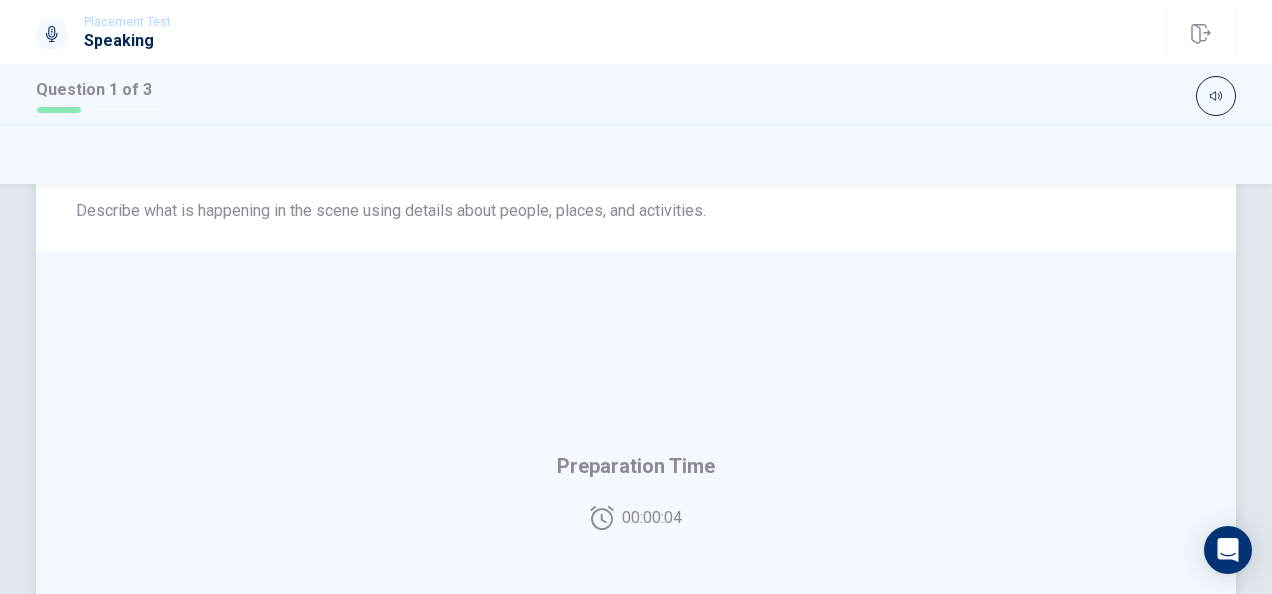 scroll, scrollTop: 352, scrollLeft: 0, axis: vertical 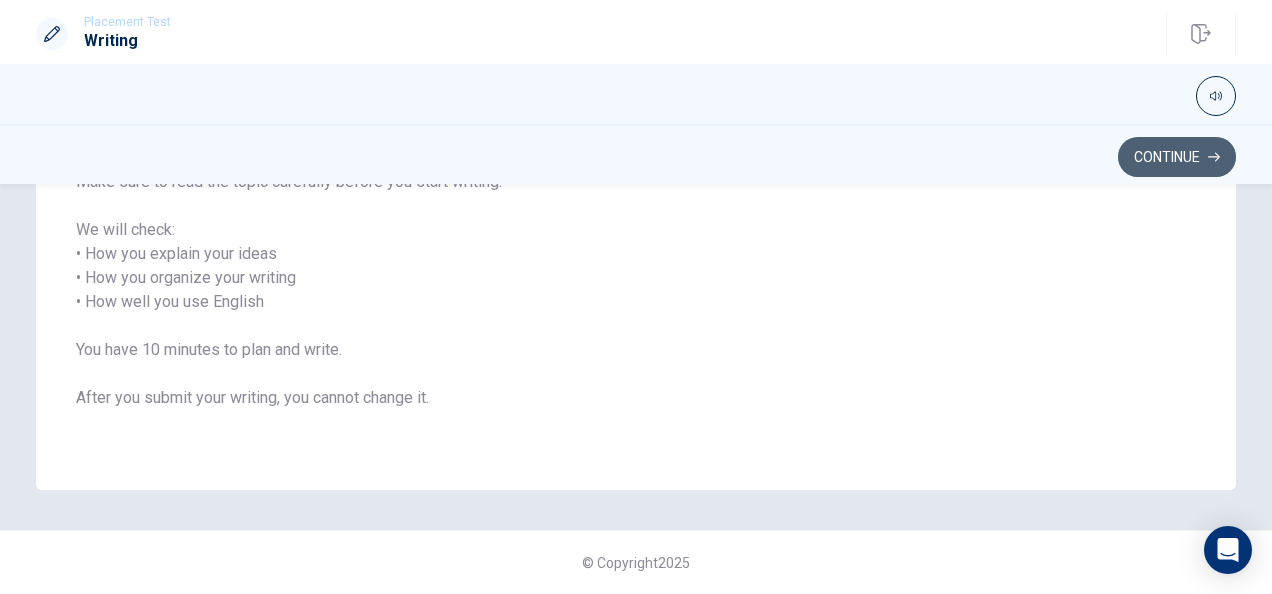 click on "Continue" at bounding box center [1177, 157] 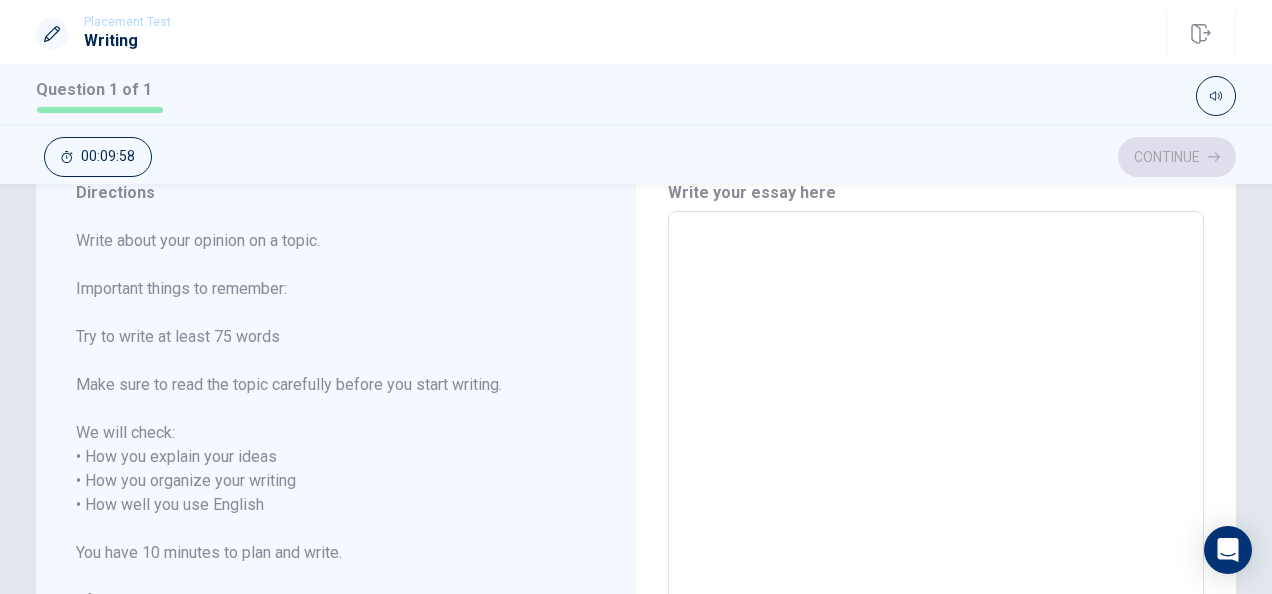 scroll, scrollTop: 0, scrollLeft: 0, axis: both 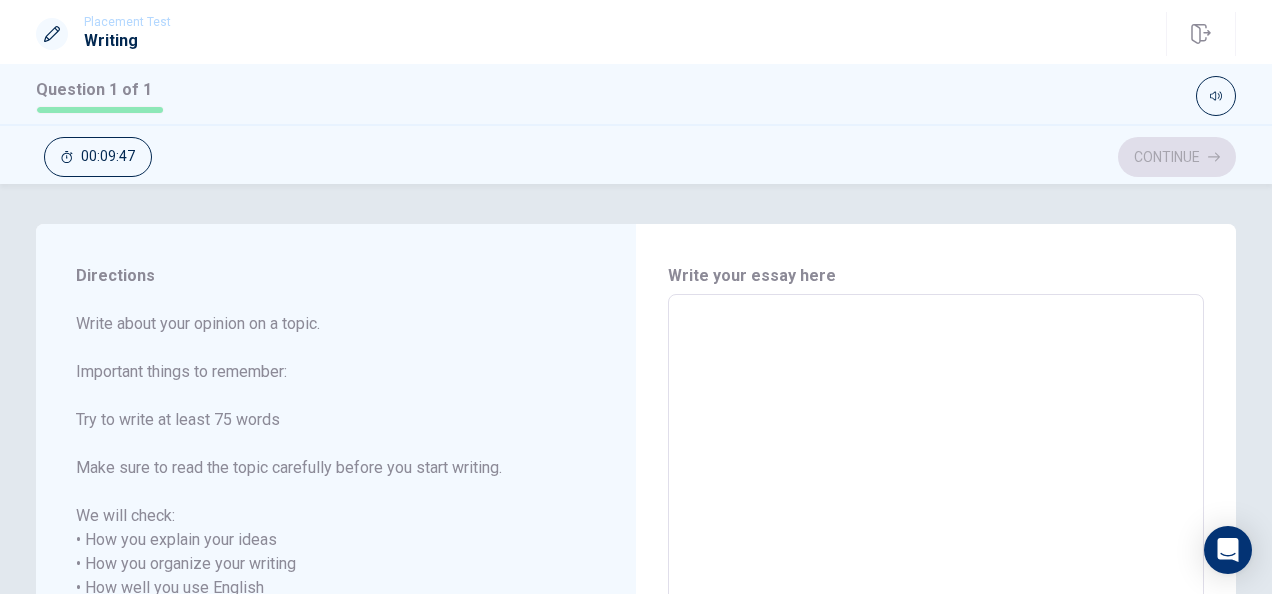 click at bounding box center (936, 576) 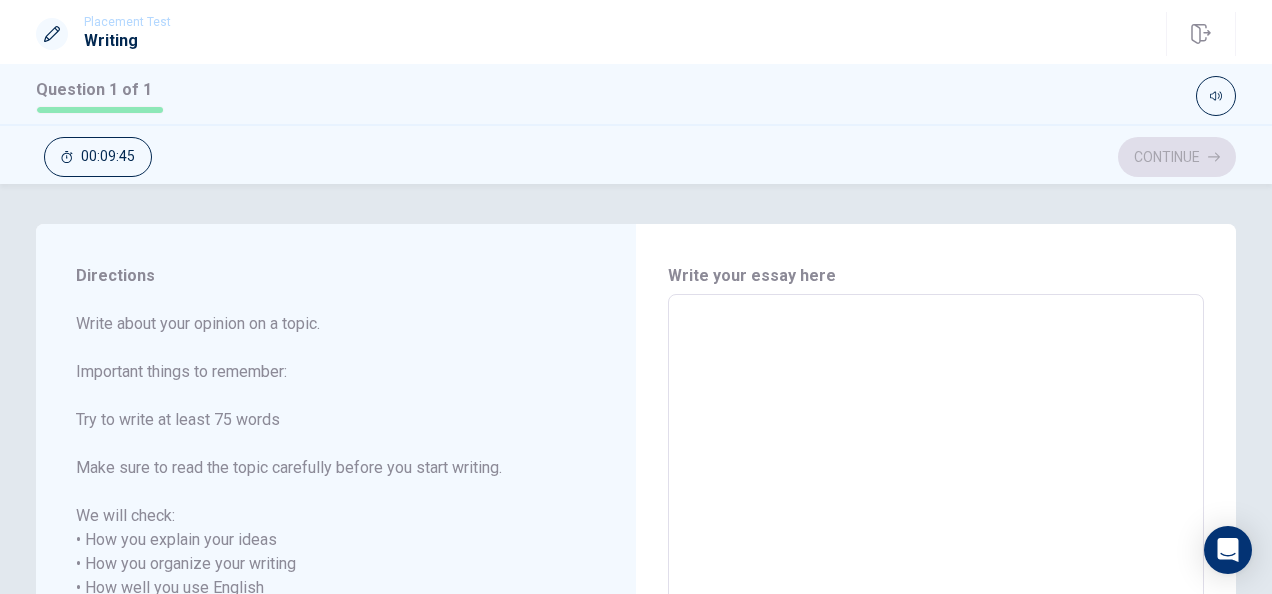 click on "Write about your opinion on a topic.
Important things to remember:
Try to write at least 75 words
Make sure to read the topic carefully before you start writing.
We will check:
• How you explain your ideas
• How you organize your writing
• How well you use English
You have 10 minutes to plan and write.
After you submit your writing, you cannot change it." at bounding box center [313, 516] 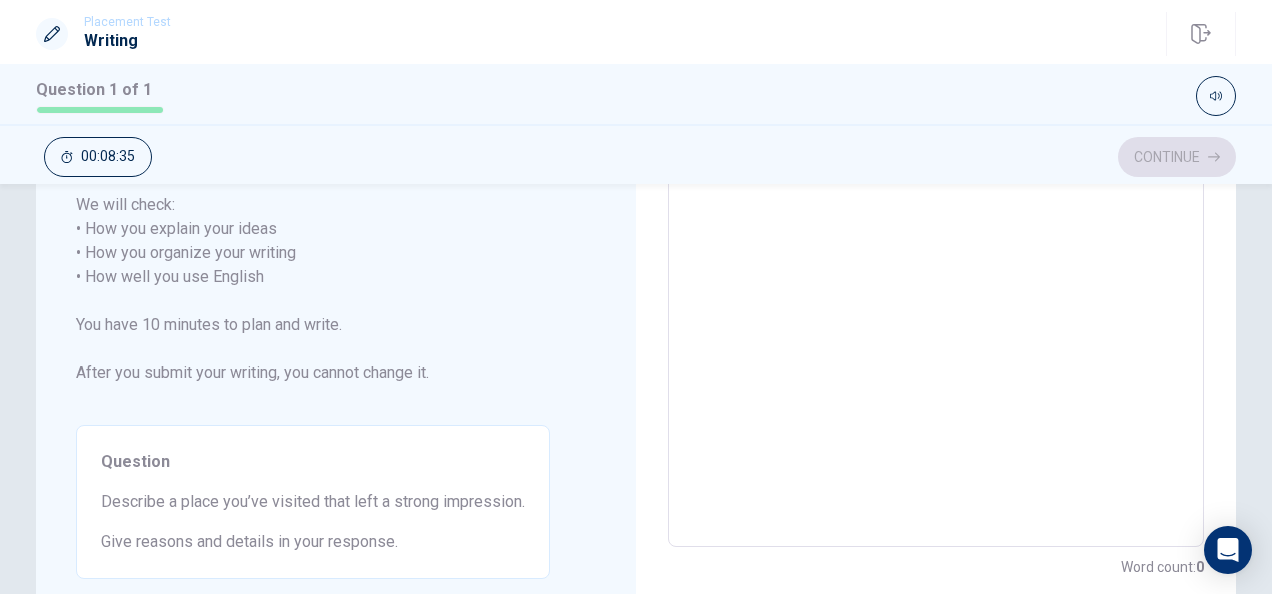 scroll, scrollTop: 312, scrollLeft: 0, axis: vertical 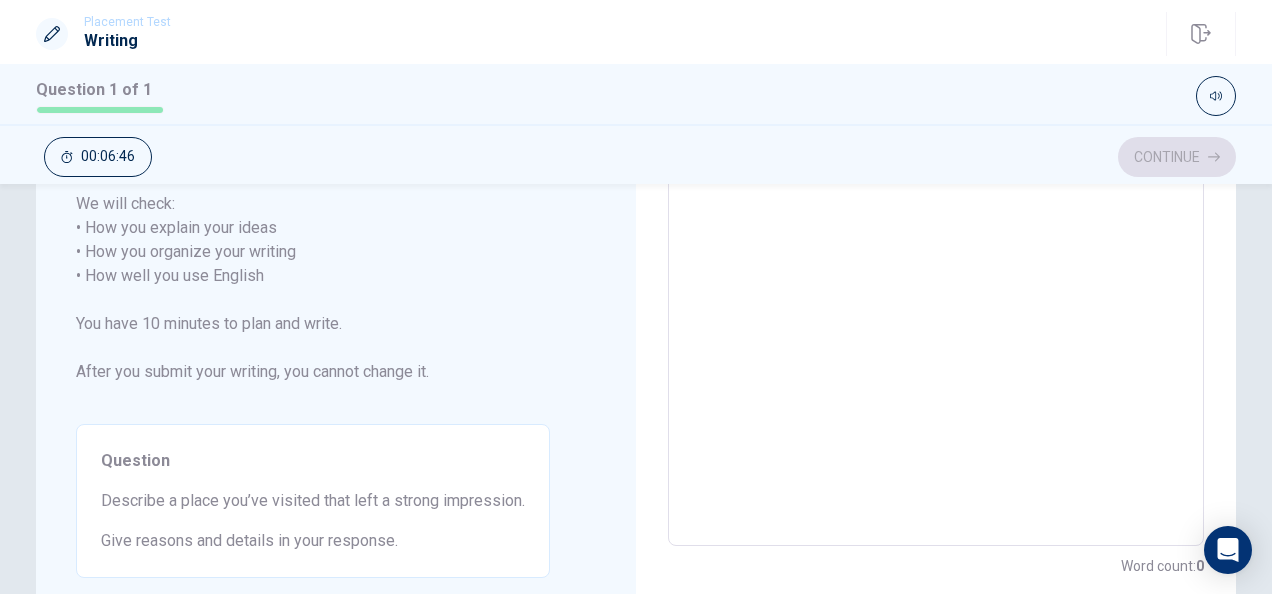 click at bounding box center (936, 264) 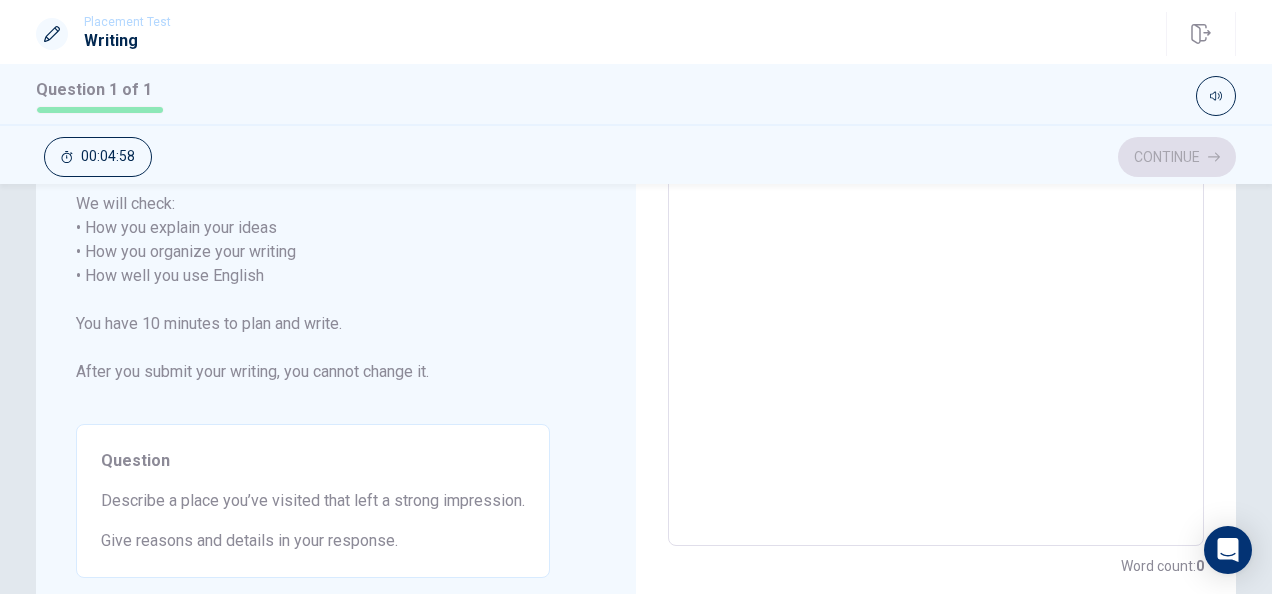 click at bounding box center (936, 264) 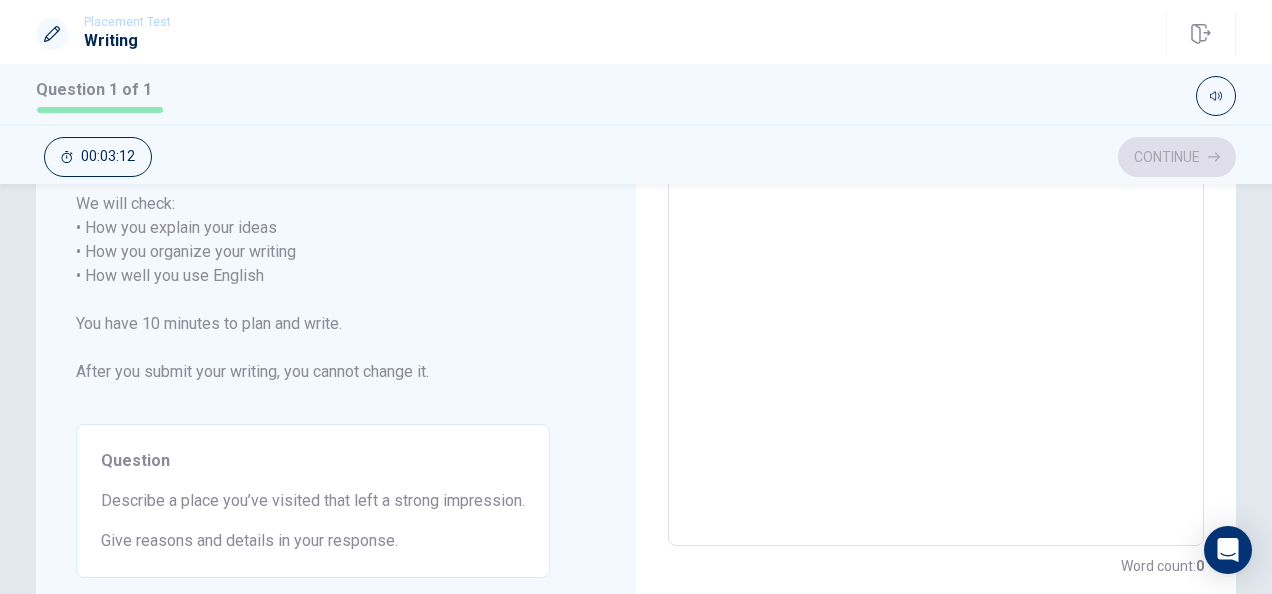 click at bounding box center [936, 264] 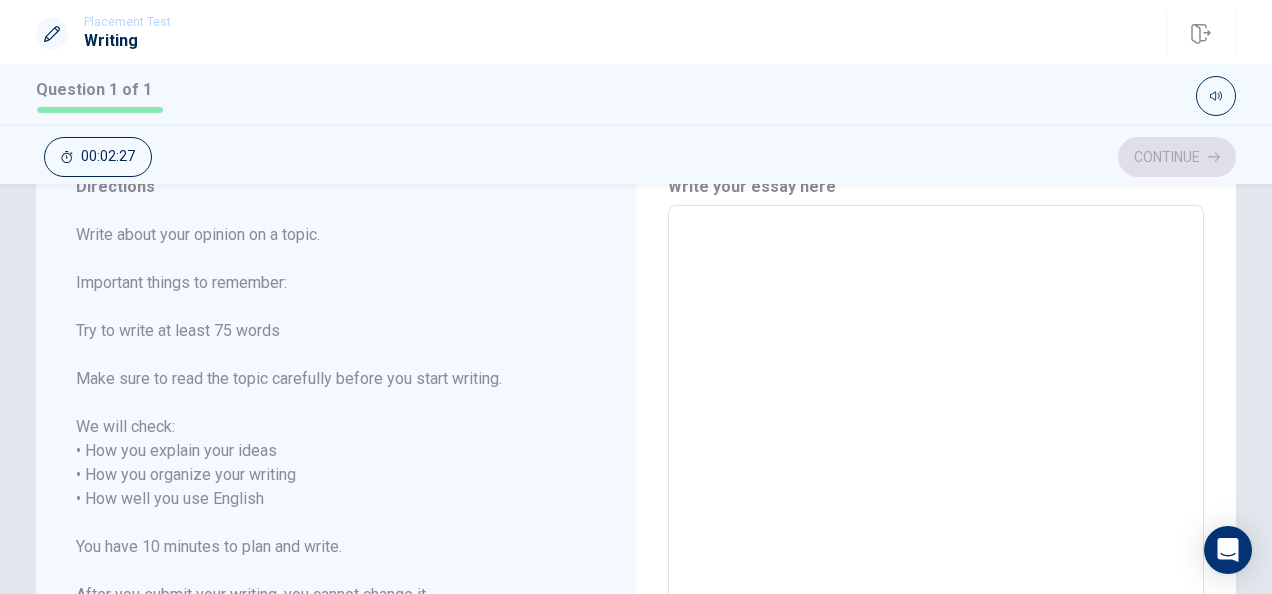 scroll, scrollTop: 65, scrollLeft: 0, axis: vertical 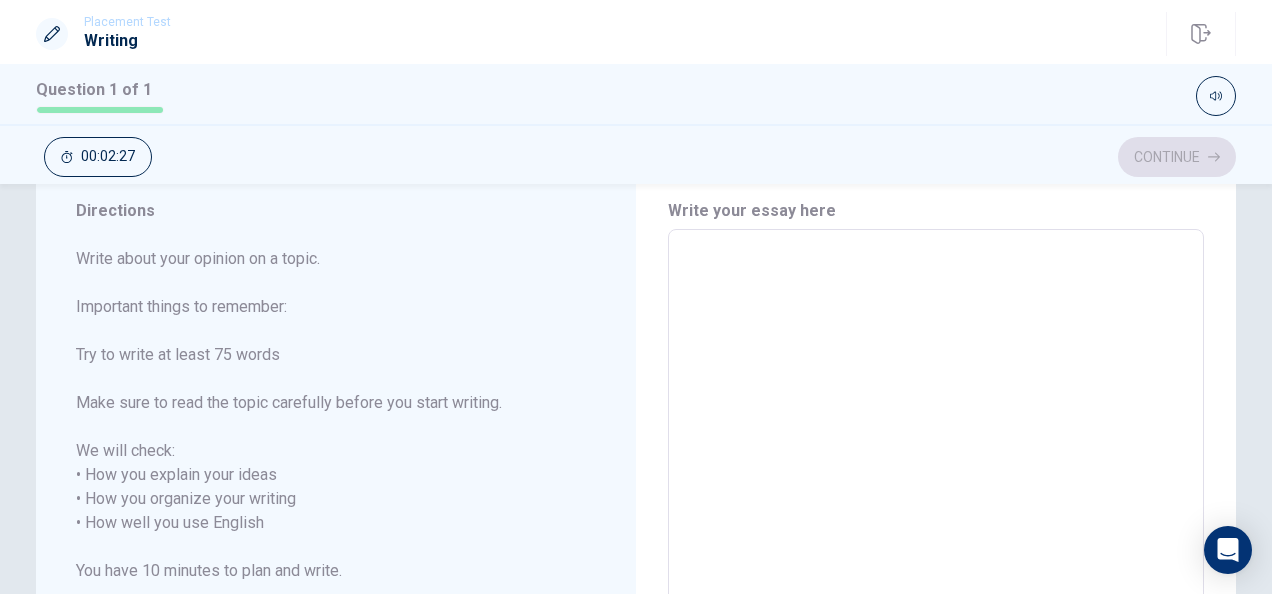 click at bounding box center (936, 511) 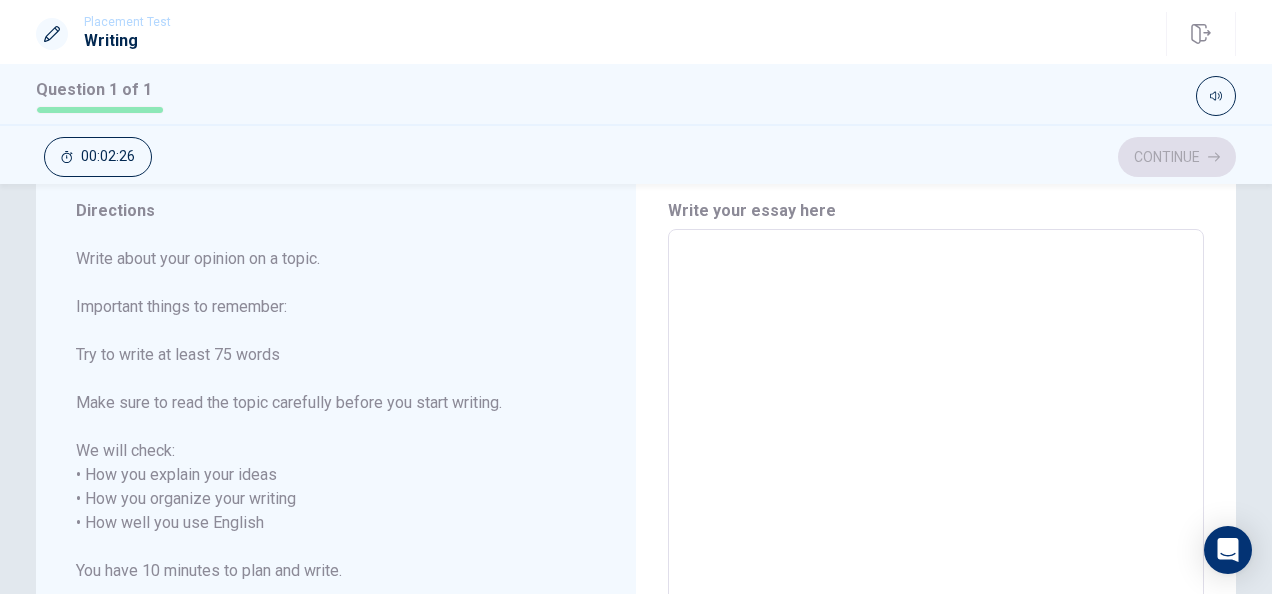 type on "A" 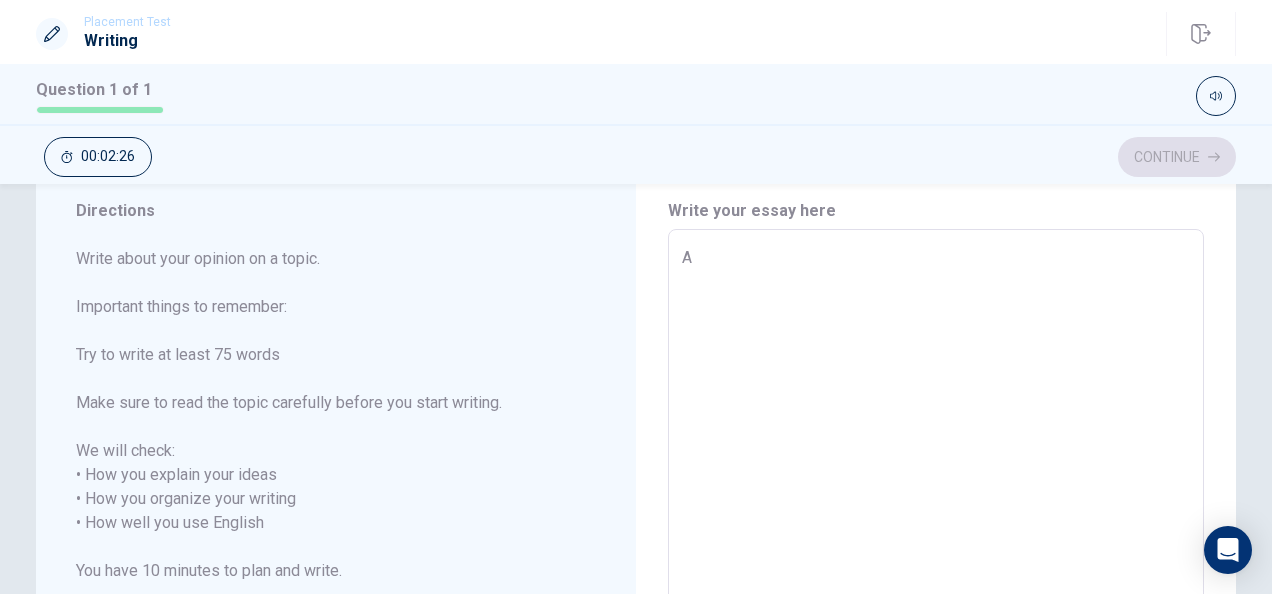 type on "x" 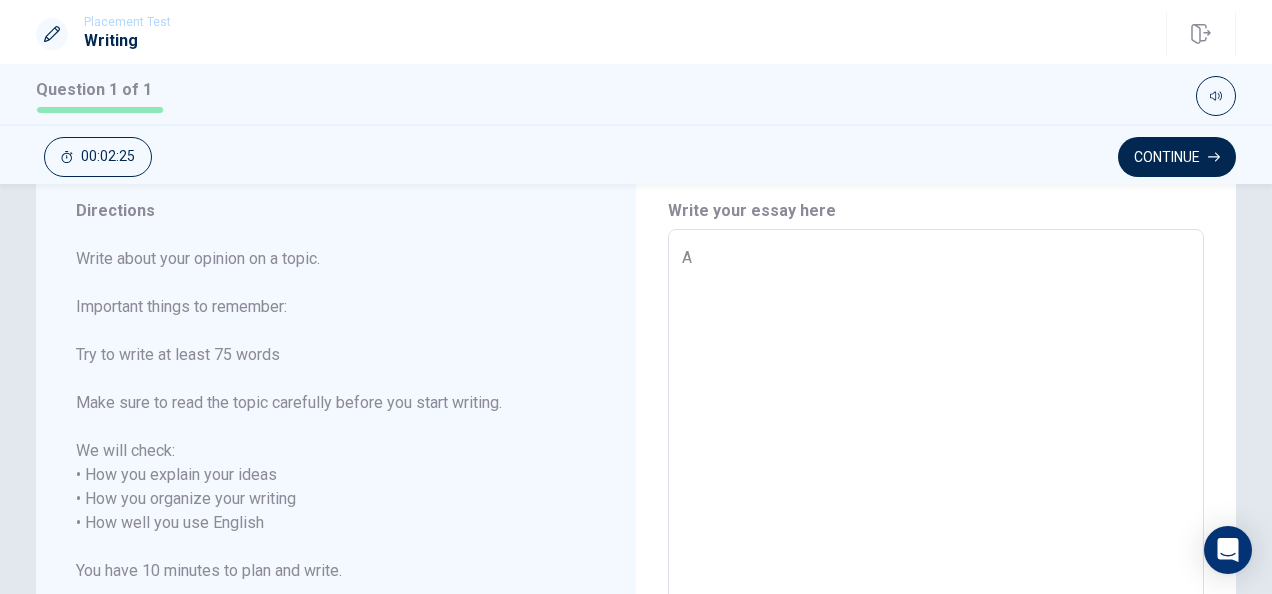 type on "A" 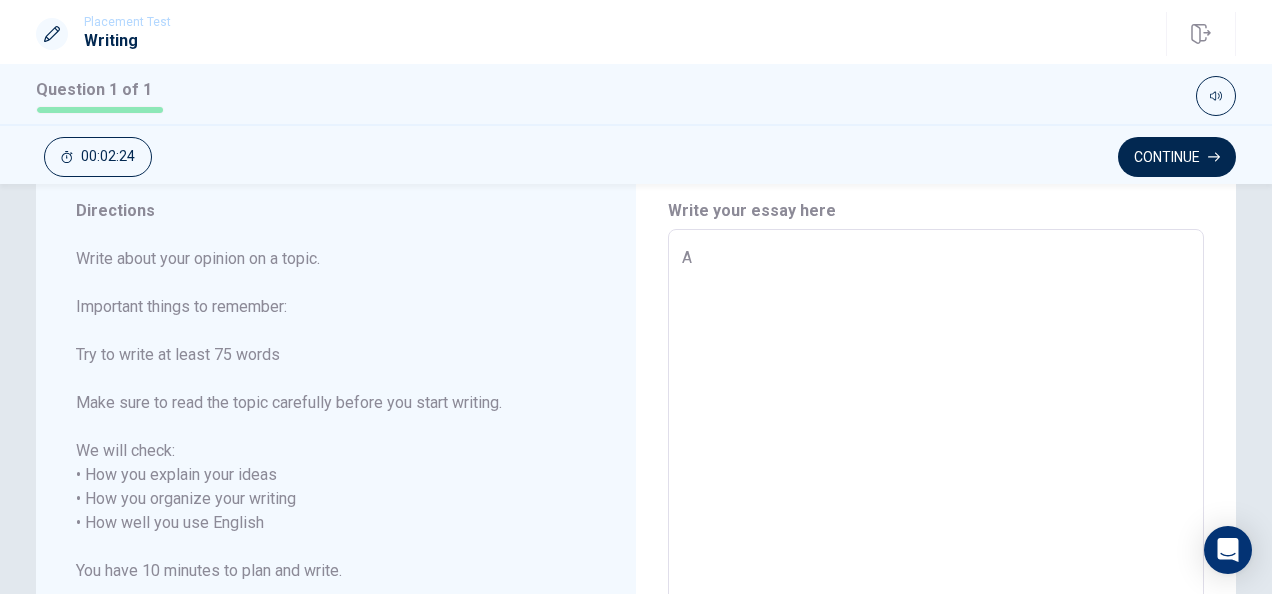 type on "A p" 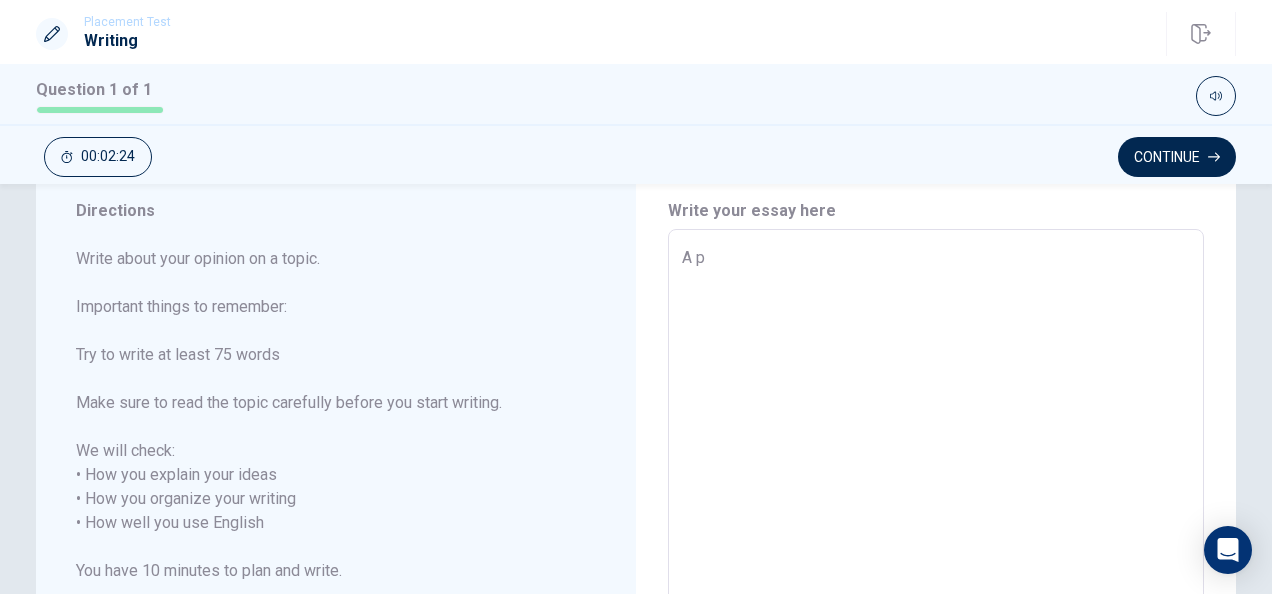 type on "x" 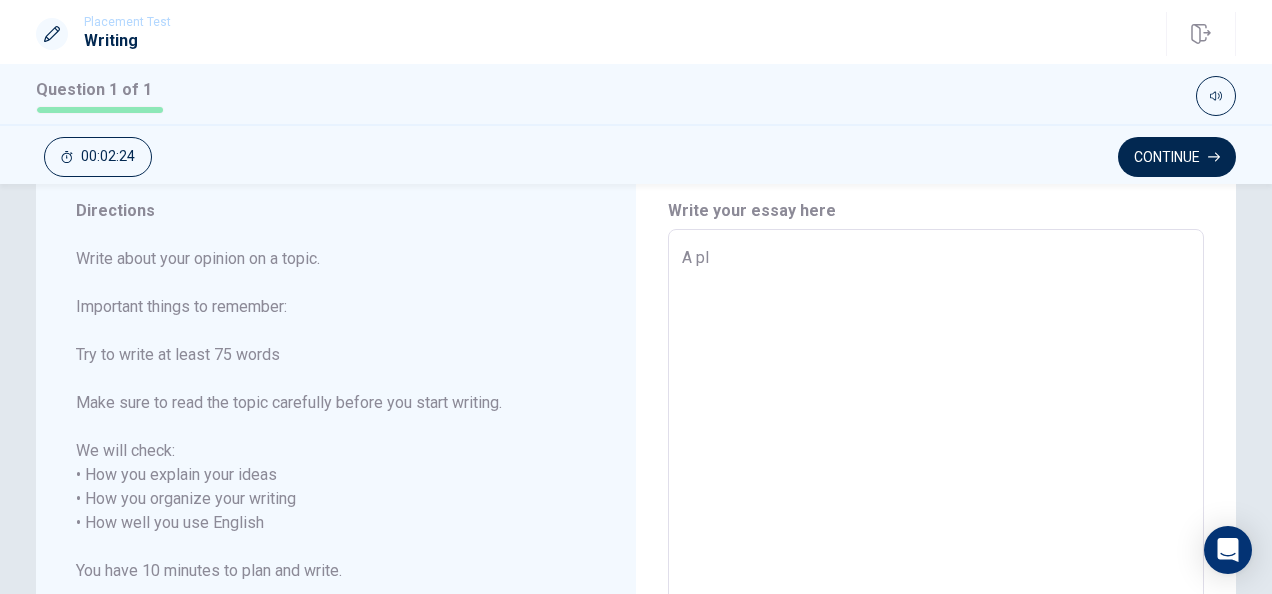 type on "x" 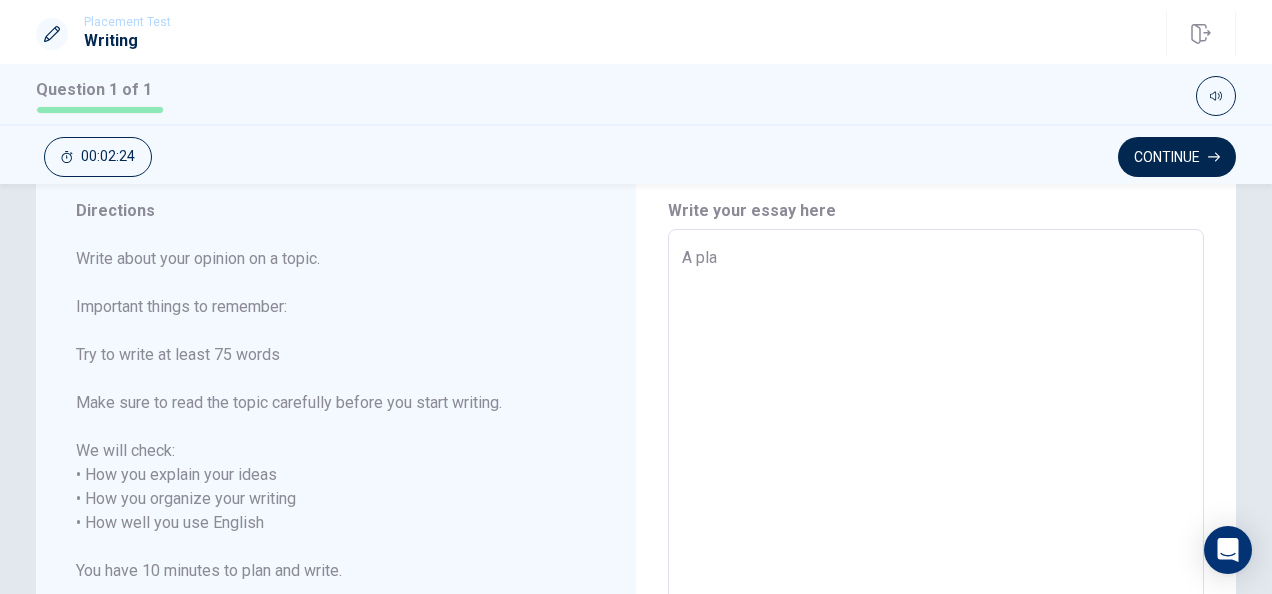 type on "x" 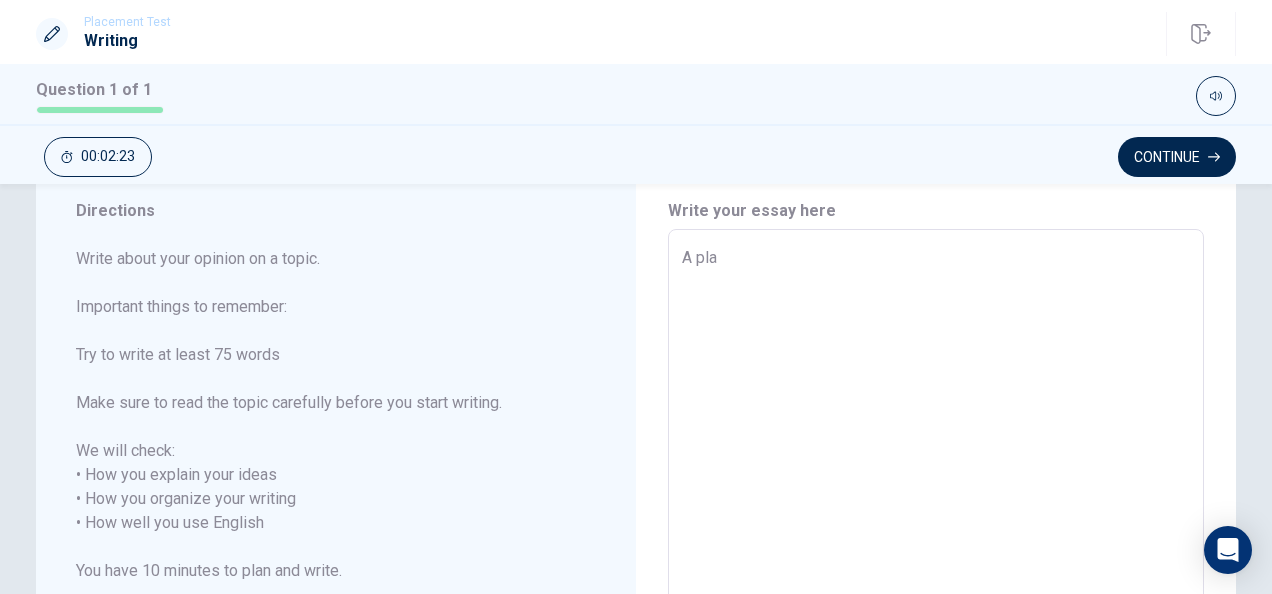 type on "A plac" 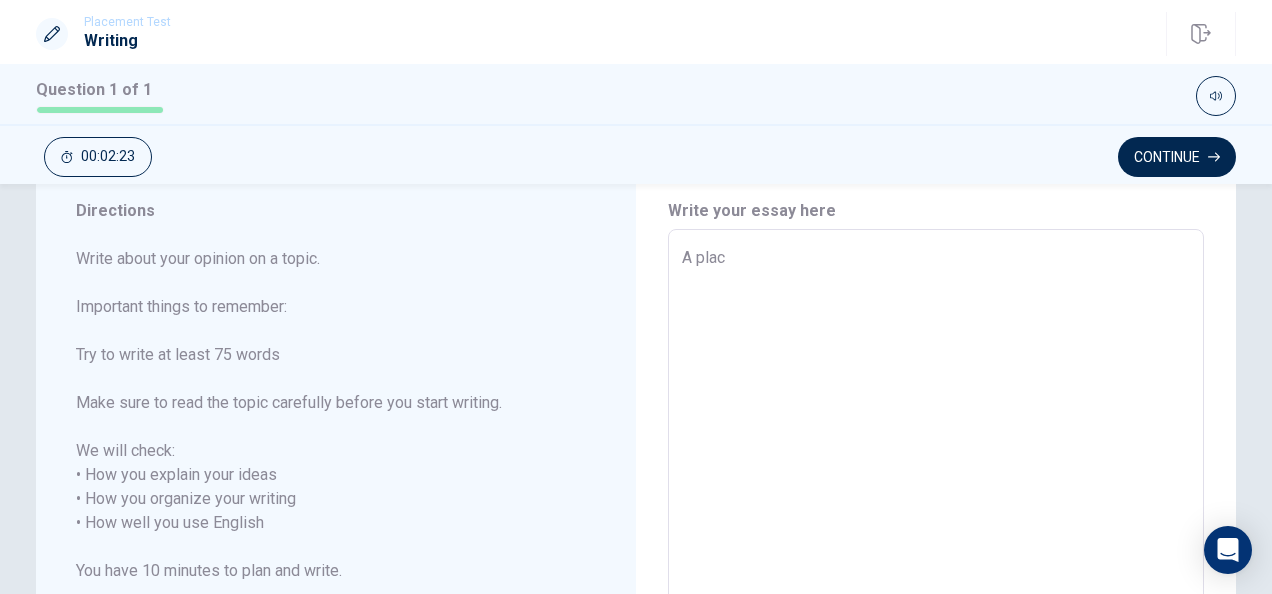 type on "x" 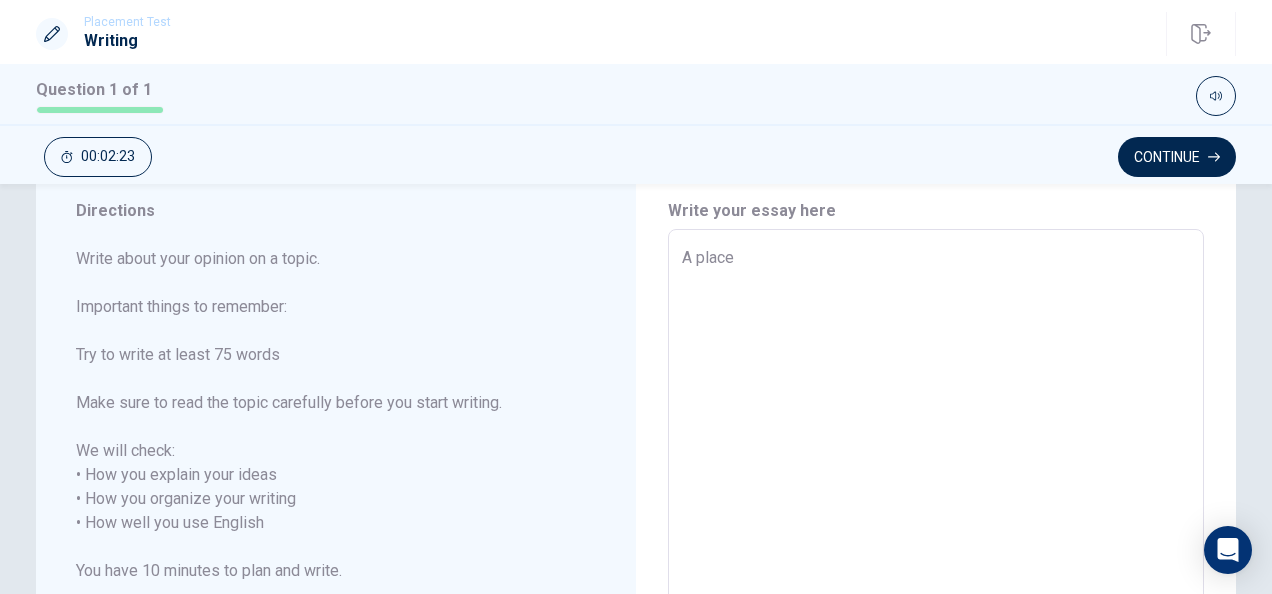 type on "x" 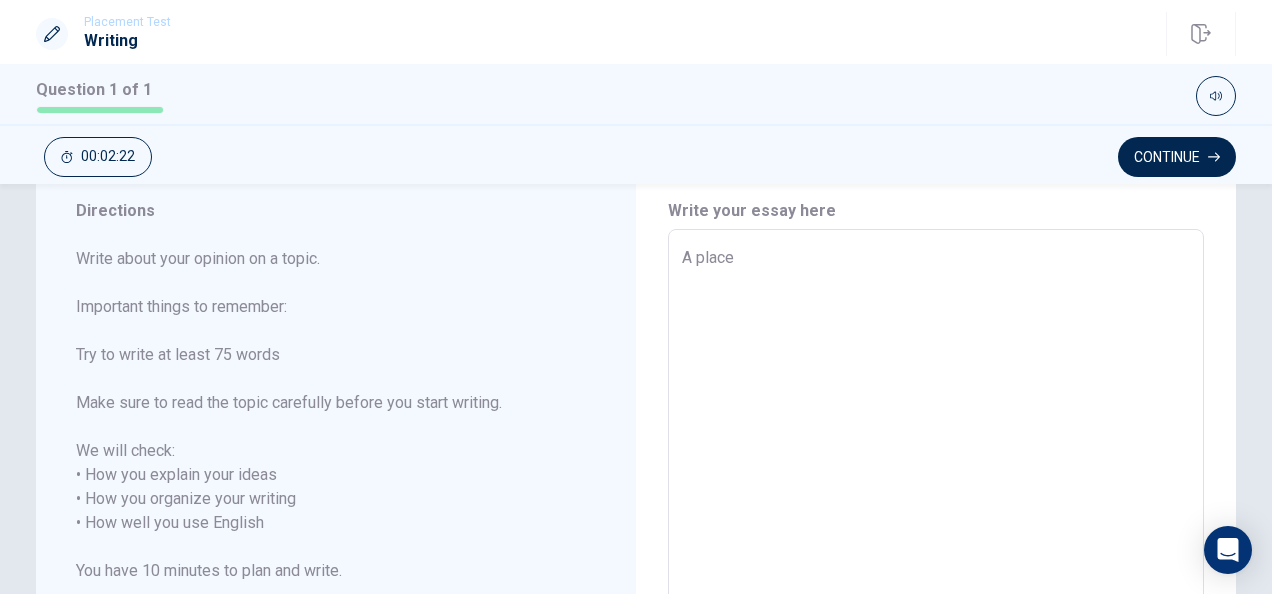 type on "A place t" 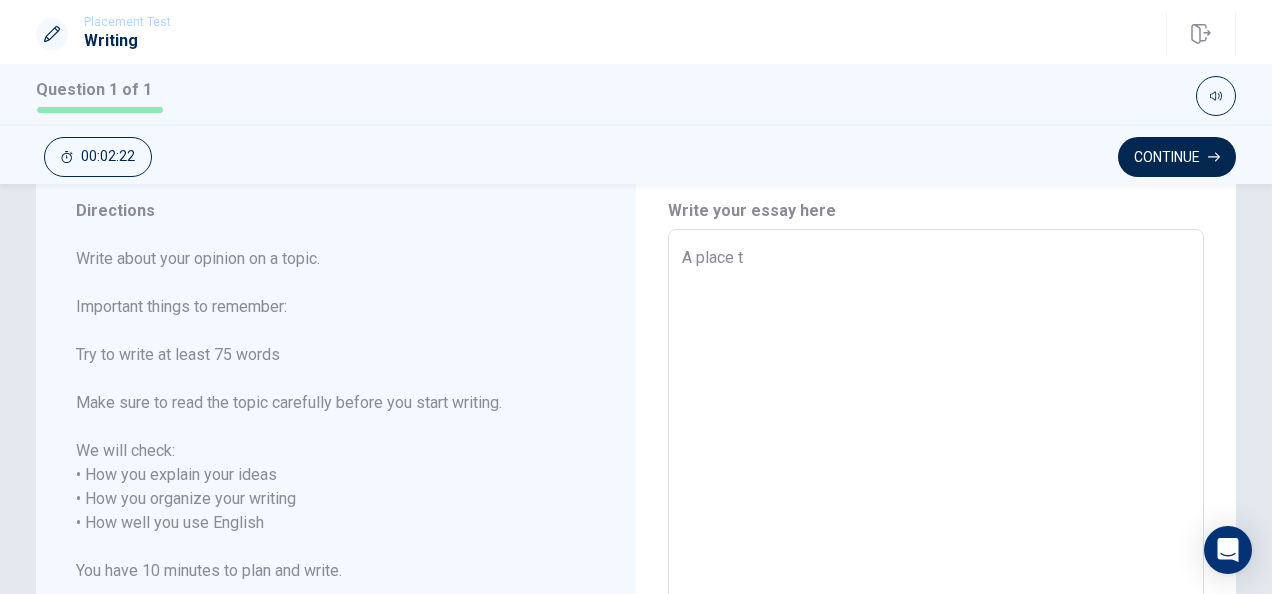 type on "x" 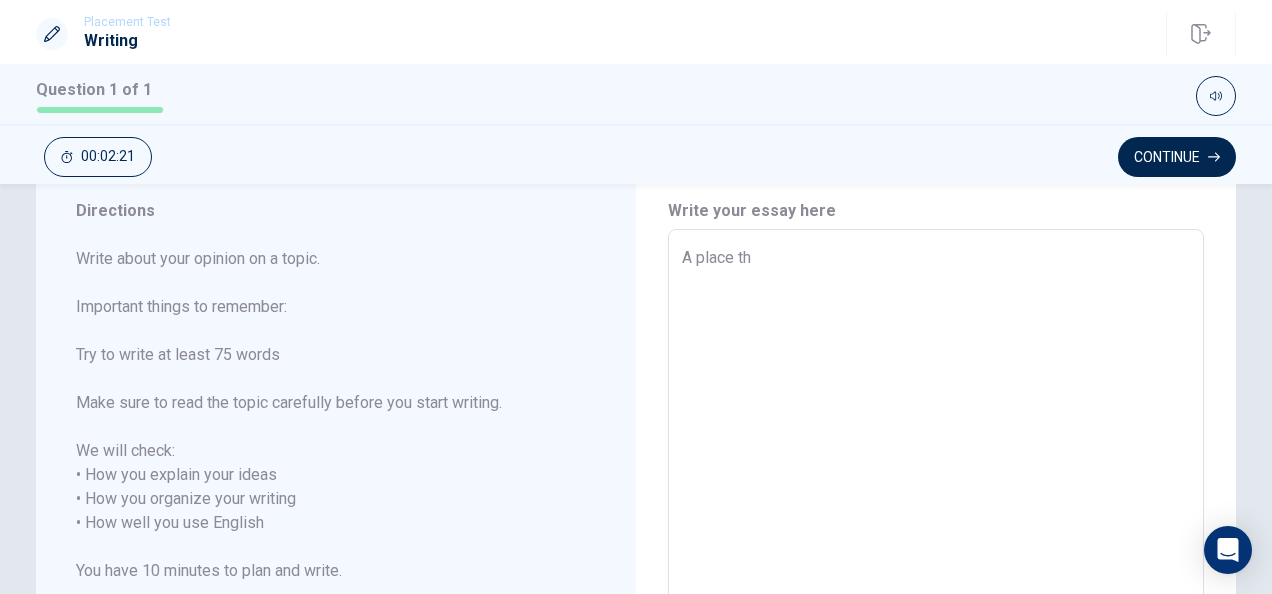 type on "x" 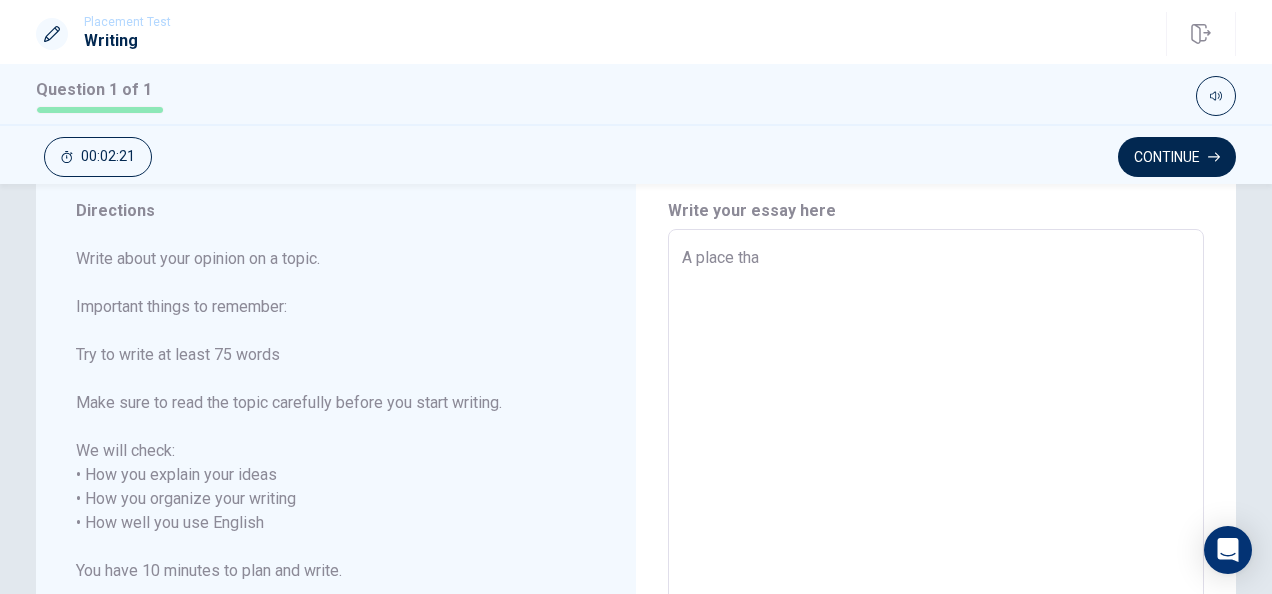 type on "x" 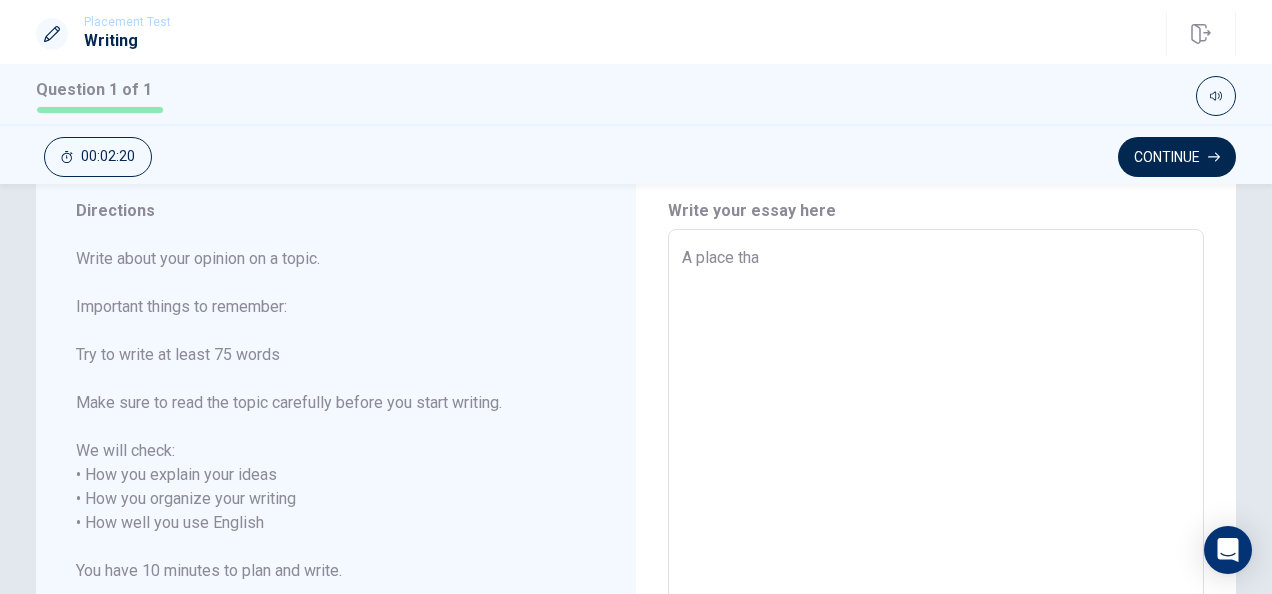 type on "A place tha" 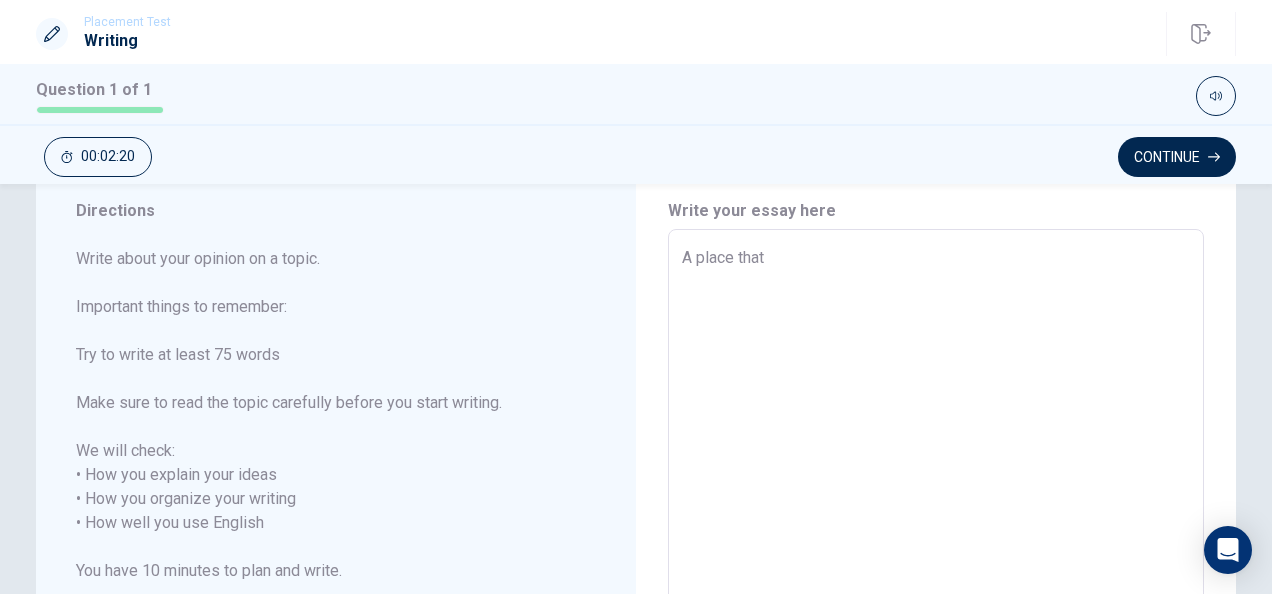 type on "x" 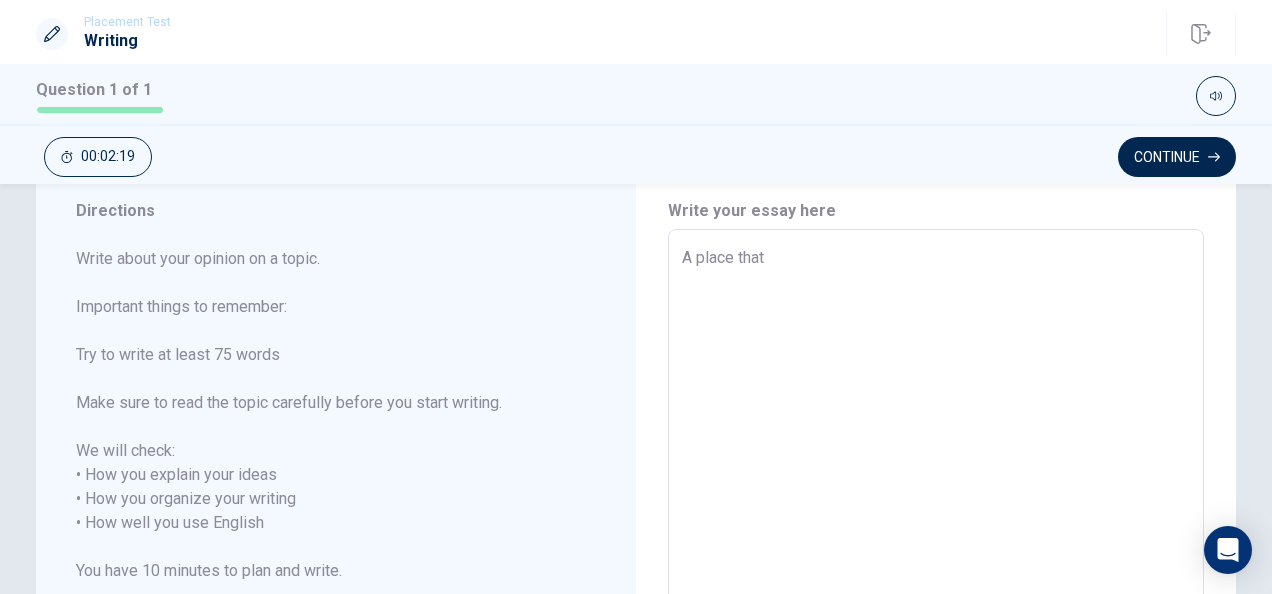 type on "A place that" 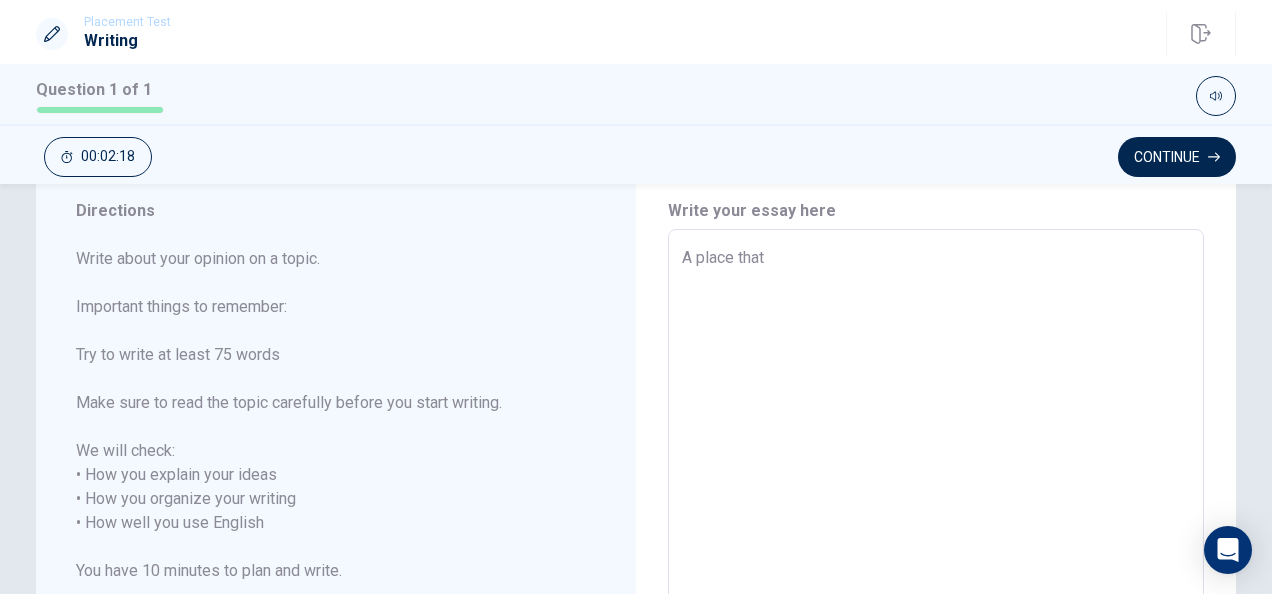 type on "x" 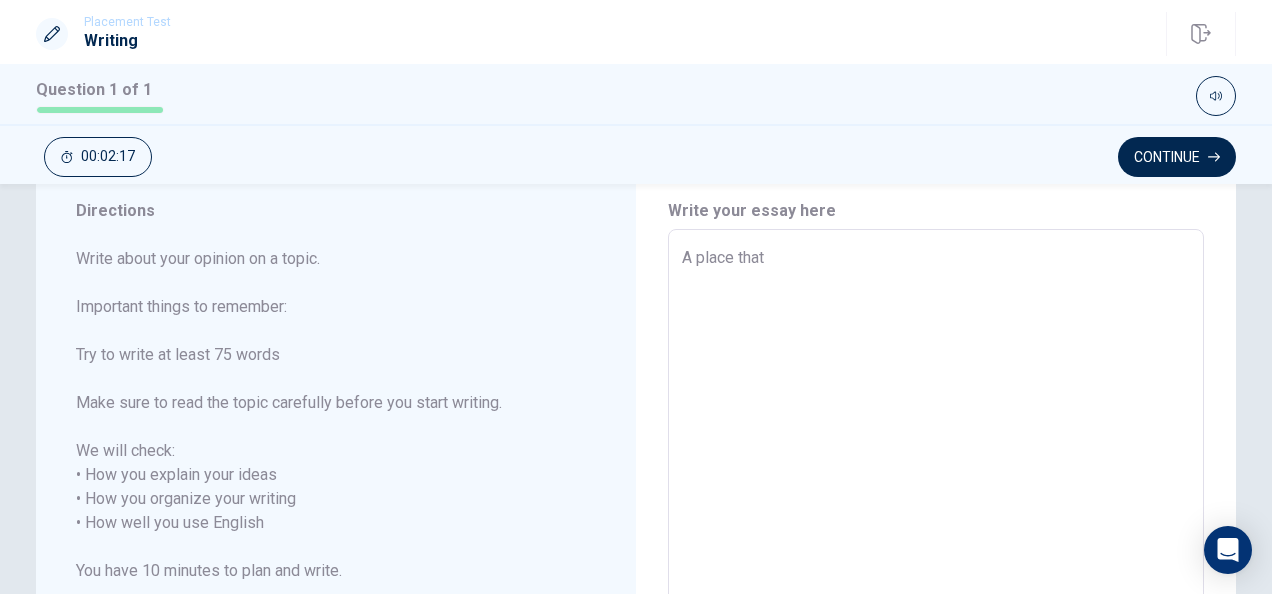 type on "A place that d" 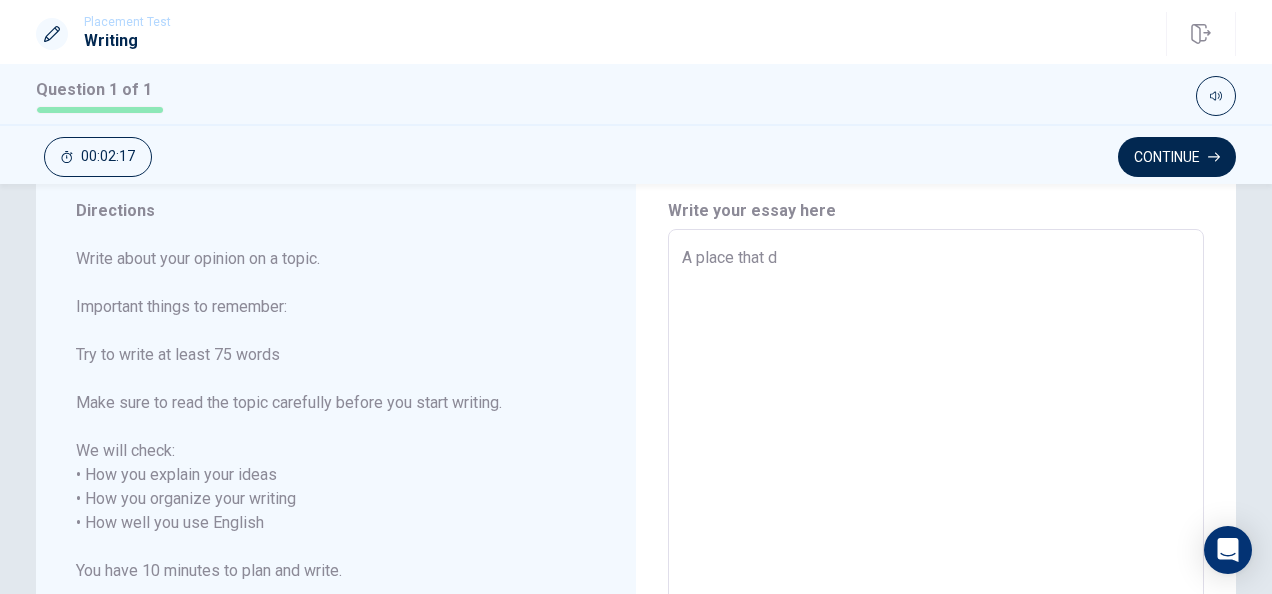 type on "x" 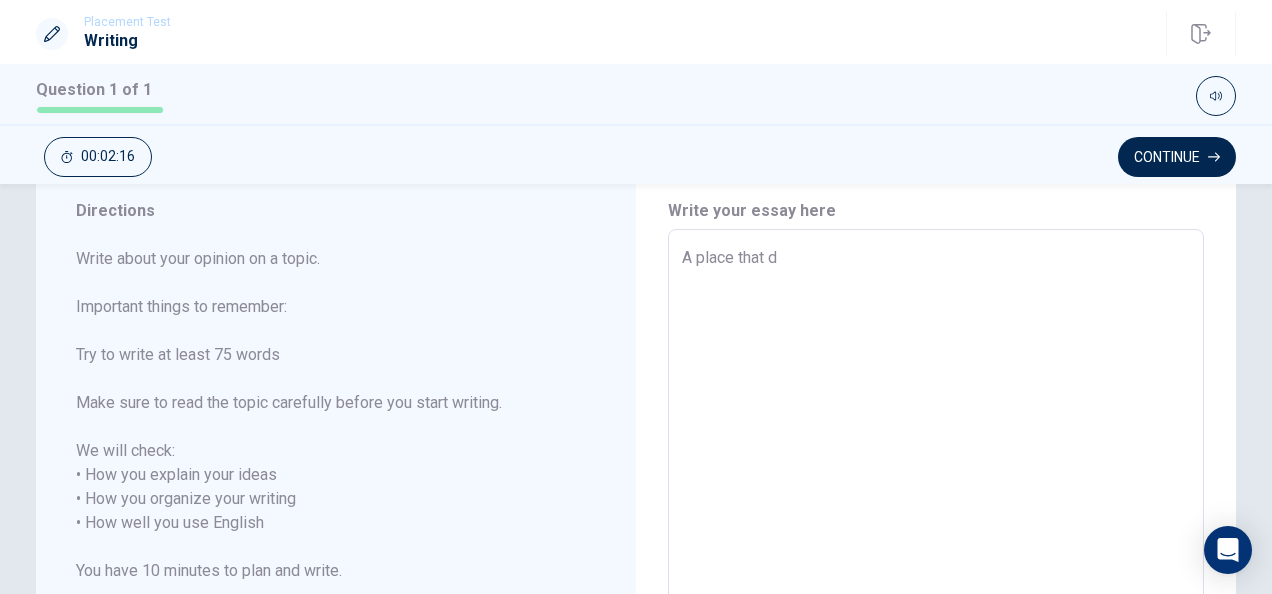 type on "A place that de" 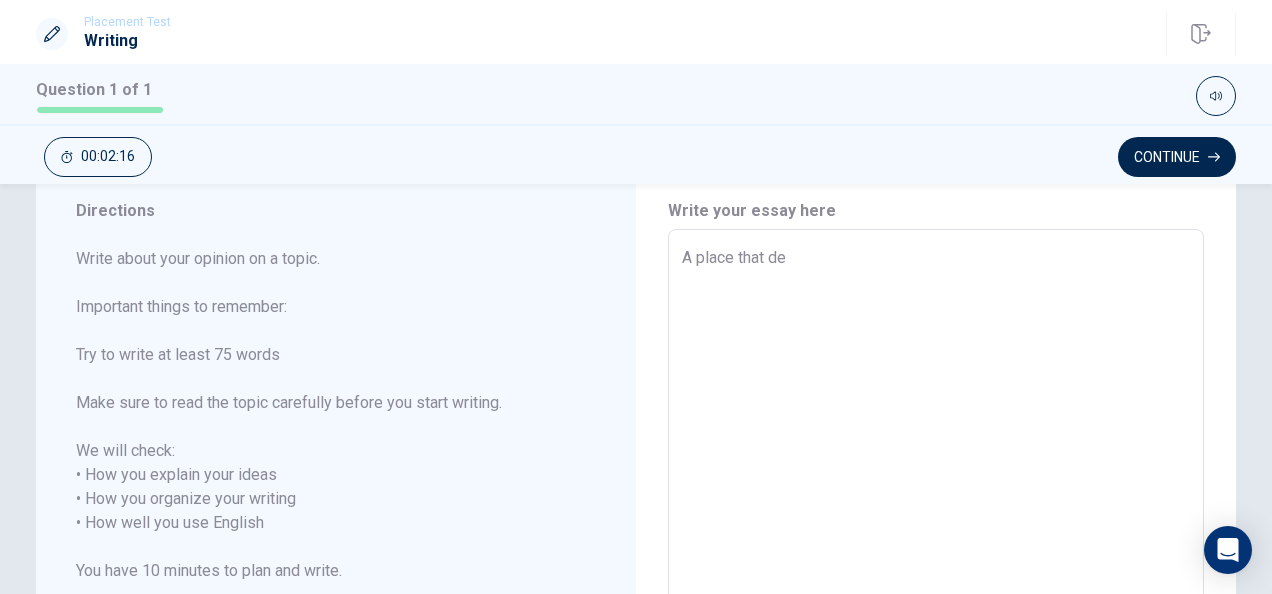 type on "x" 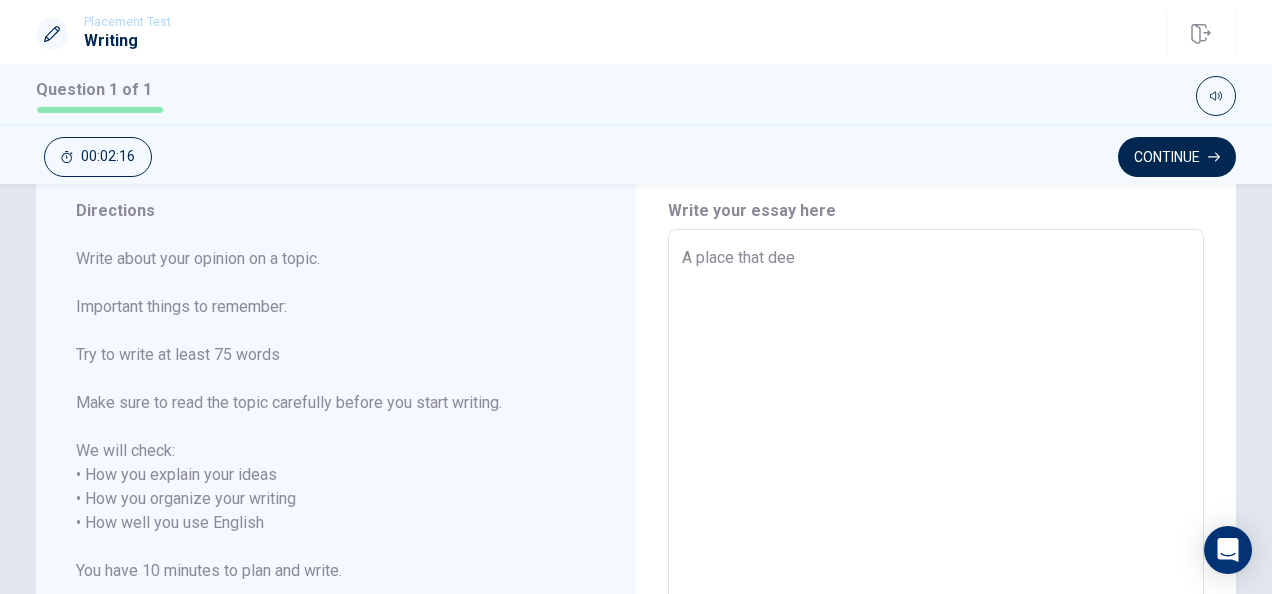 type on "x" 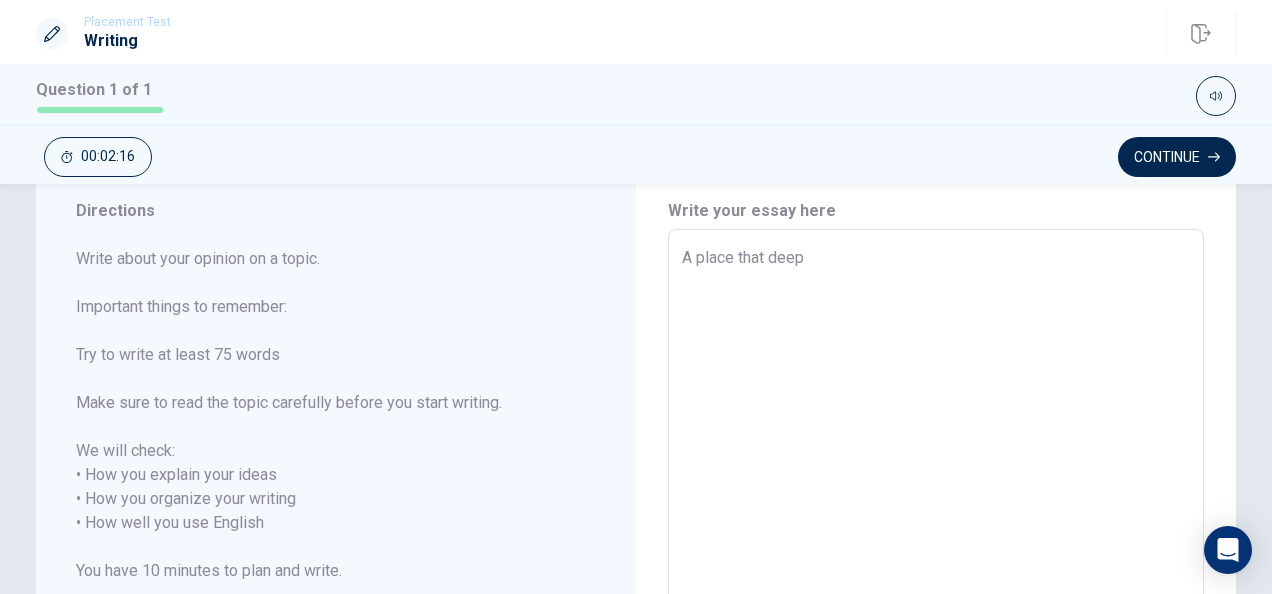 type on "x" 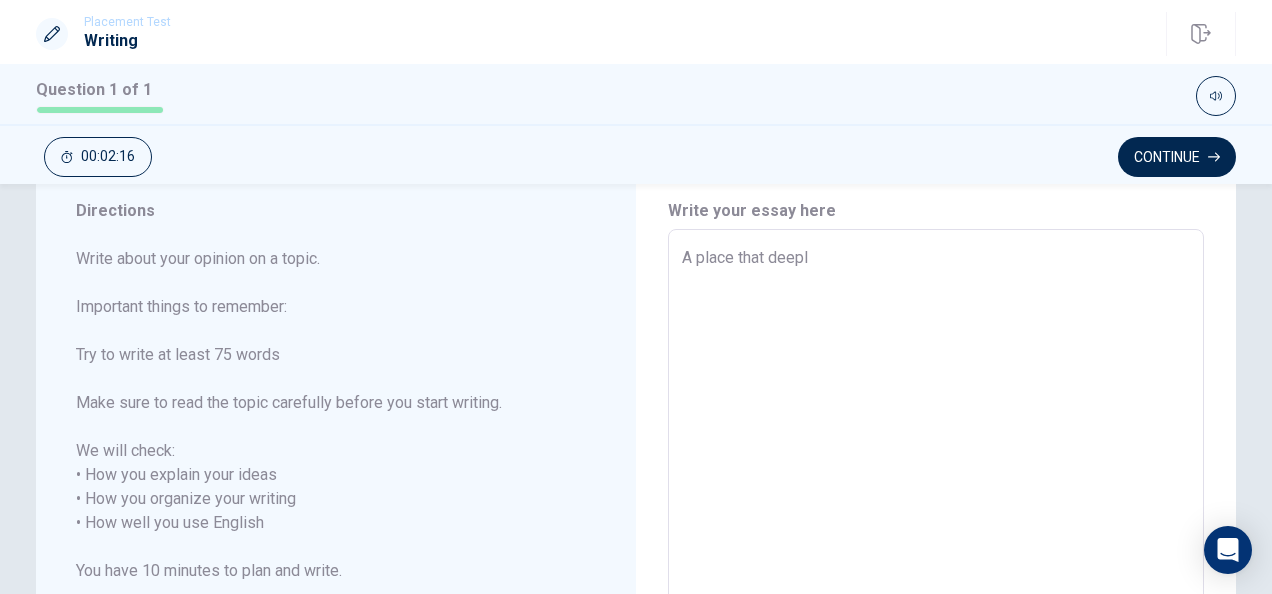 type on "x" 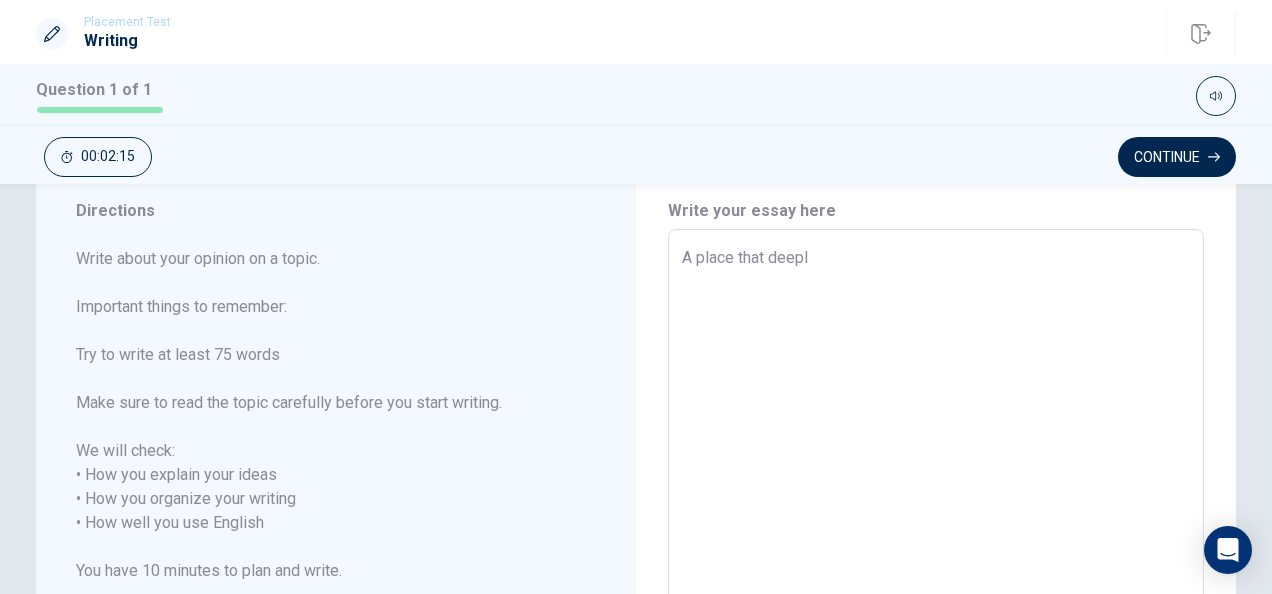 type on "A place that deeply" 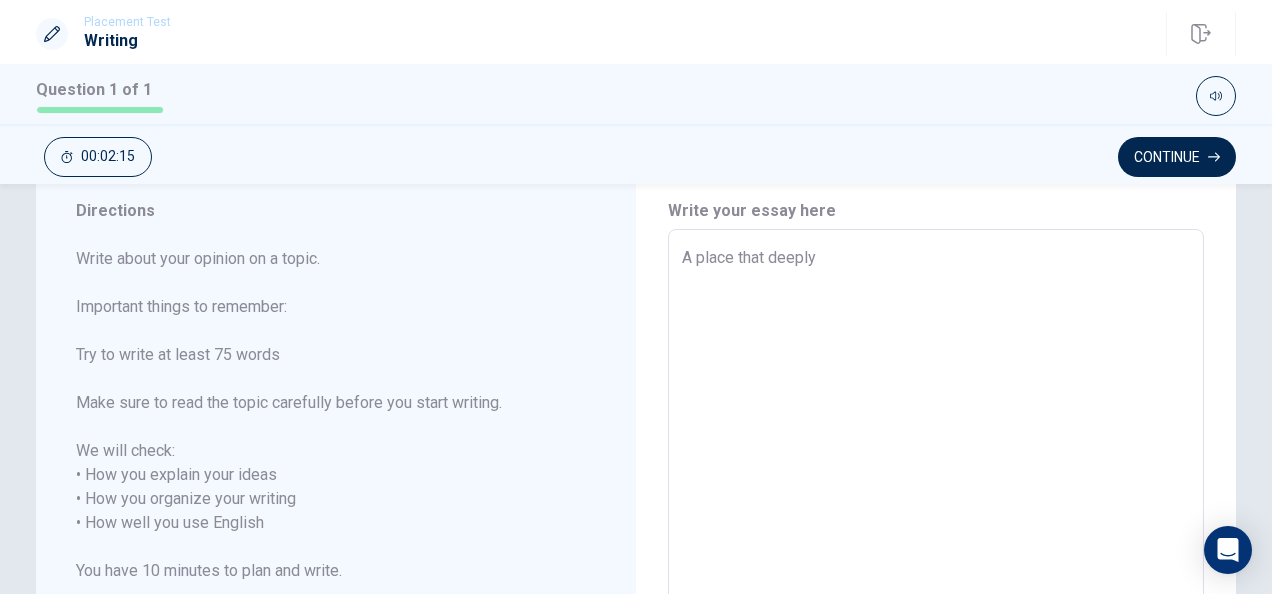 type on "x" 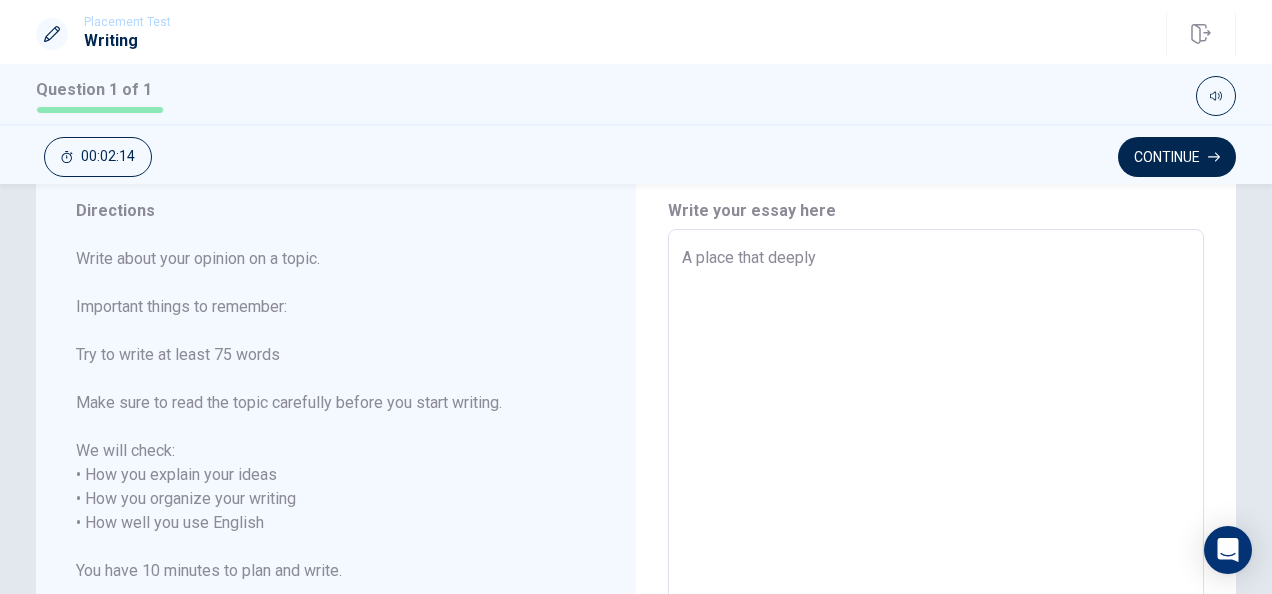 type on "A place that deeply i" 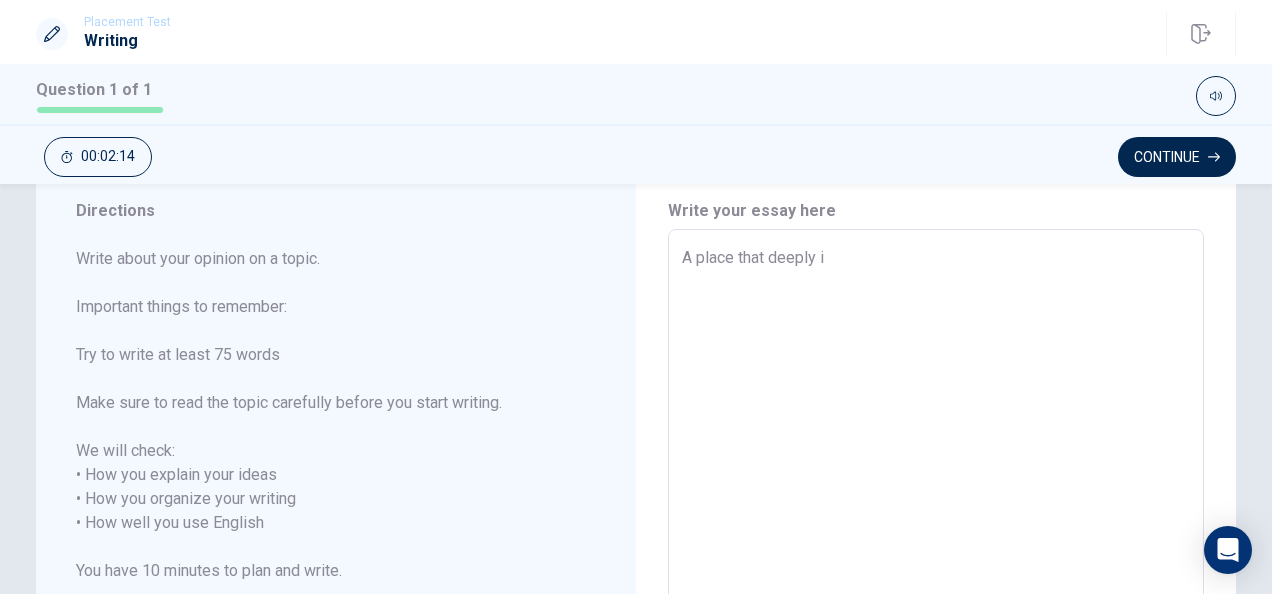 type on "x" 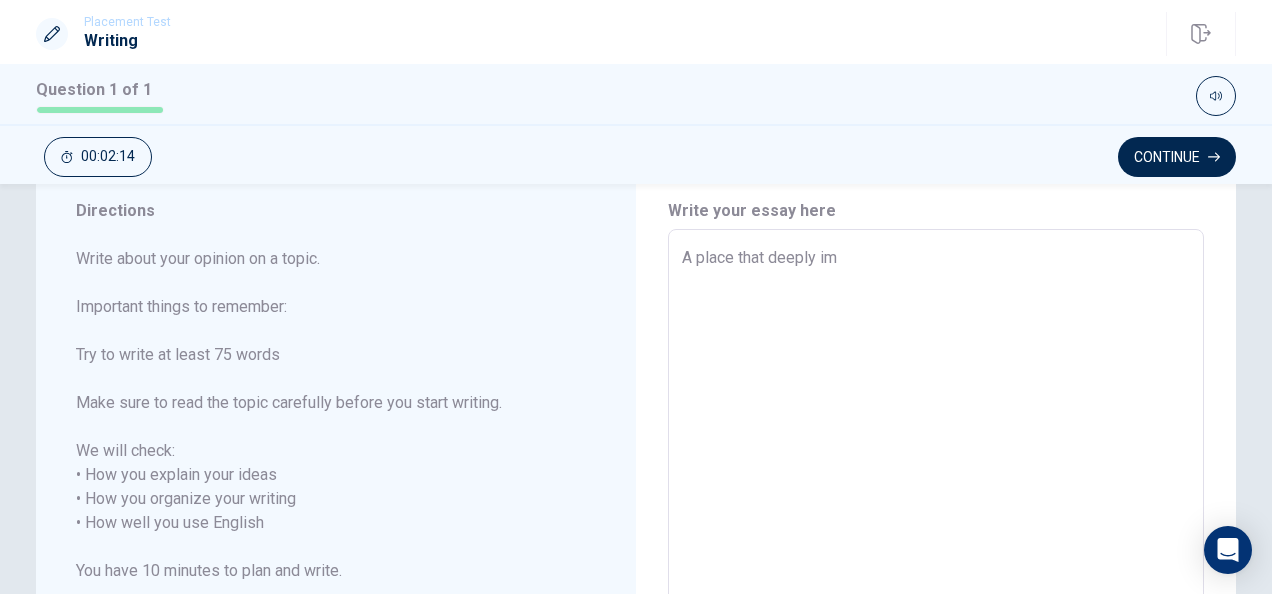 type on "x" 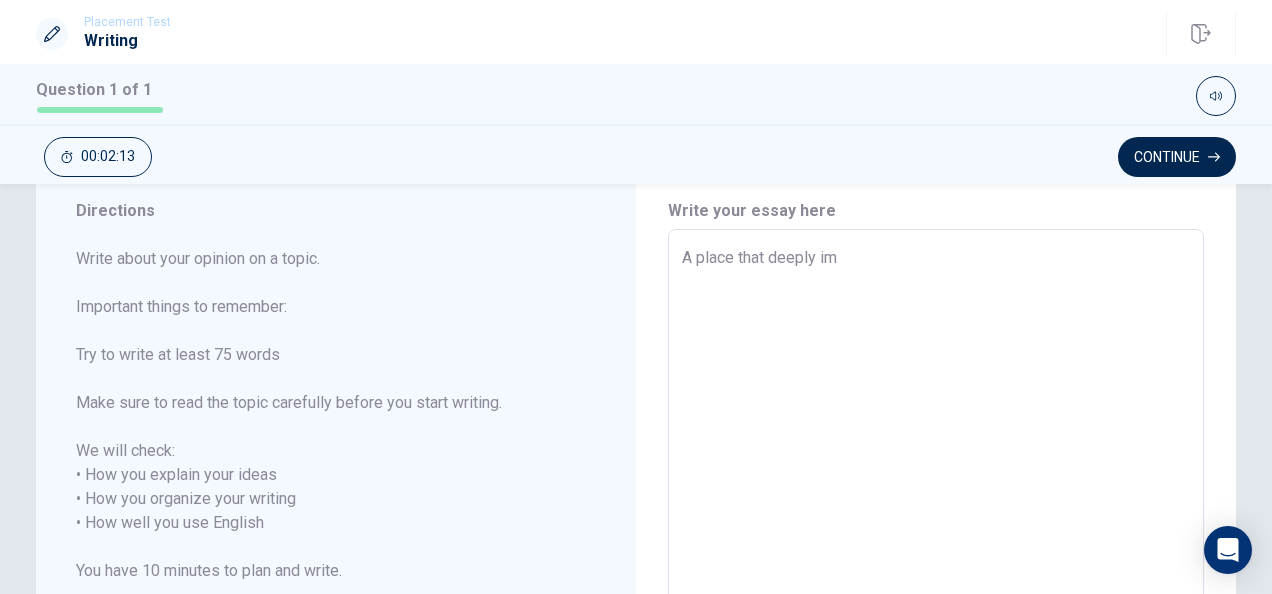 type on "A place that deeply imp" 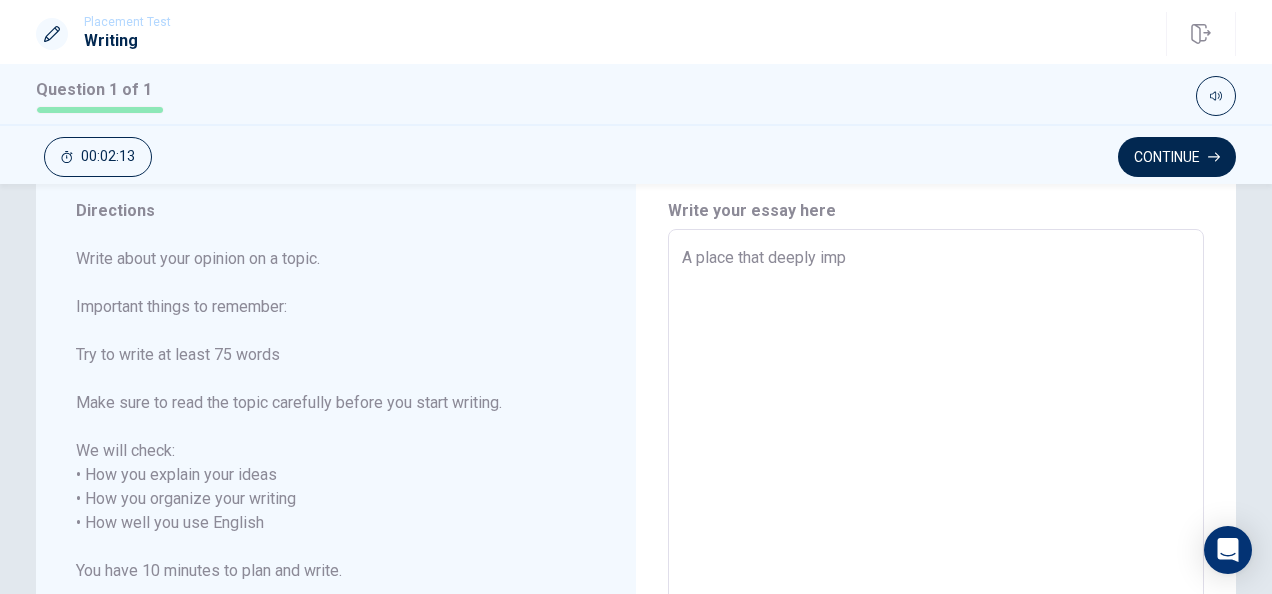 type on "x" 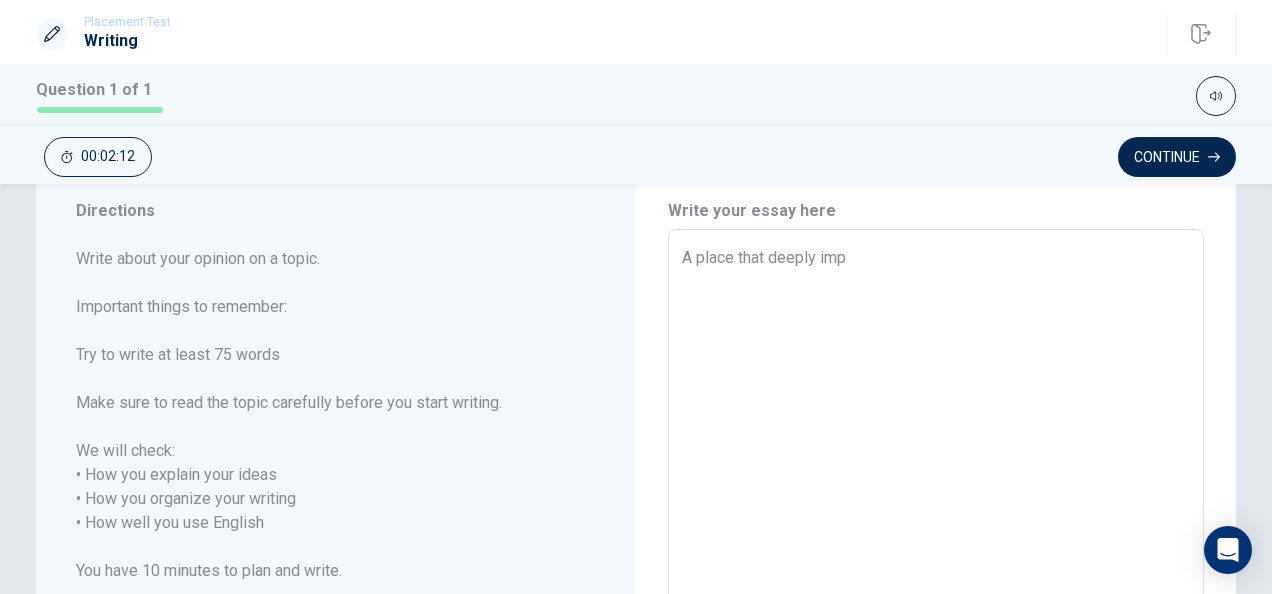 type on "A place that deeply impr" 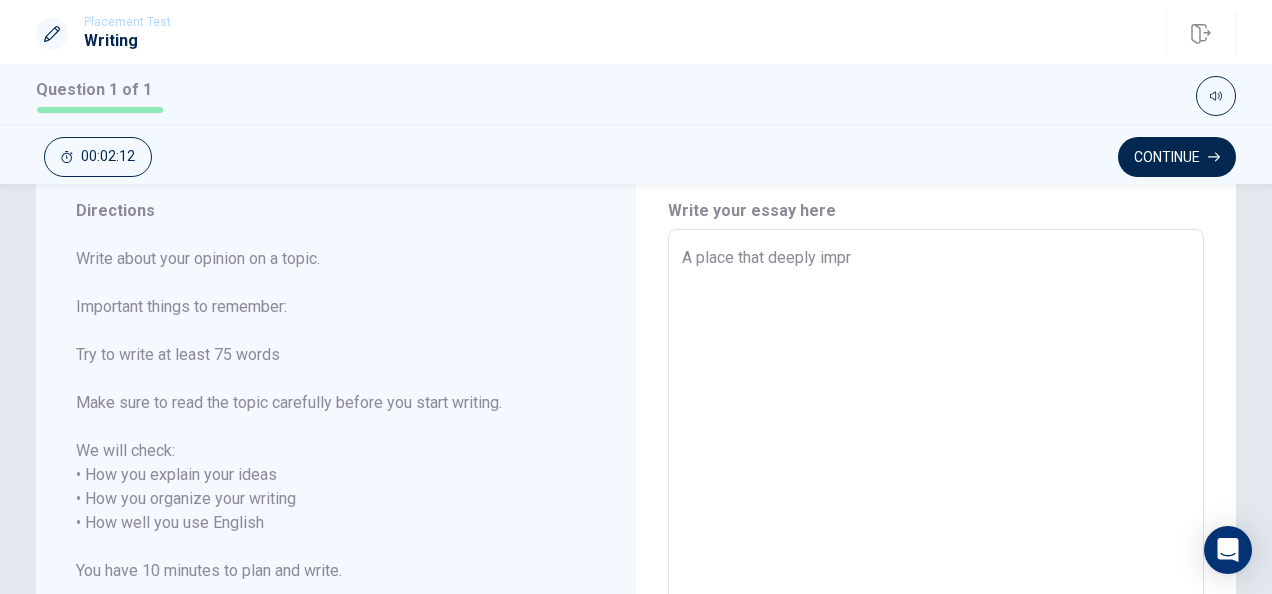 type on "x" 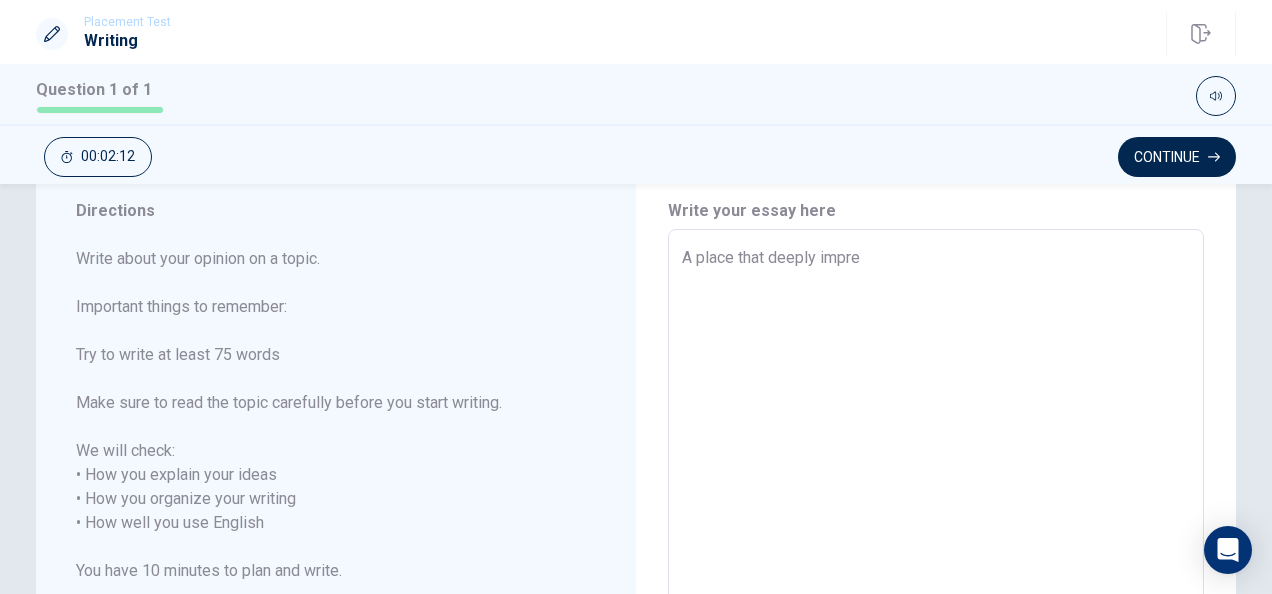 type on "x" 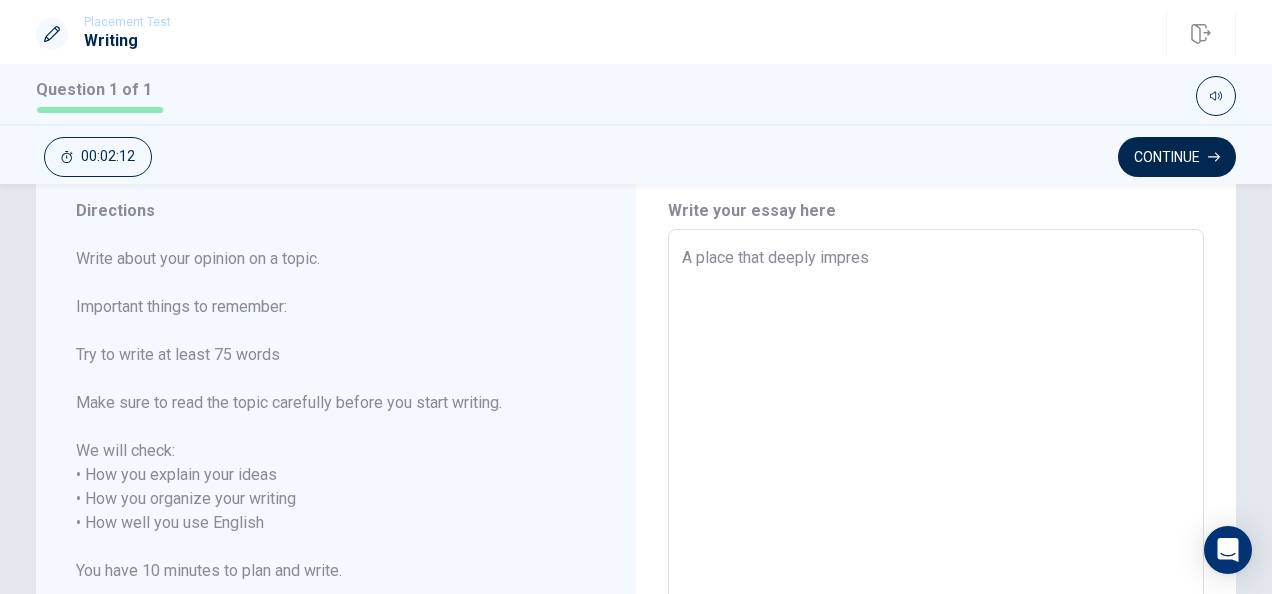 type on "x" 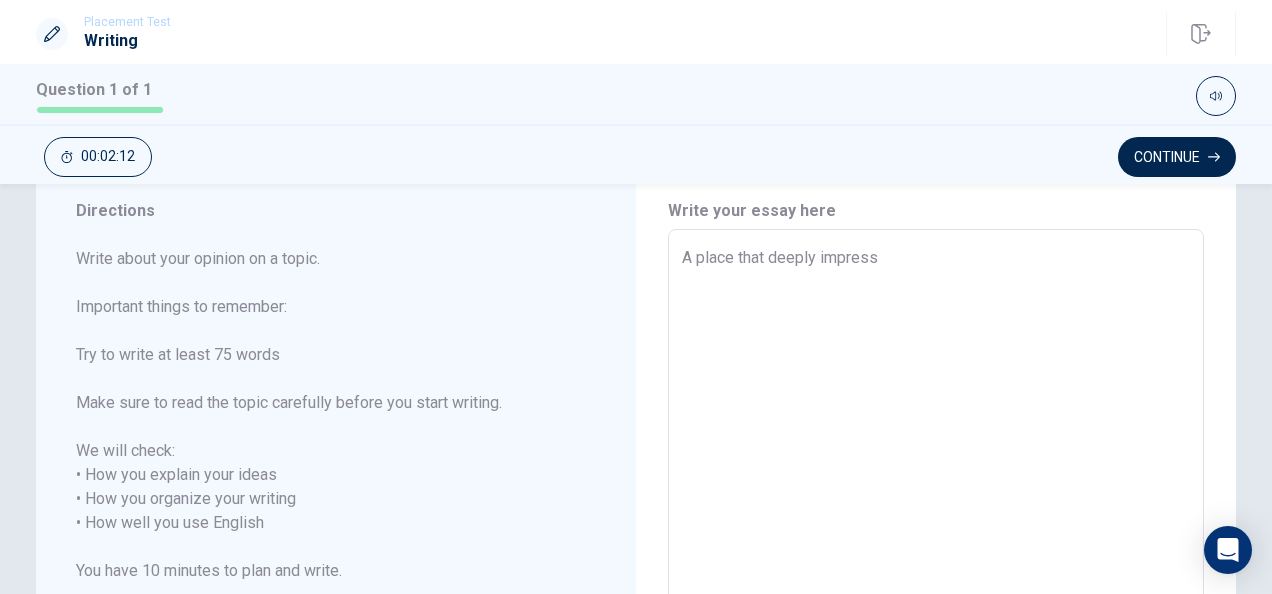 type on "x" 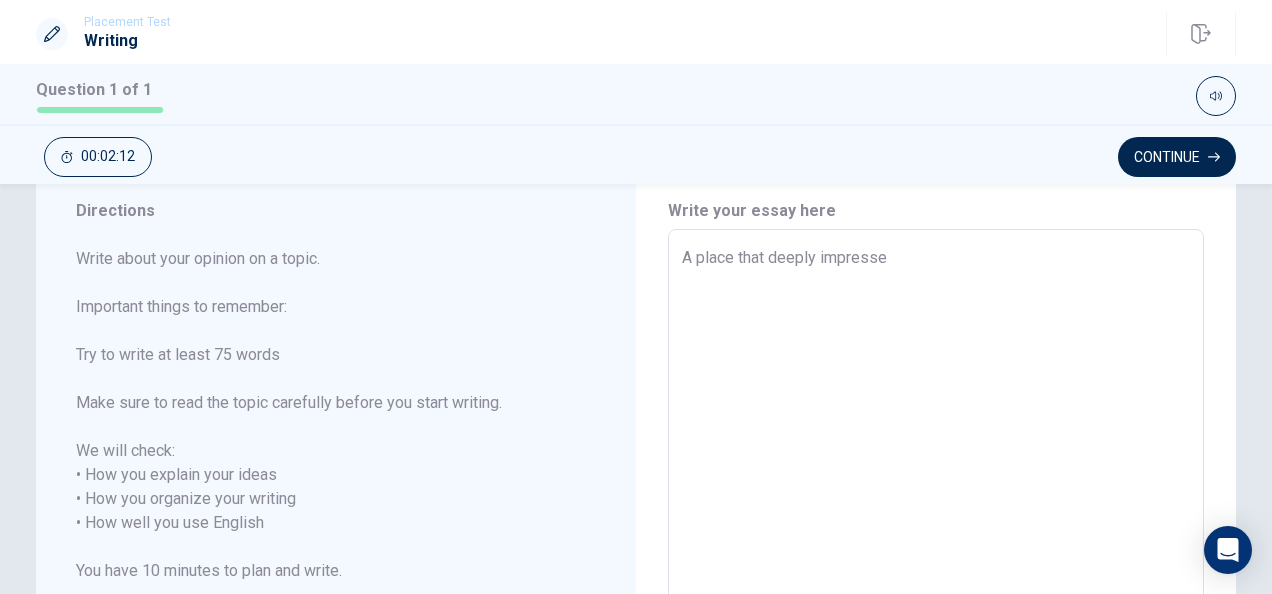 type on "x" 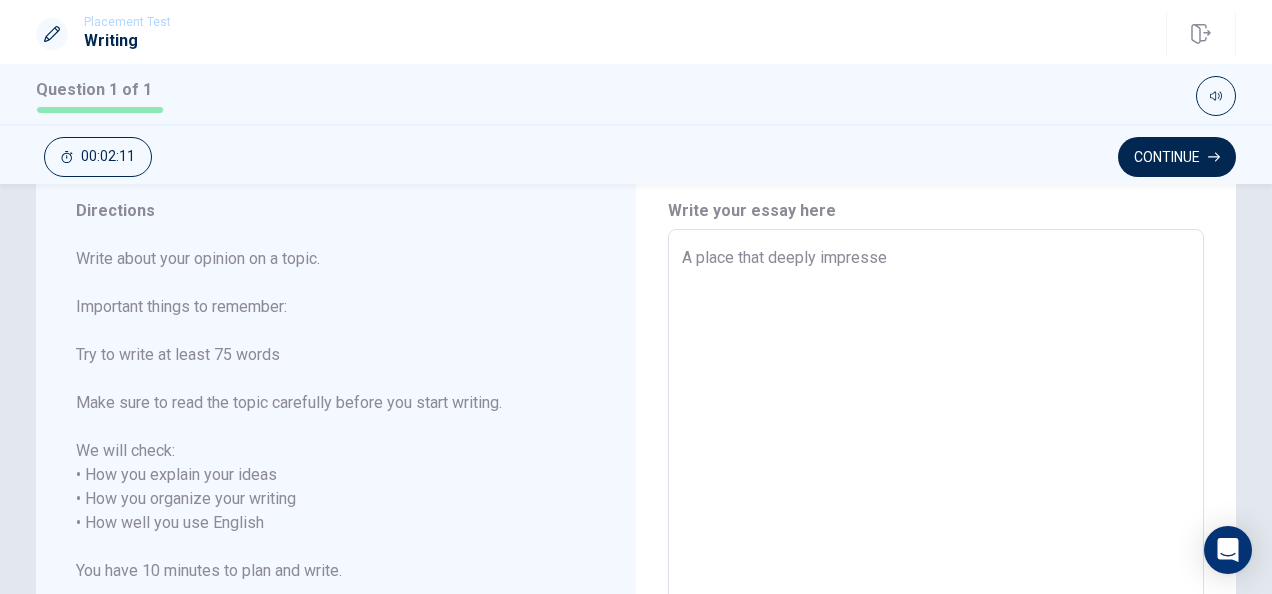 type on "A place that deeply impressed" 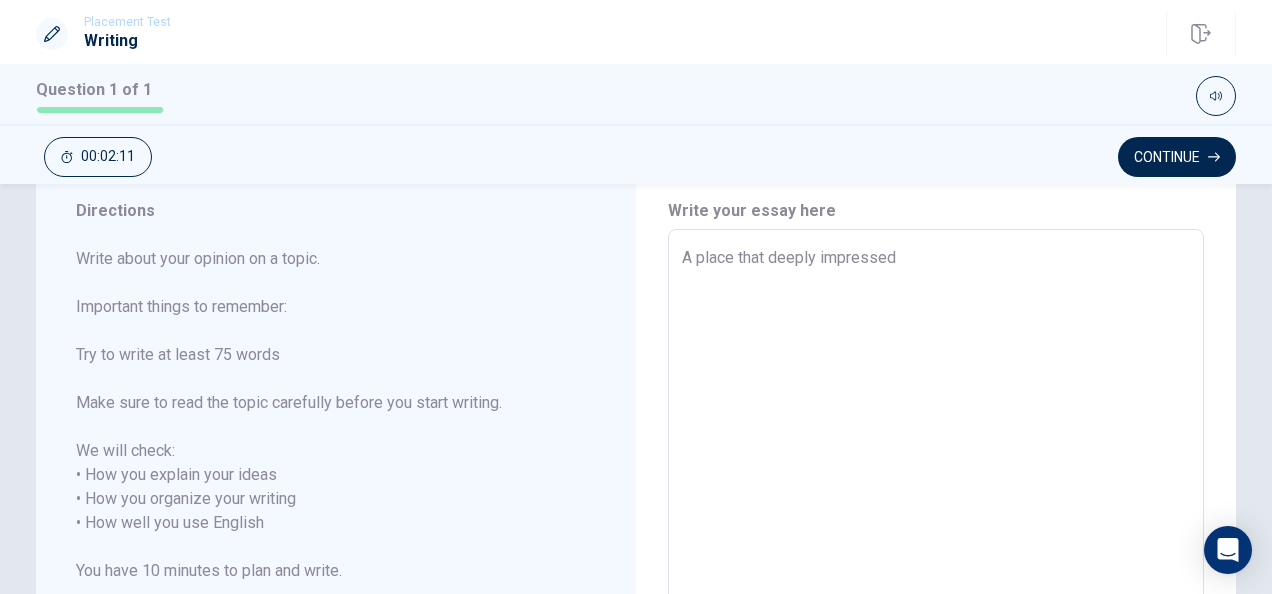 type on "x" 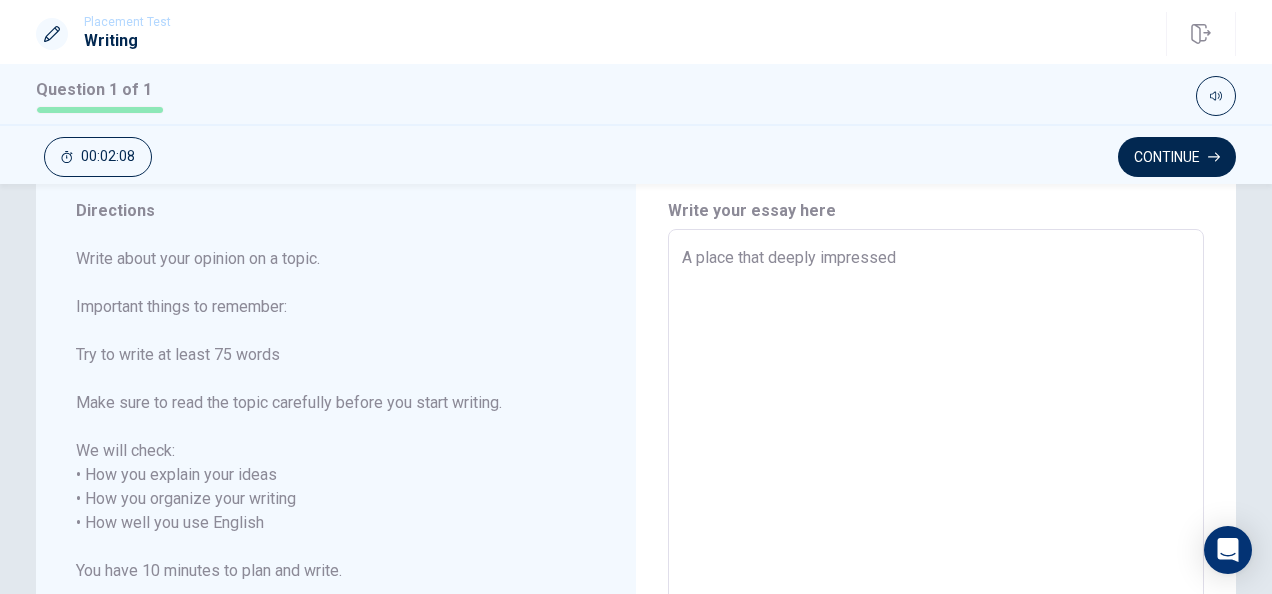 type on "x" 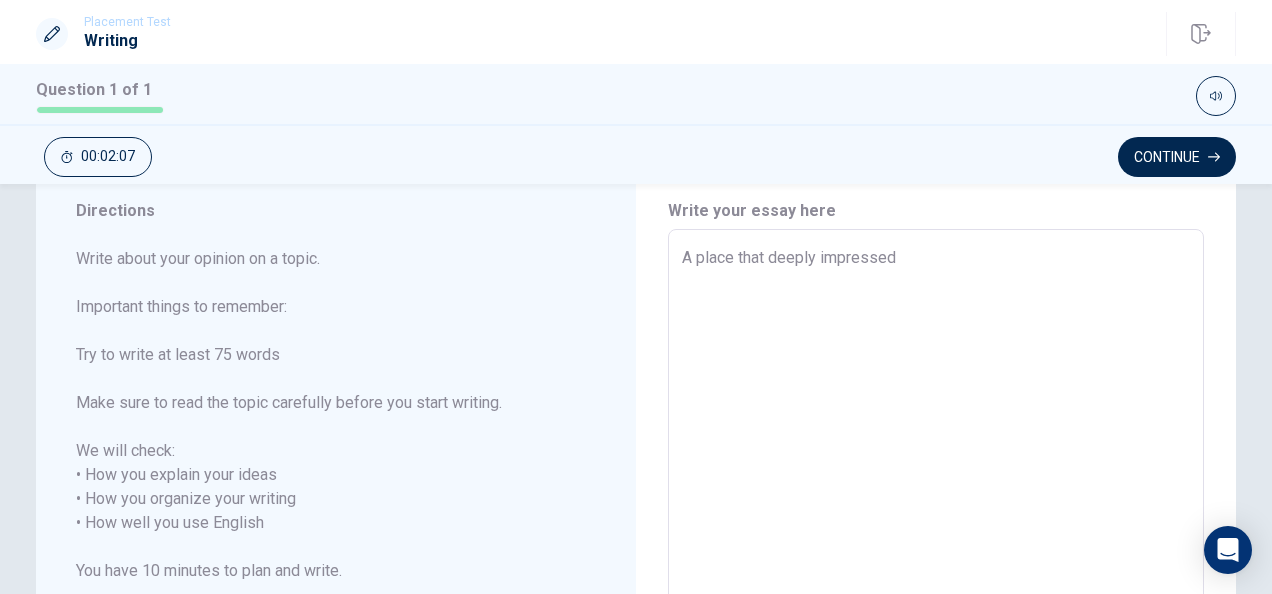 type on "A place that deeply impressed i" 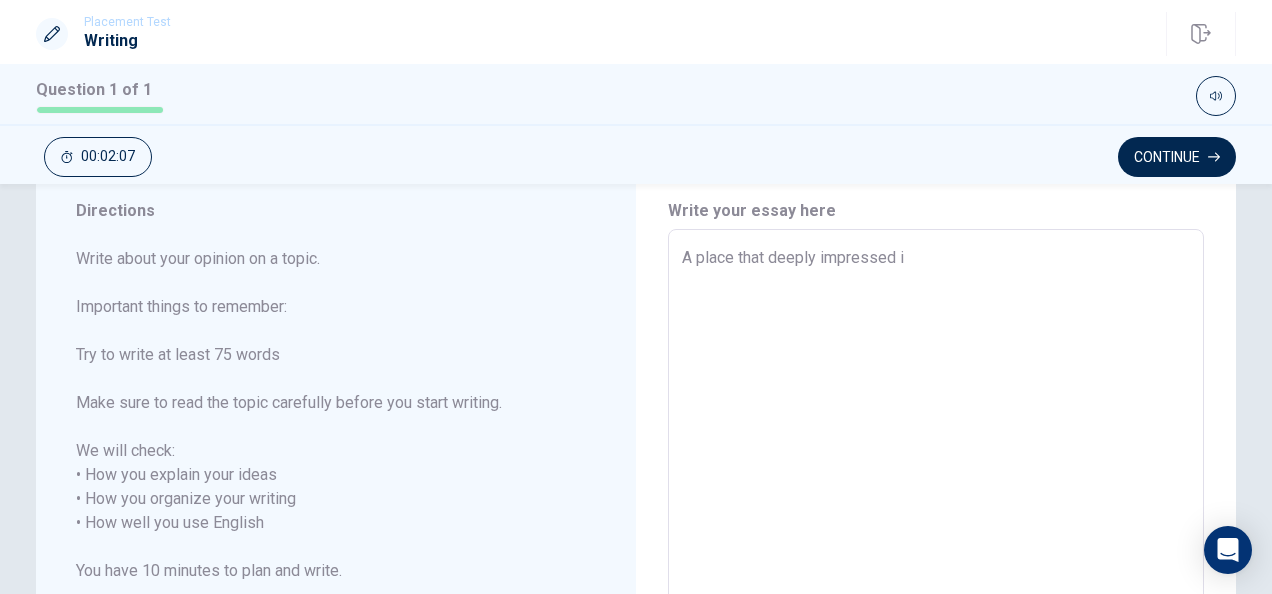 type on "x" 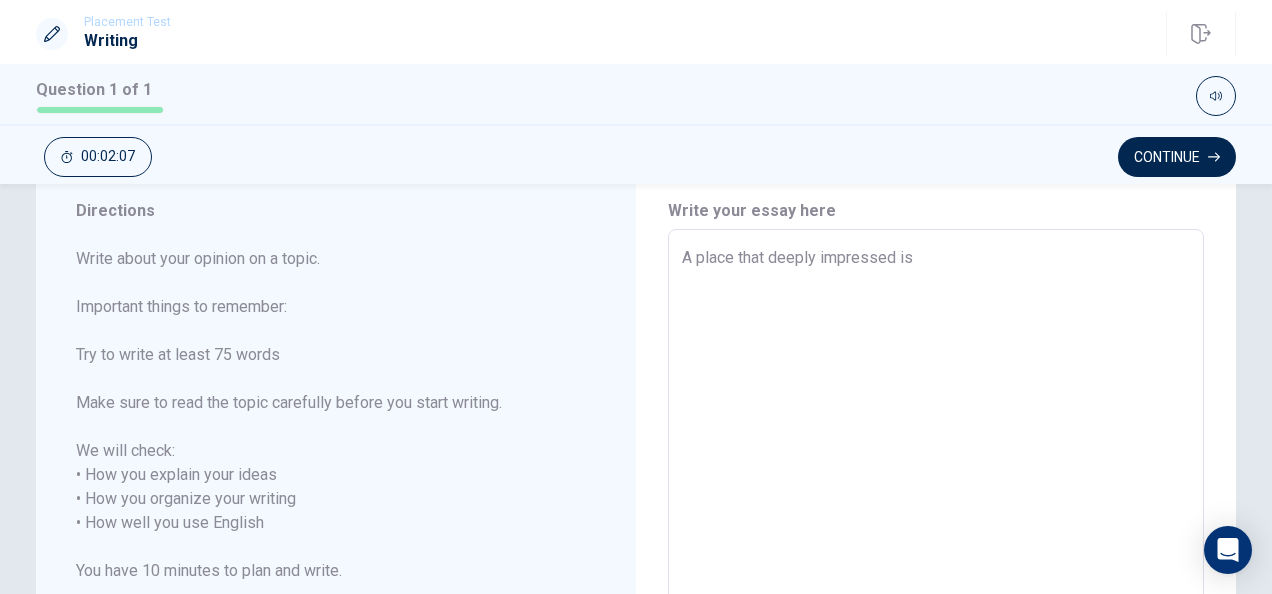 type on "x" 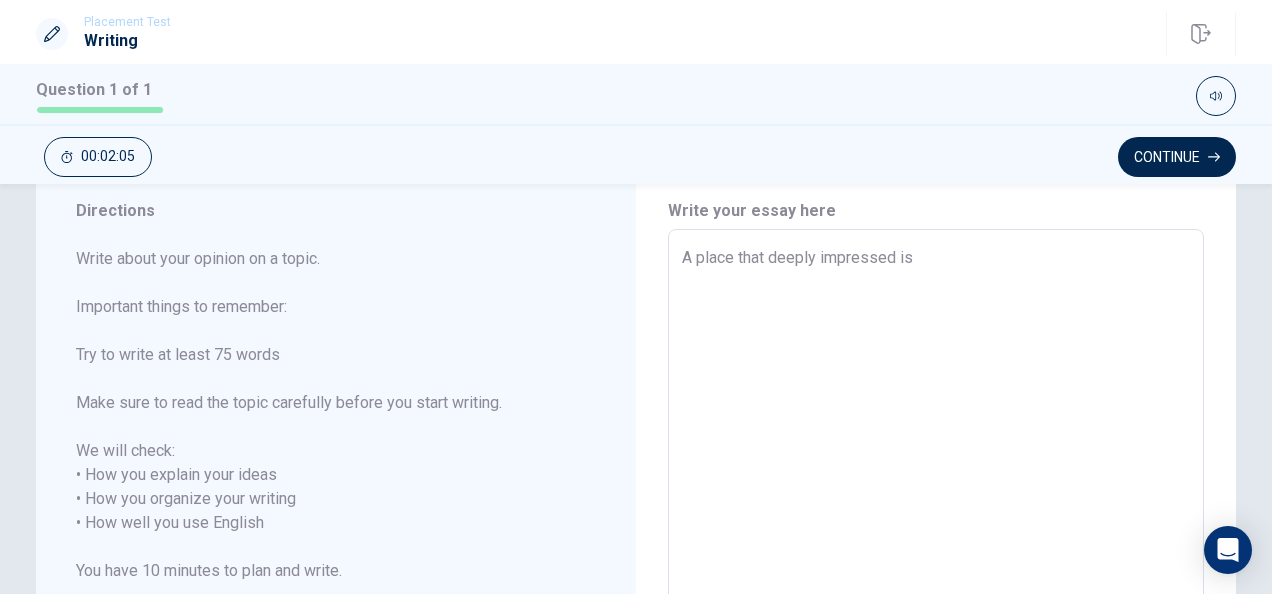 type on "x" 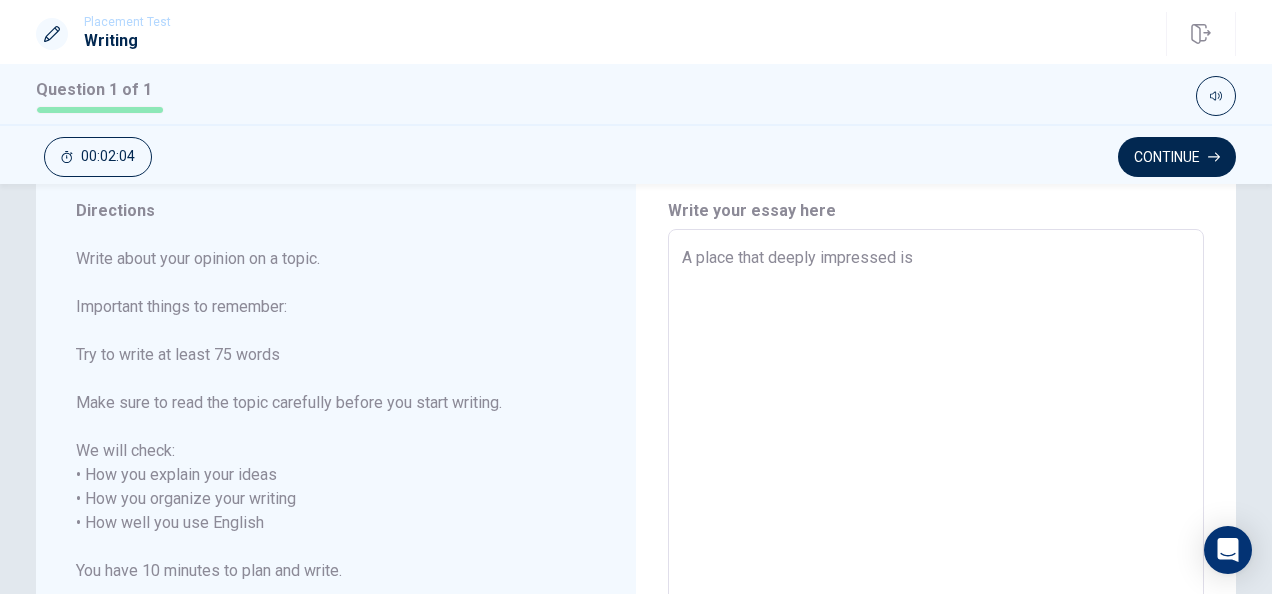 type on "A place that deeply impressed is t" 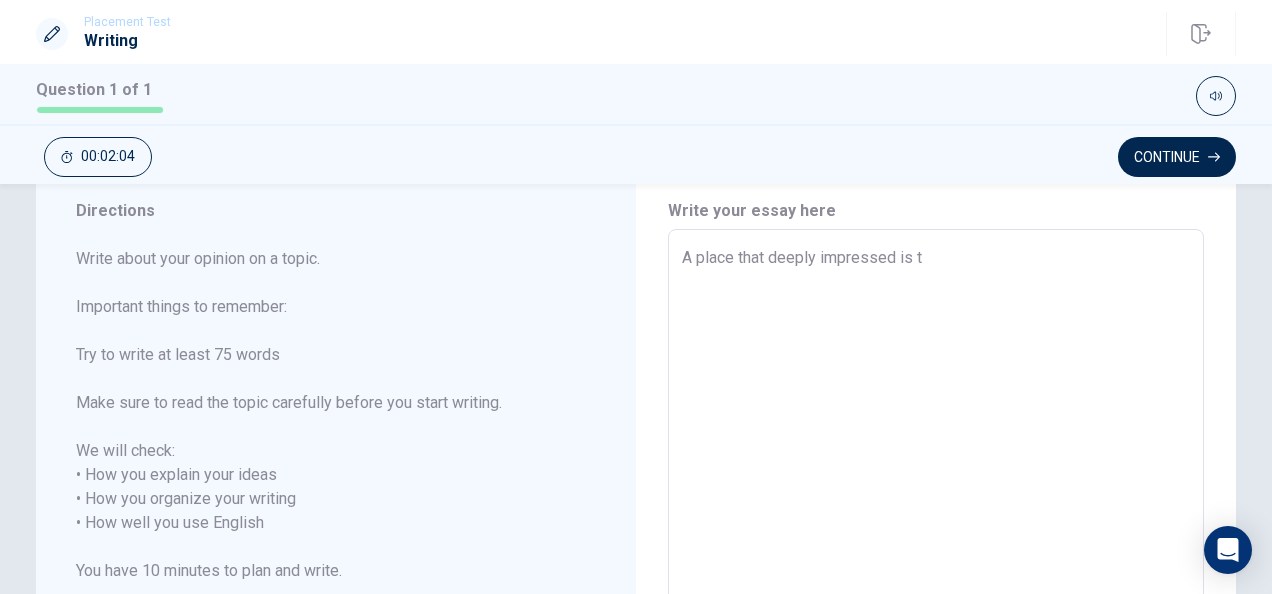 type on "x" 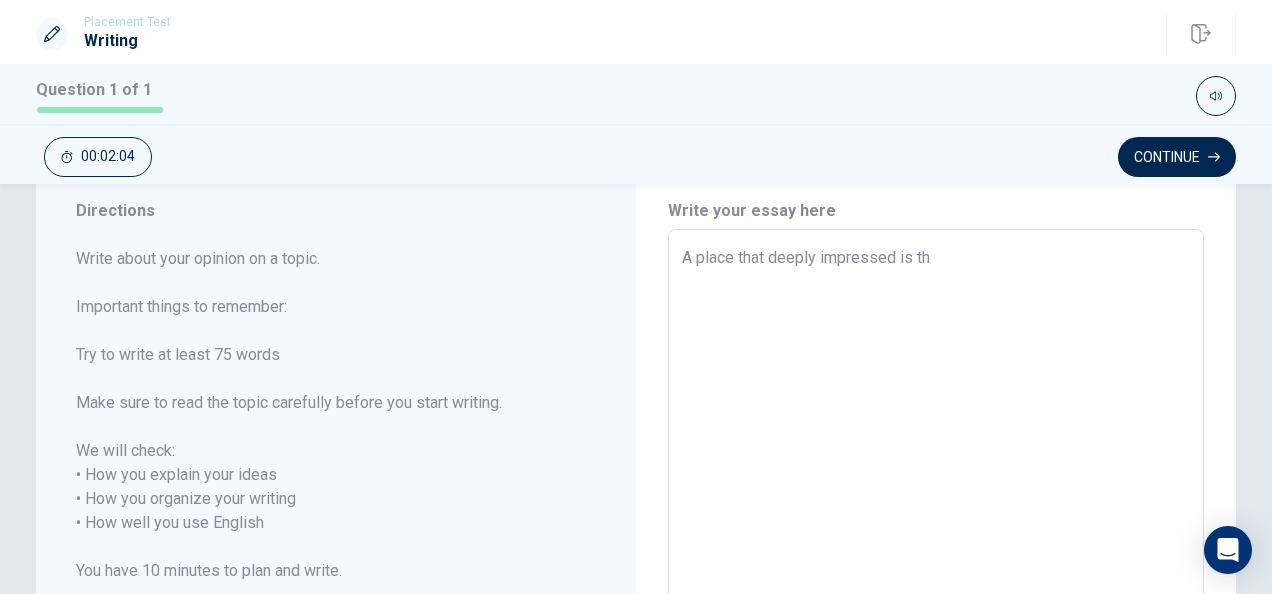 type on "A place that deeply impressed is the" 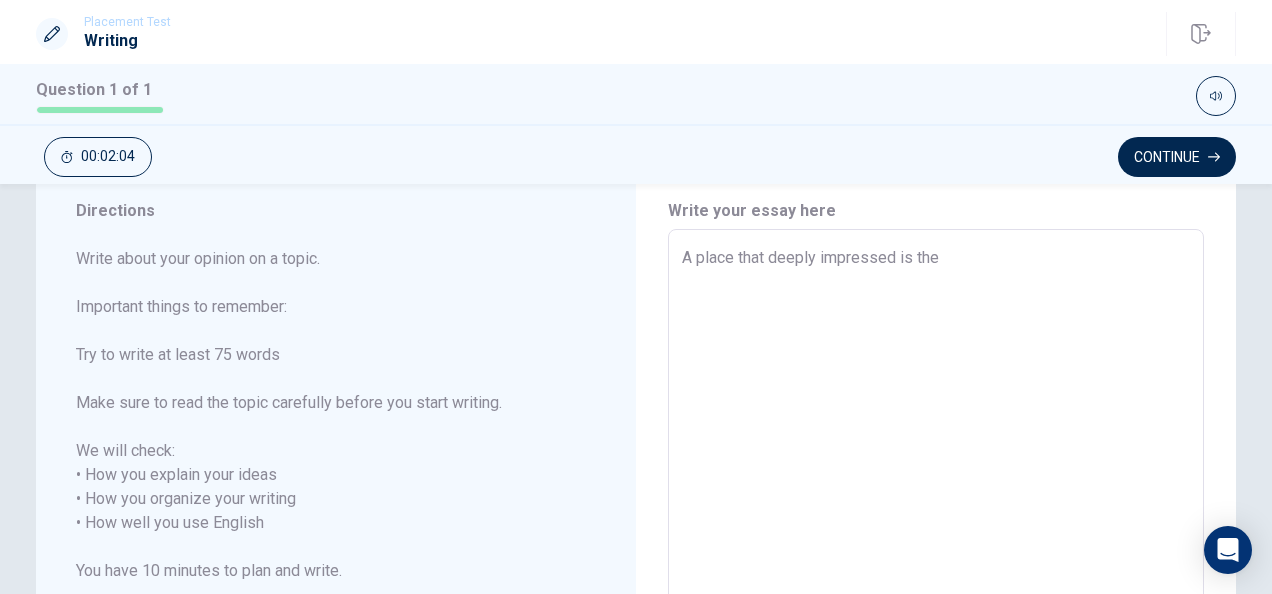 type on "x" 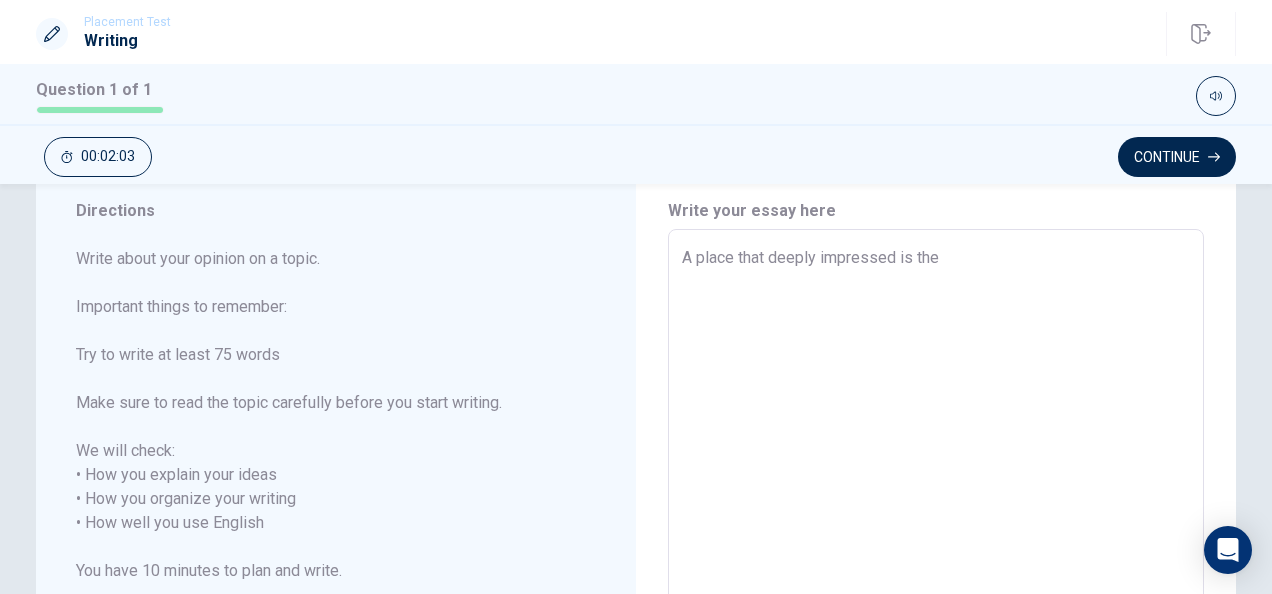 type on "A place that deeply impressed is the H" 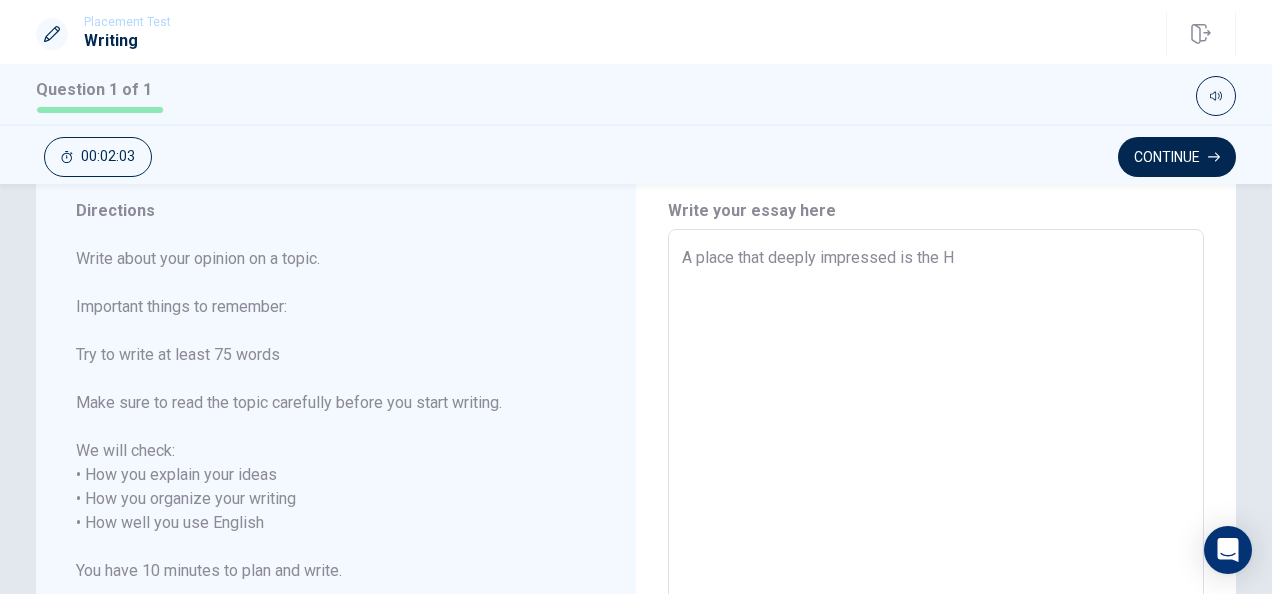 type on "x" 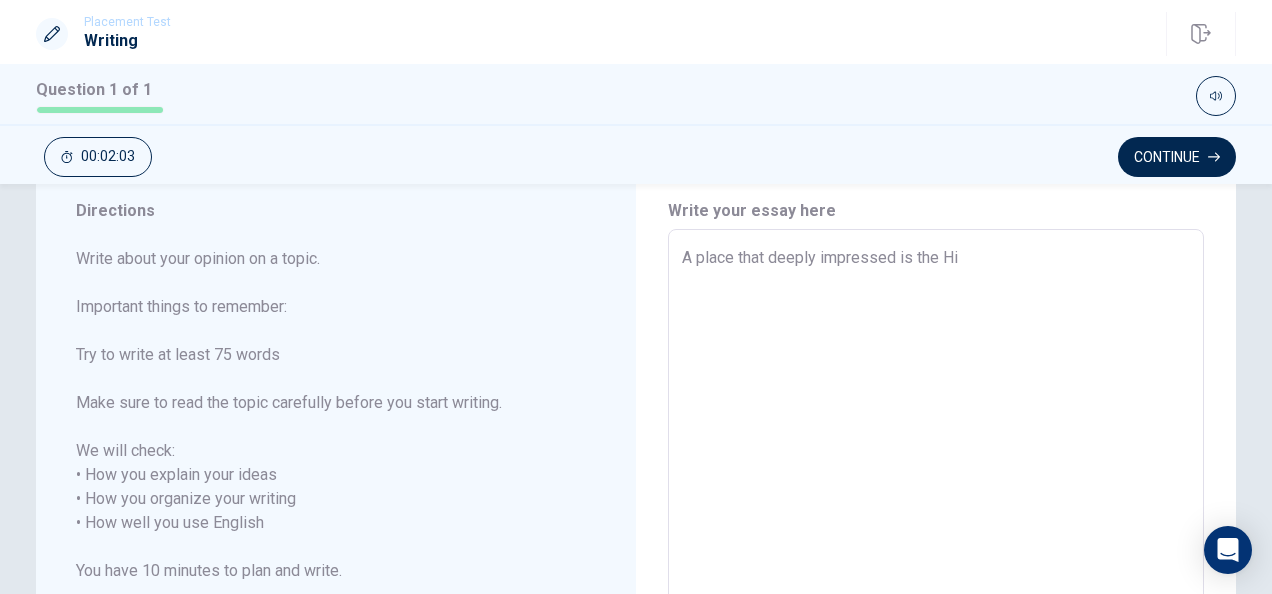 type on "x" 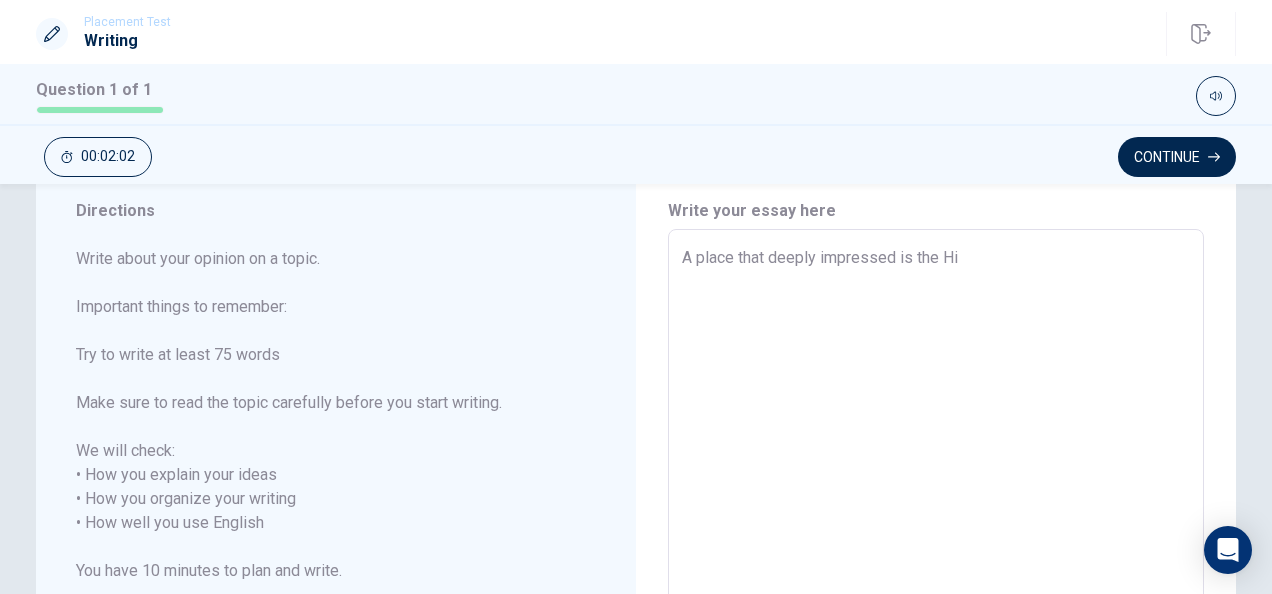 type on "A place that deeply impressed is the Hir" 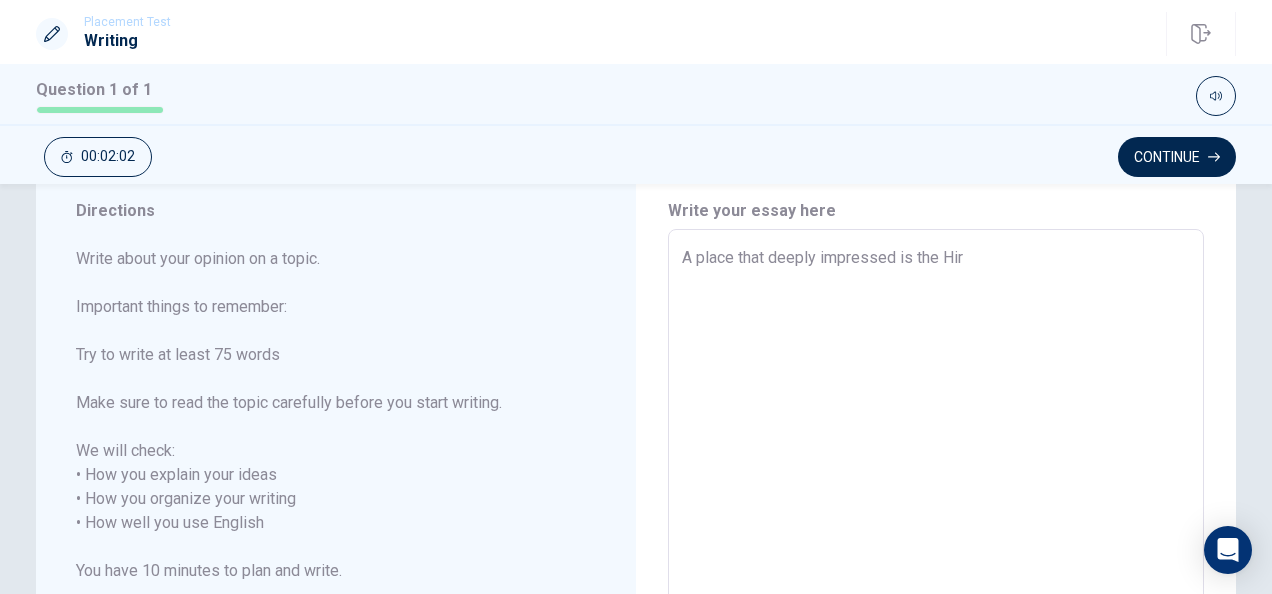 type on "x" 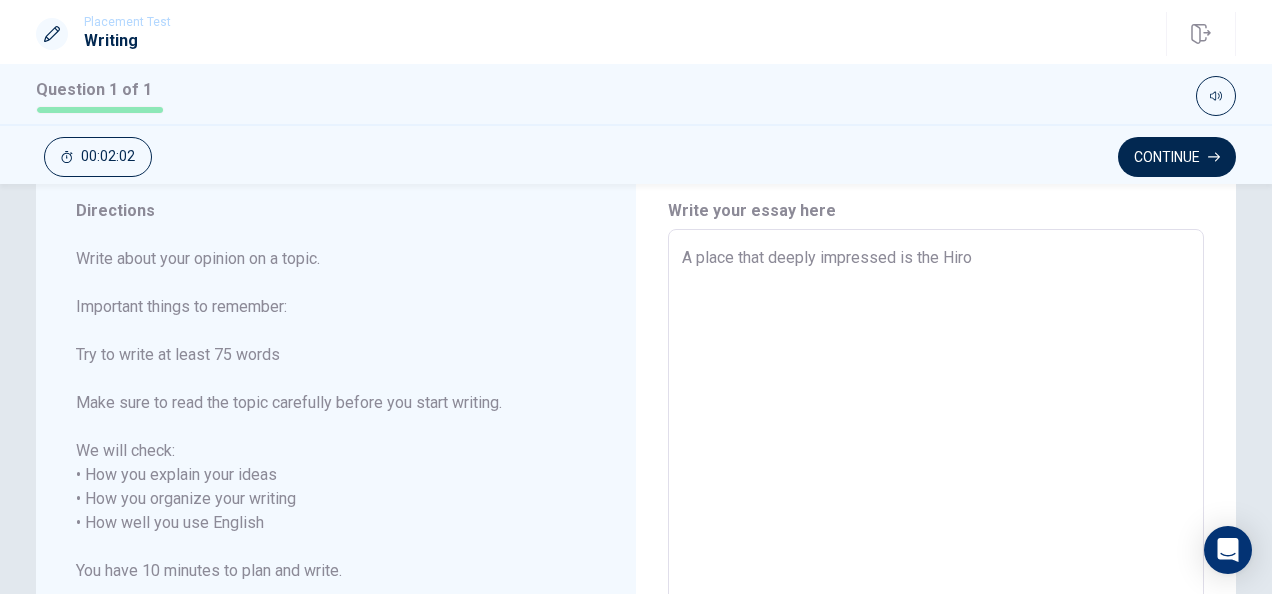 type on "x" 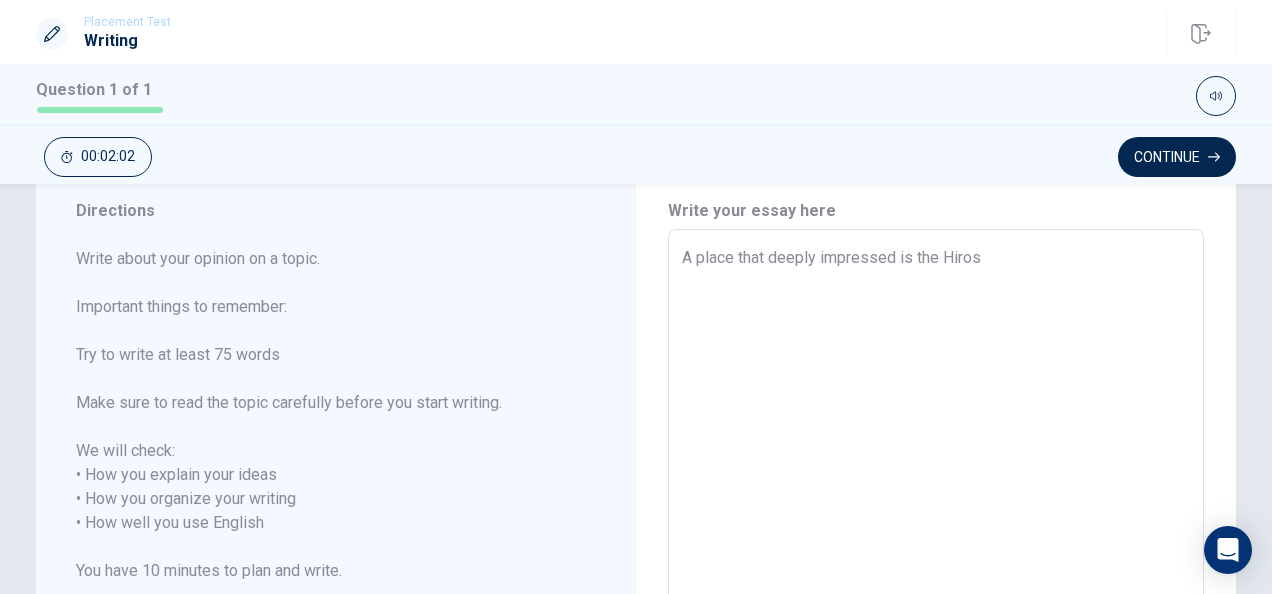 type on "x" 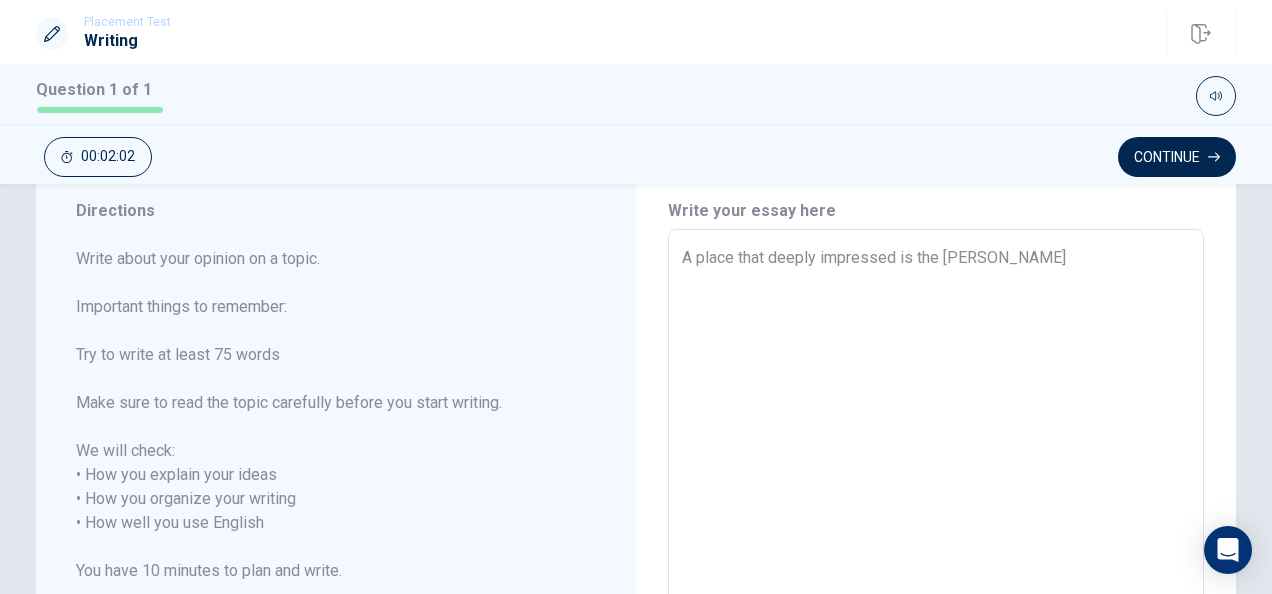 type on "x" 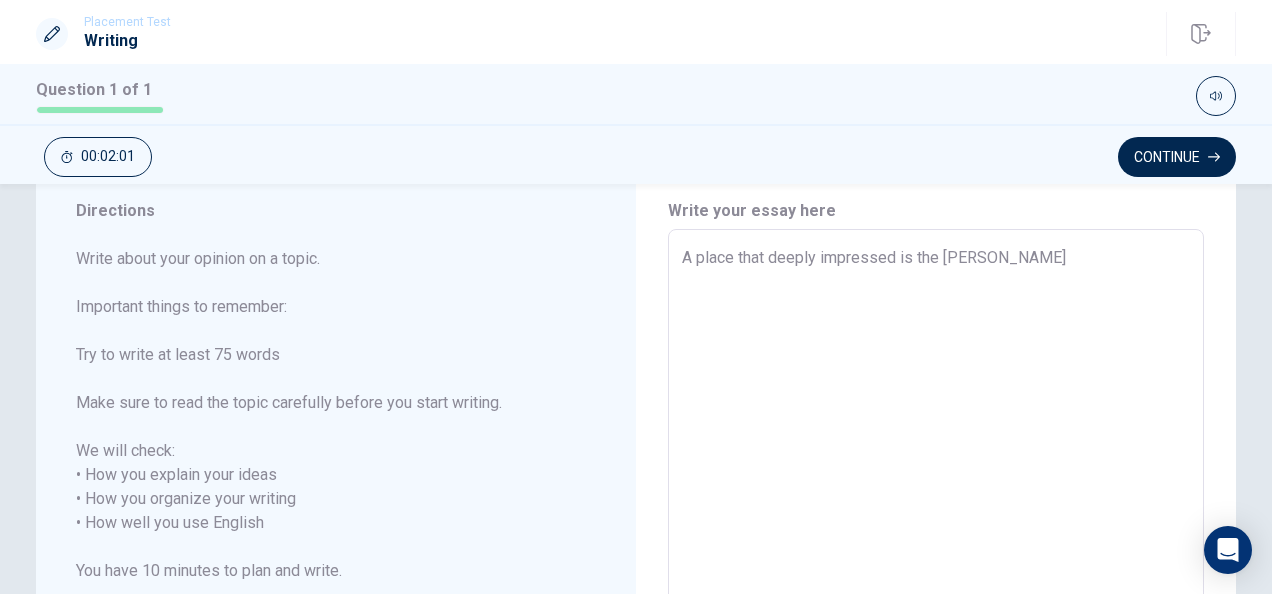 type on "A place that deeply impressed is the Hiroshim" 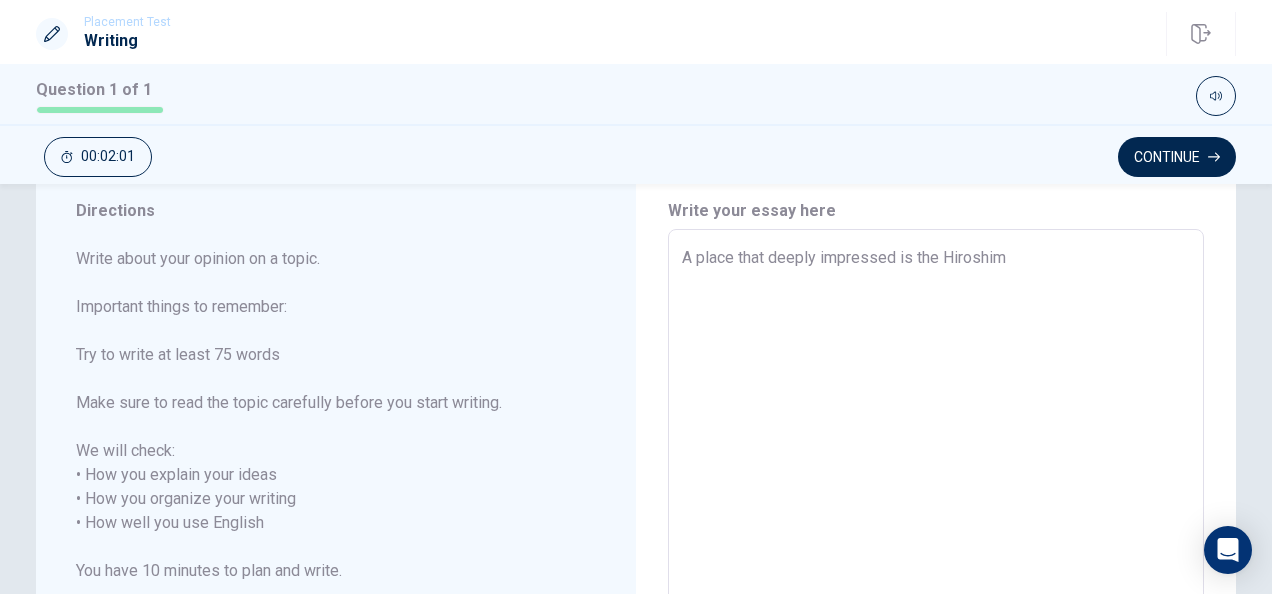 type on "x" 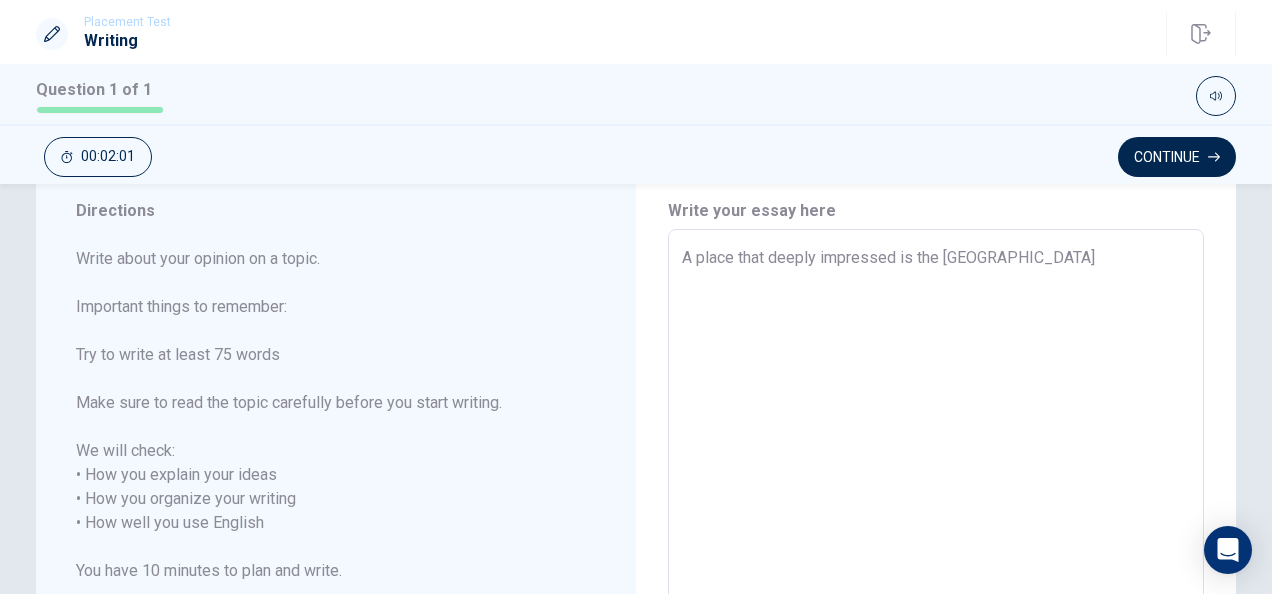type on "x" 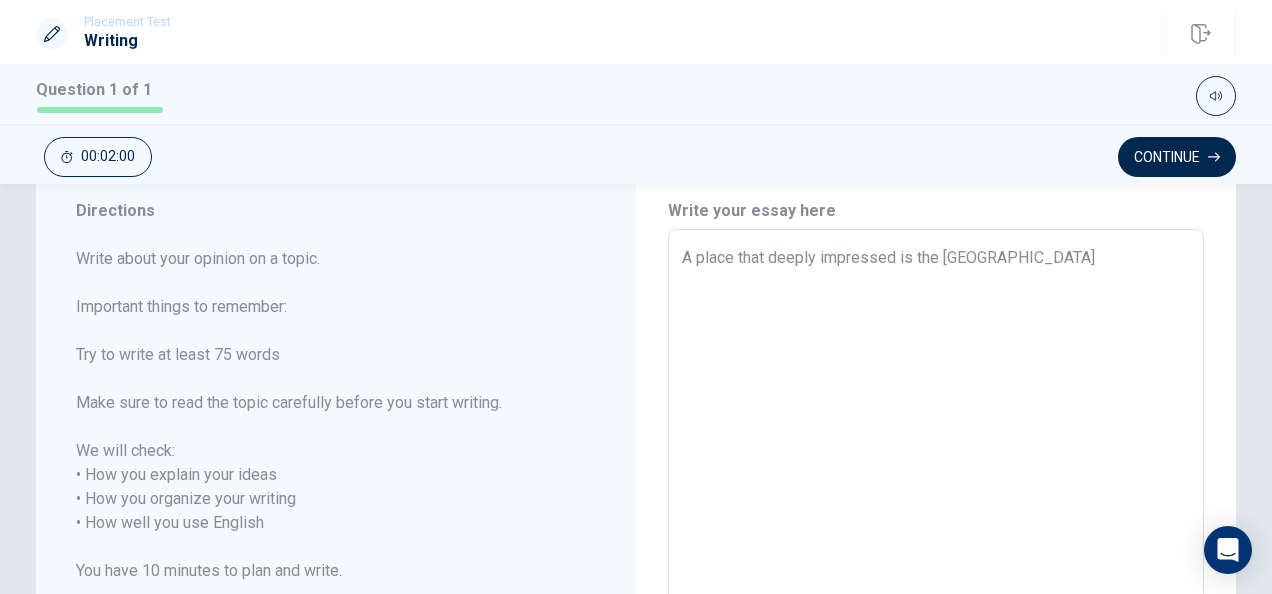 type on "x" 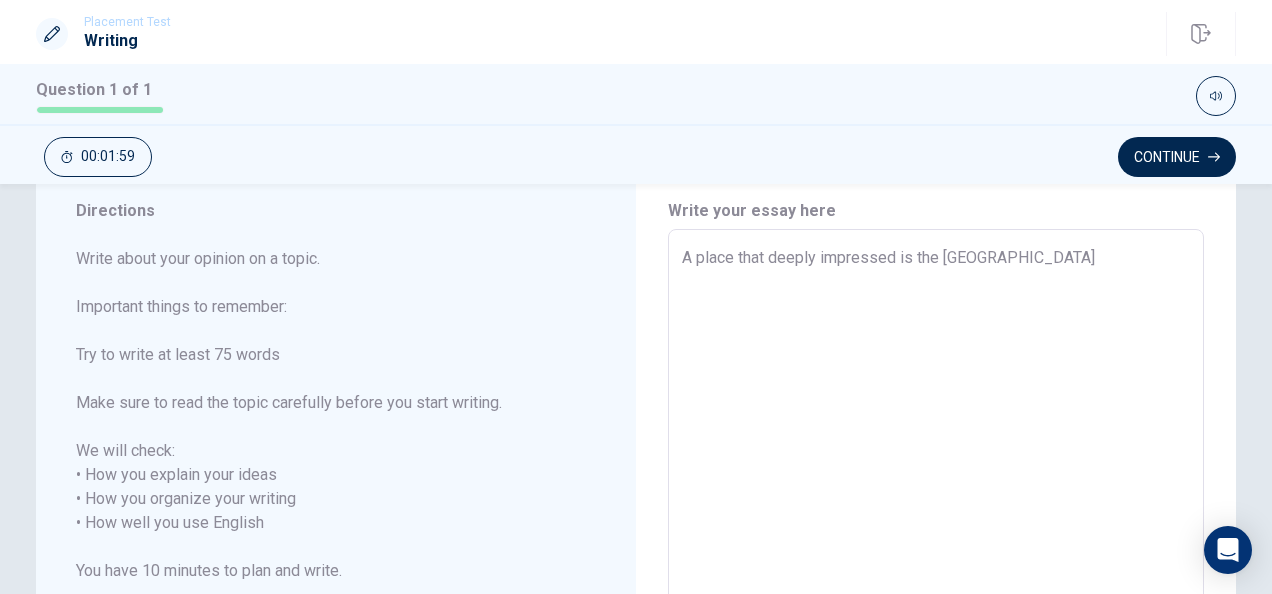 type on "A place that deeply impressed is the Hiroshima A" 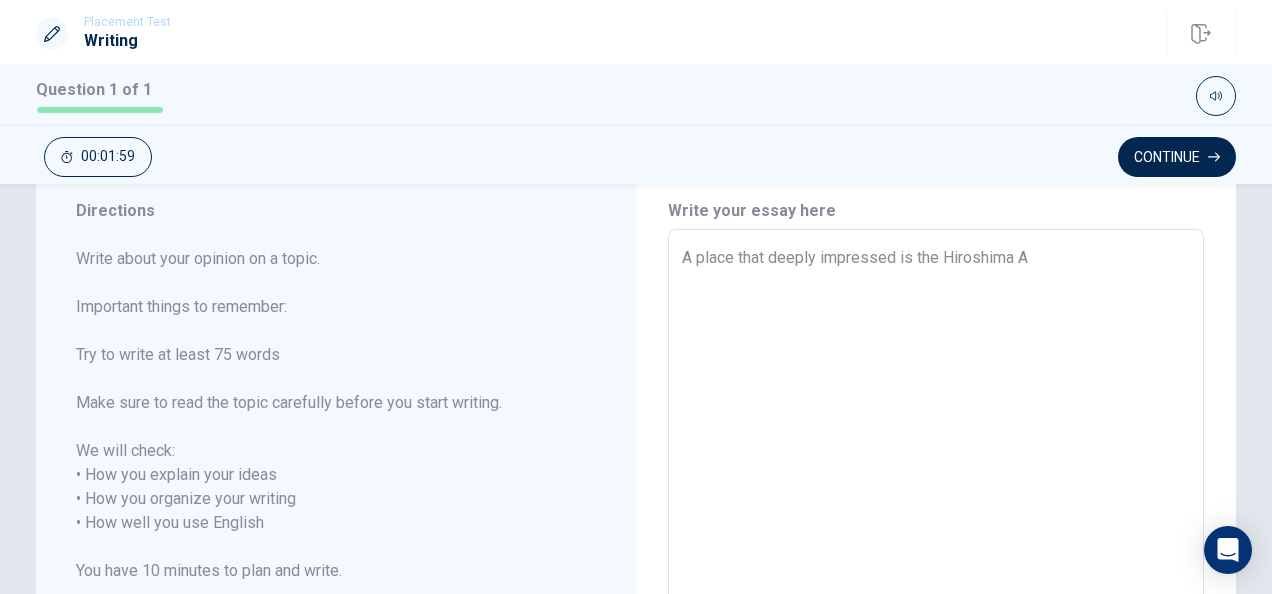 type on "x" 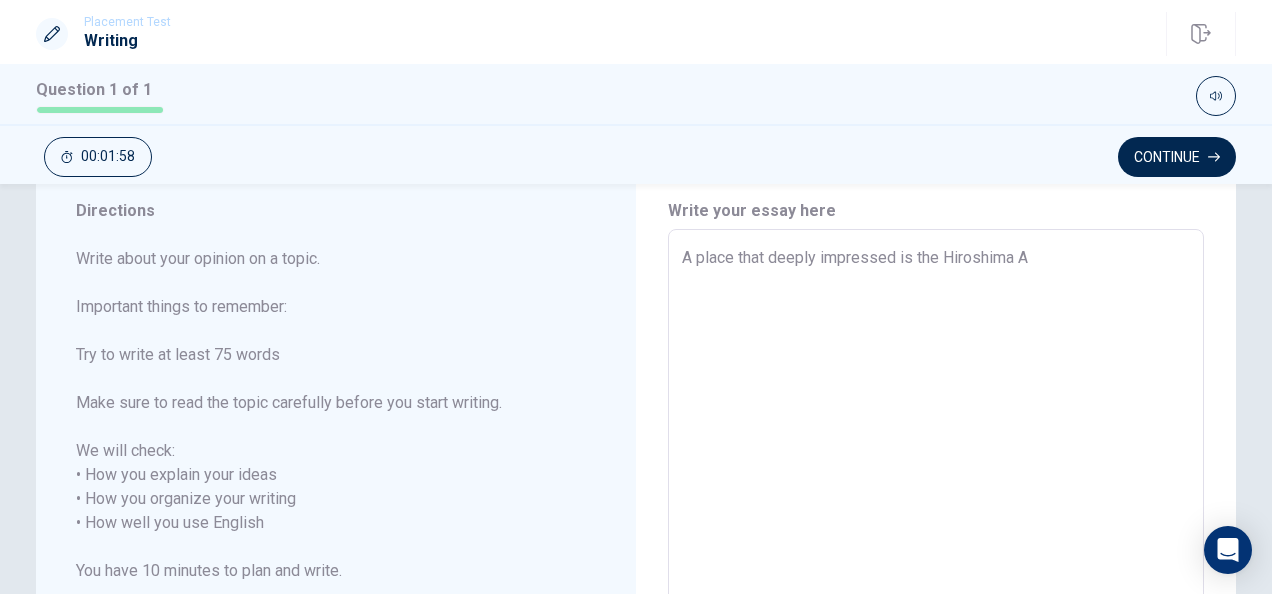 type on "A place that deeply impressed is the Hiroshima At" 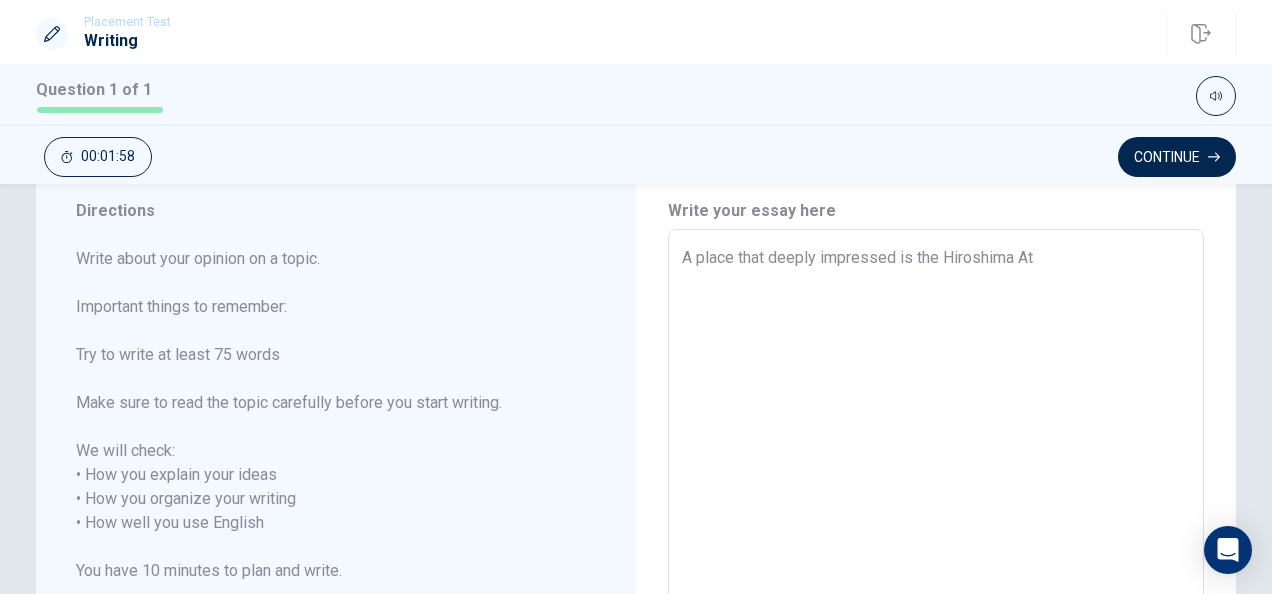 type on "x" 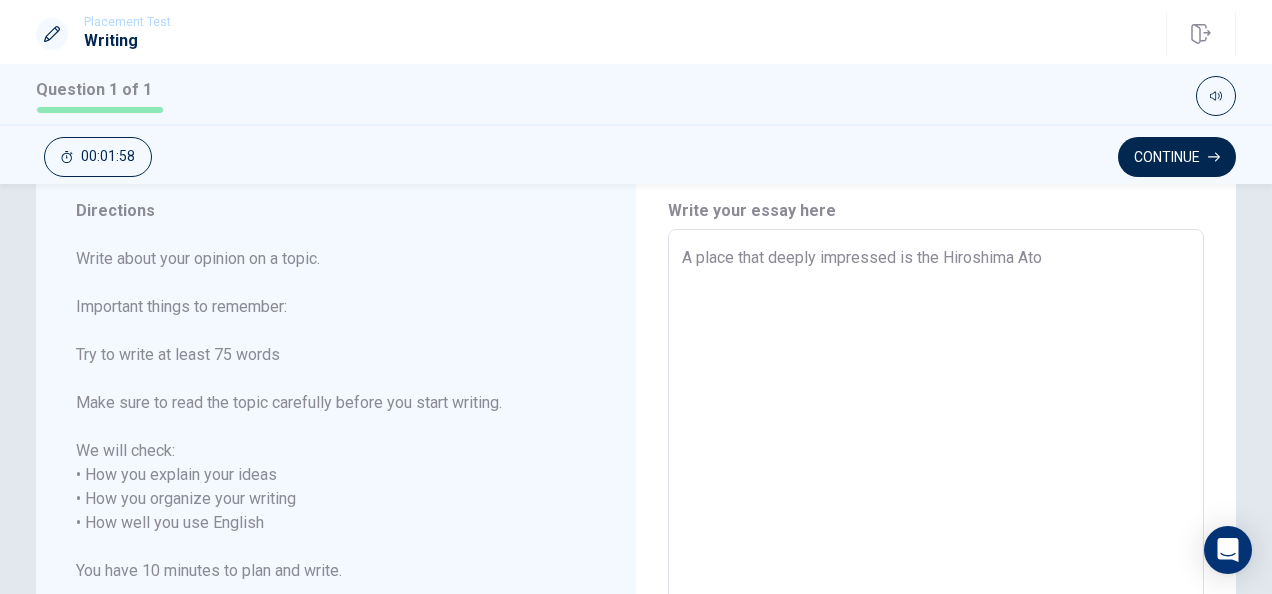 type on "x" 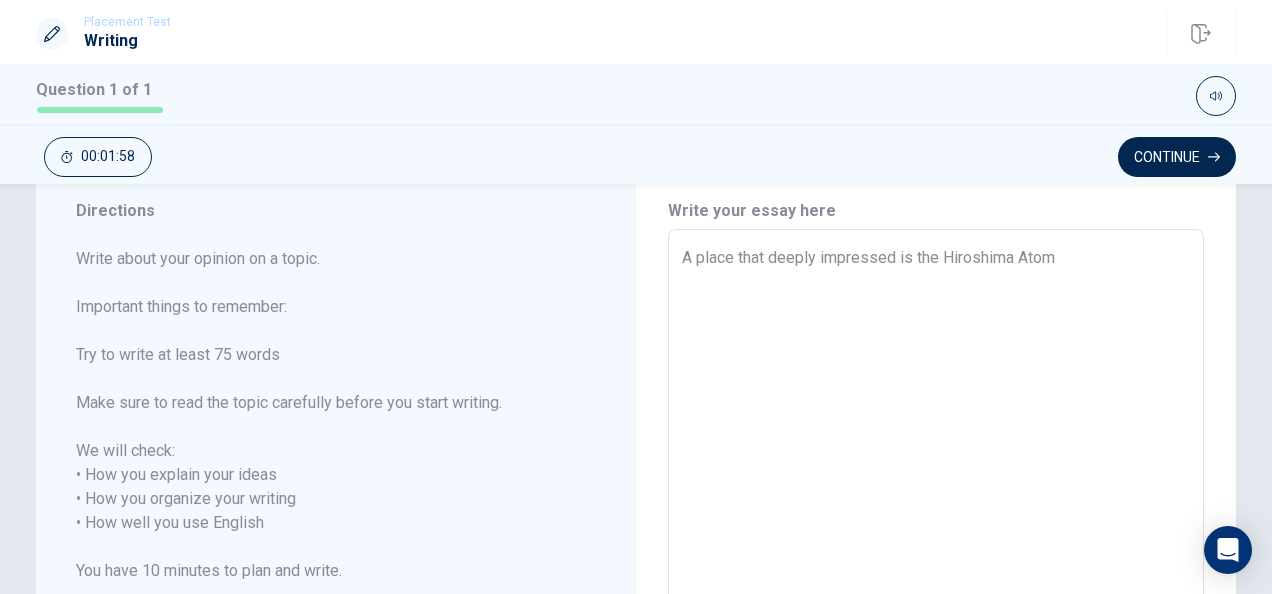 type on "x" 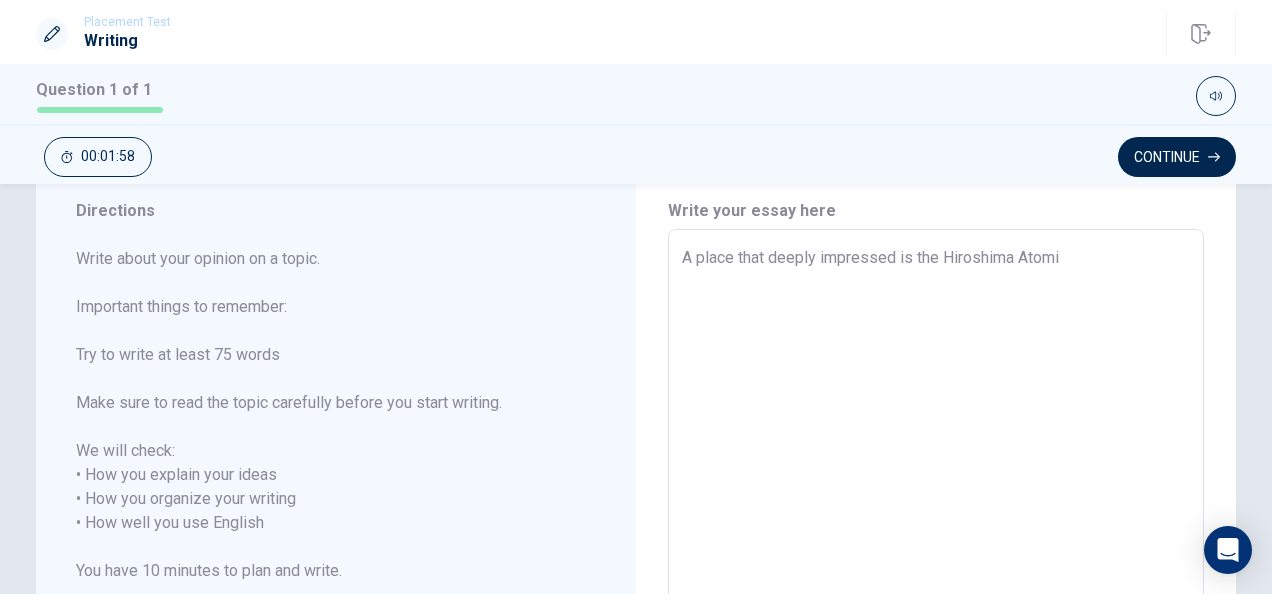 type on "x" 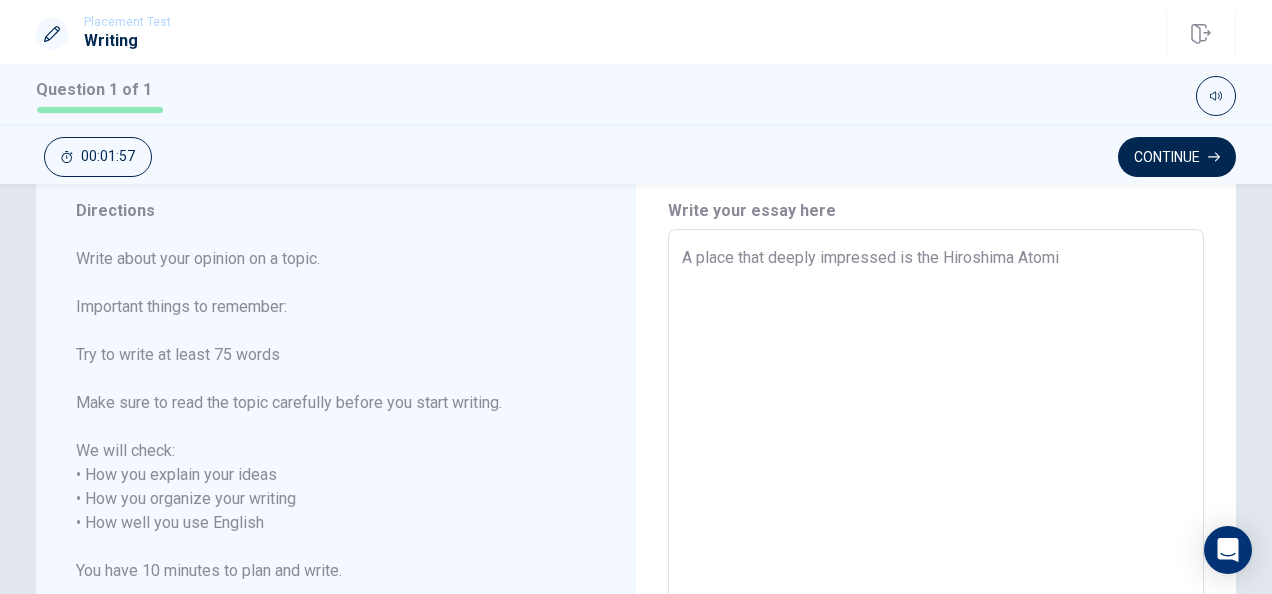 type on "A place that deeply impressed is the Hiroshima Atomic" 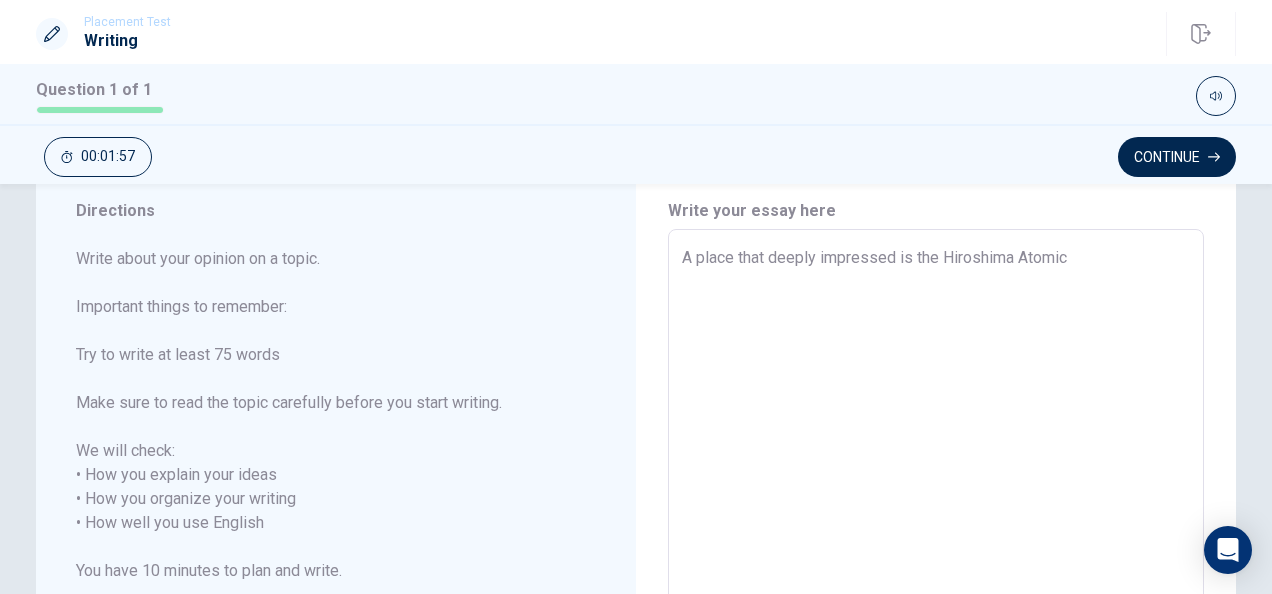 type on "x" 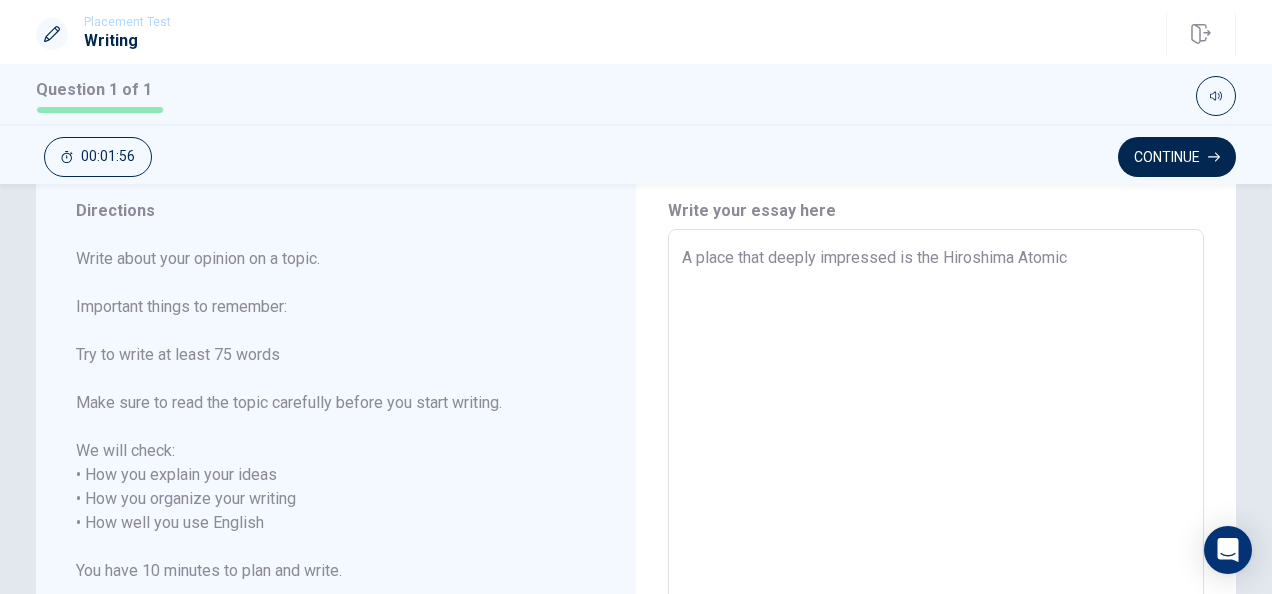 type on "x" 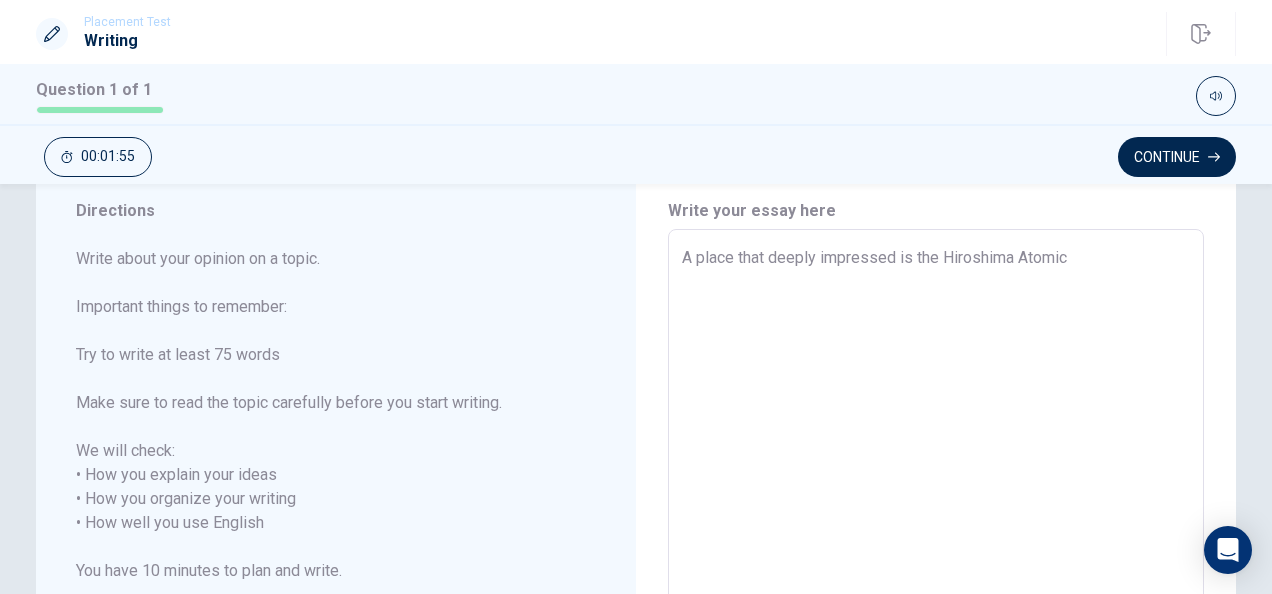 type on "A place that deeply impressed is the Hiroshima Atomic B" 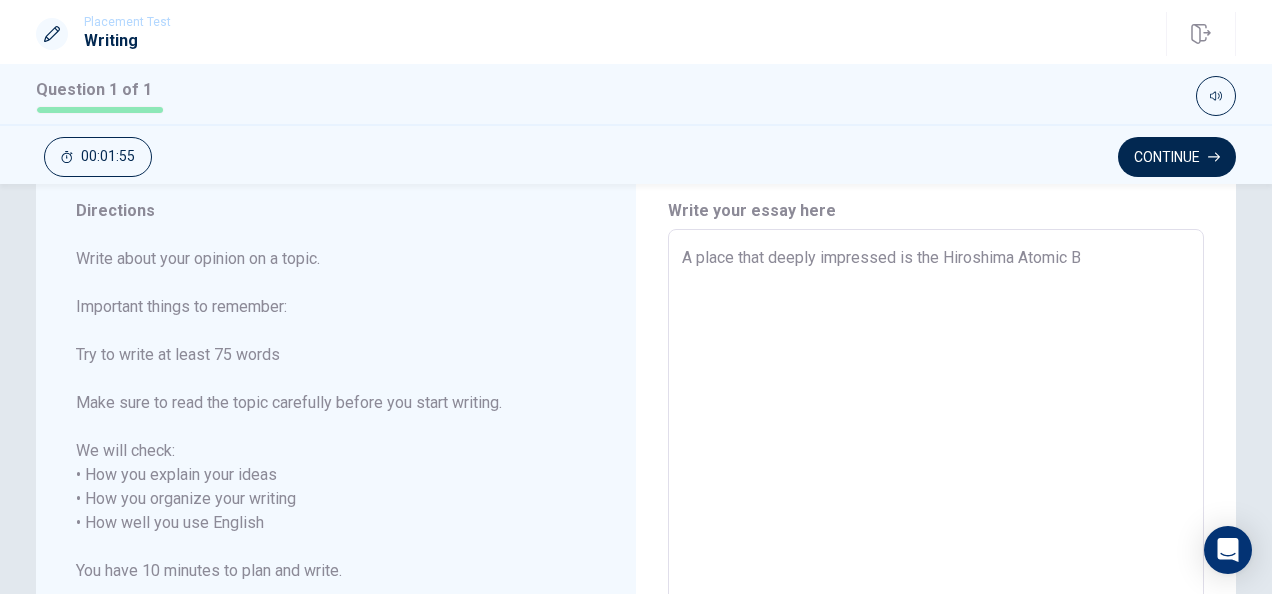 type on "x" 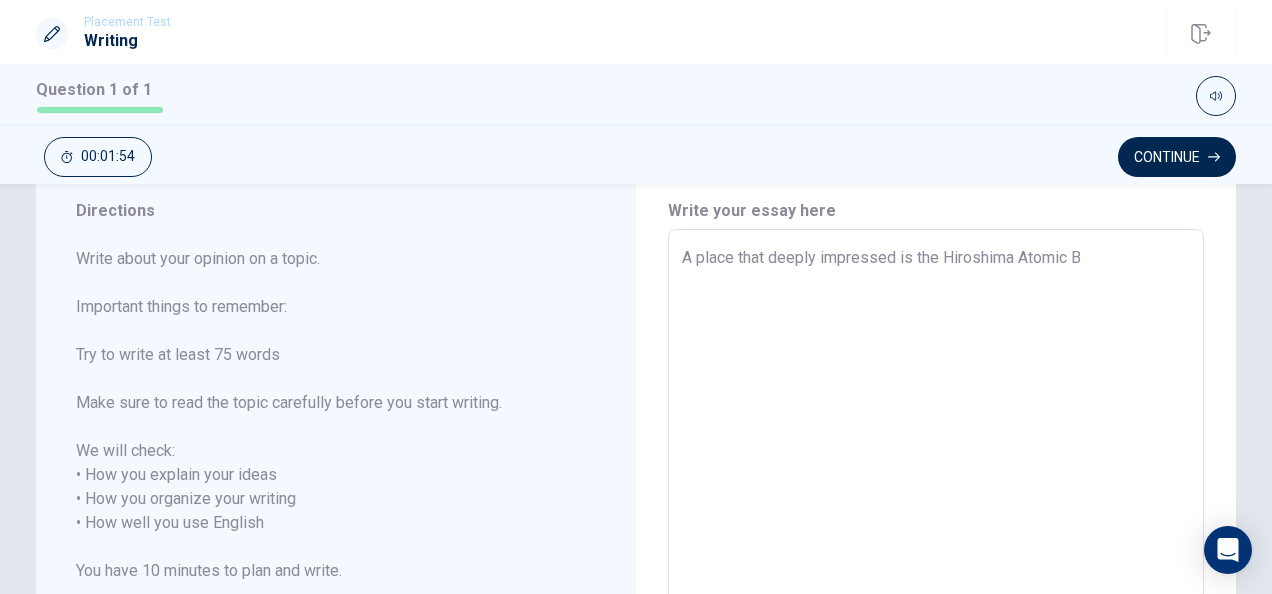 type on "A place that deeply impressed is the Hiroshima Atomic Bo" 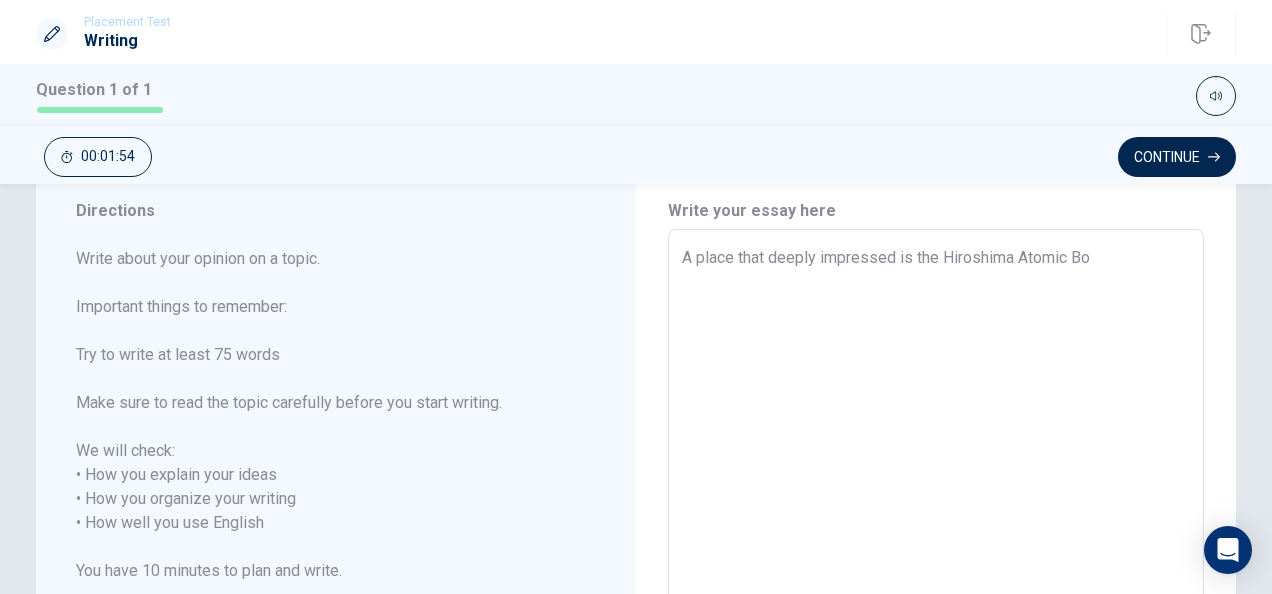 type on "x" 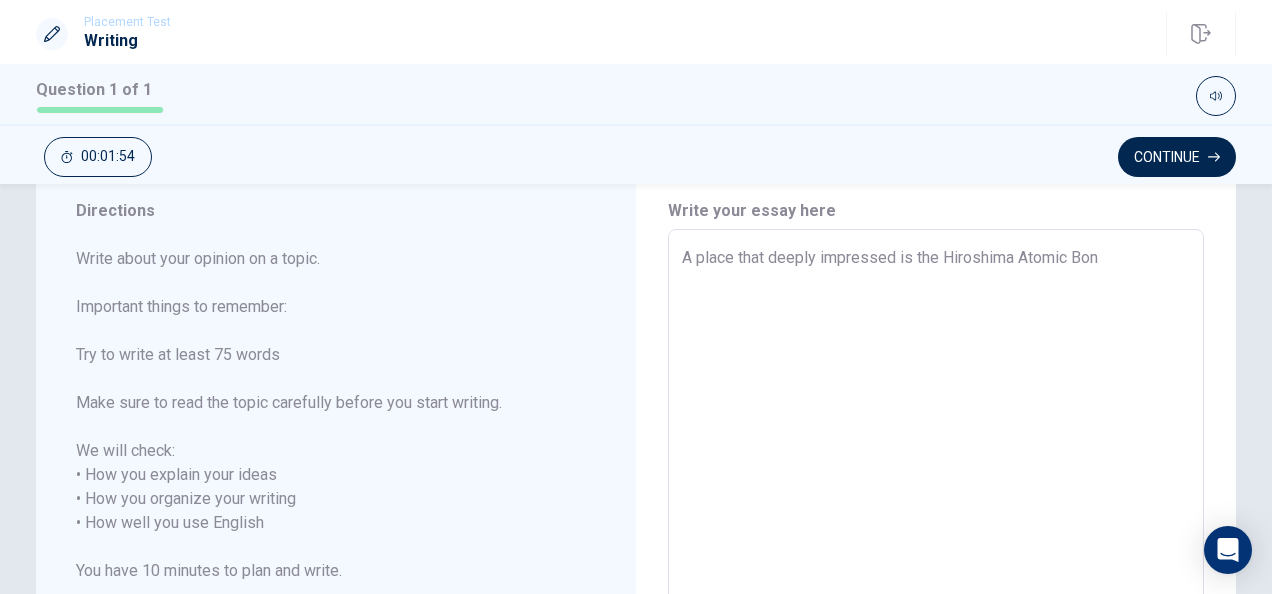 type on "x" 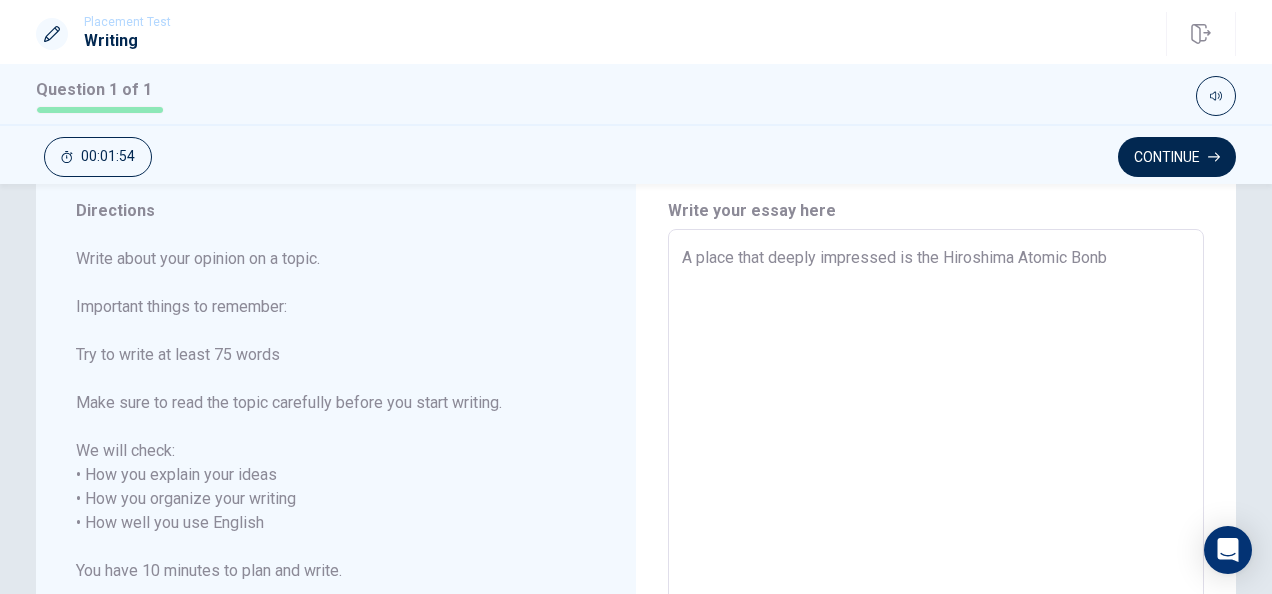 type on "x" 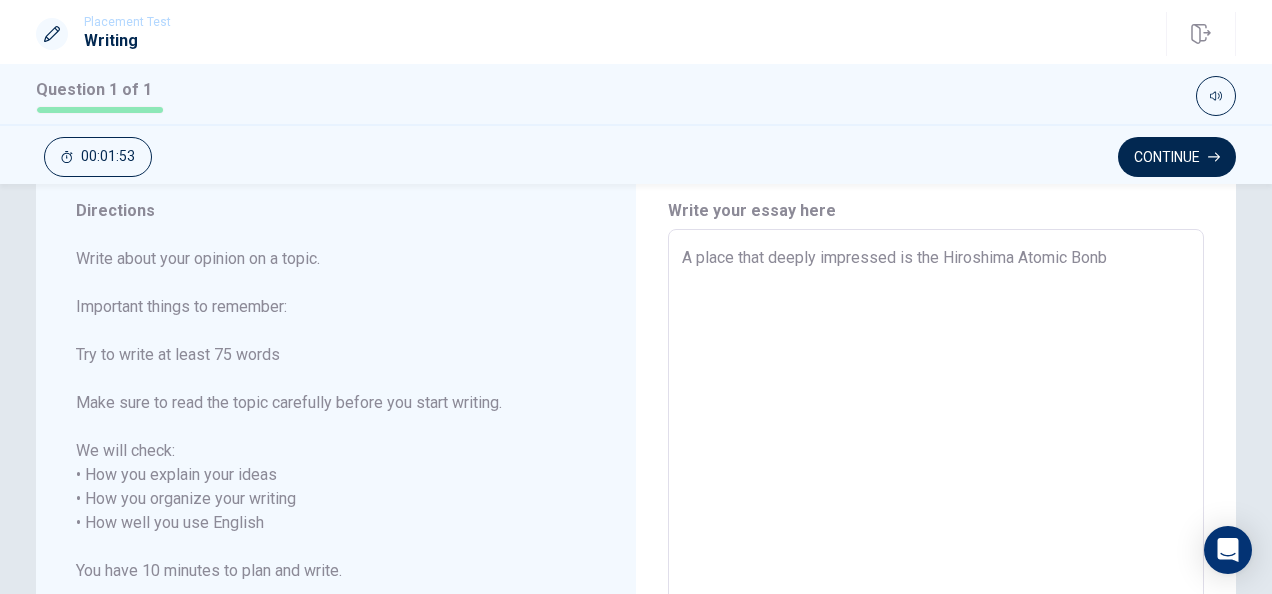 type on "A place that deeply impressed is the Hiroshima Atomic Bonb" 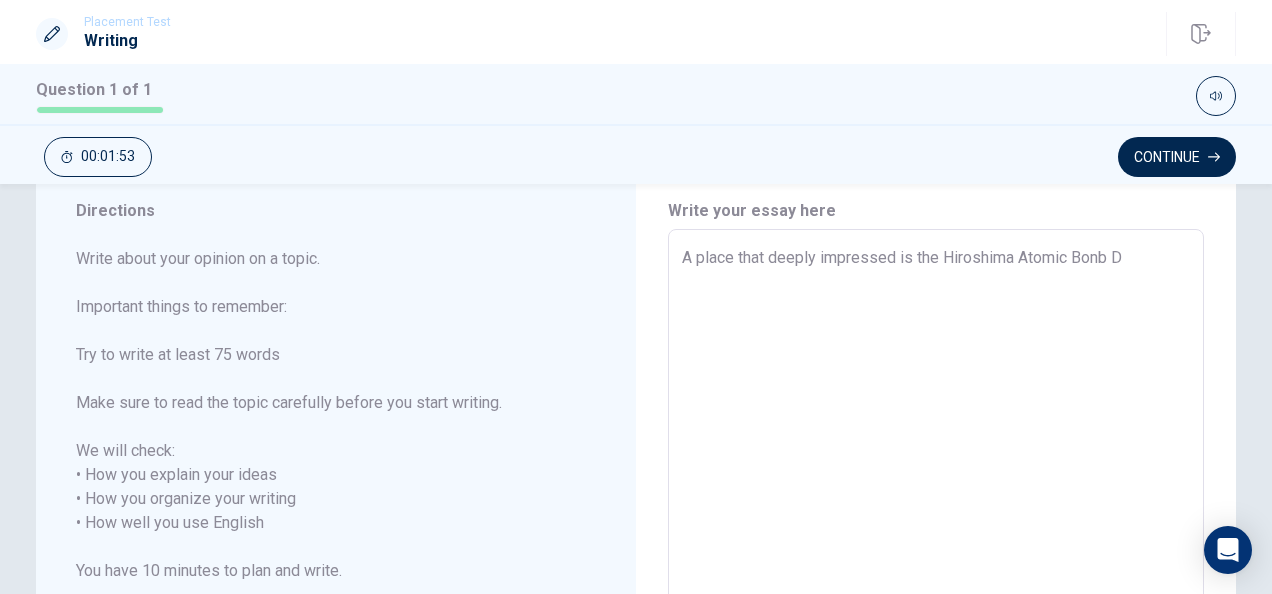 type on "x" 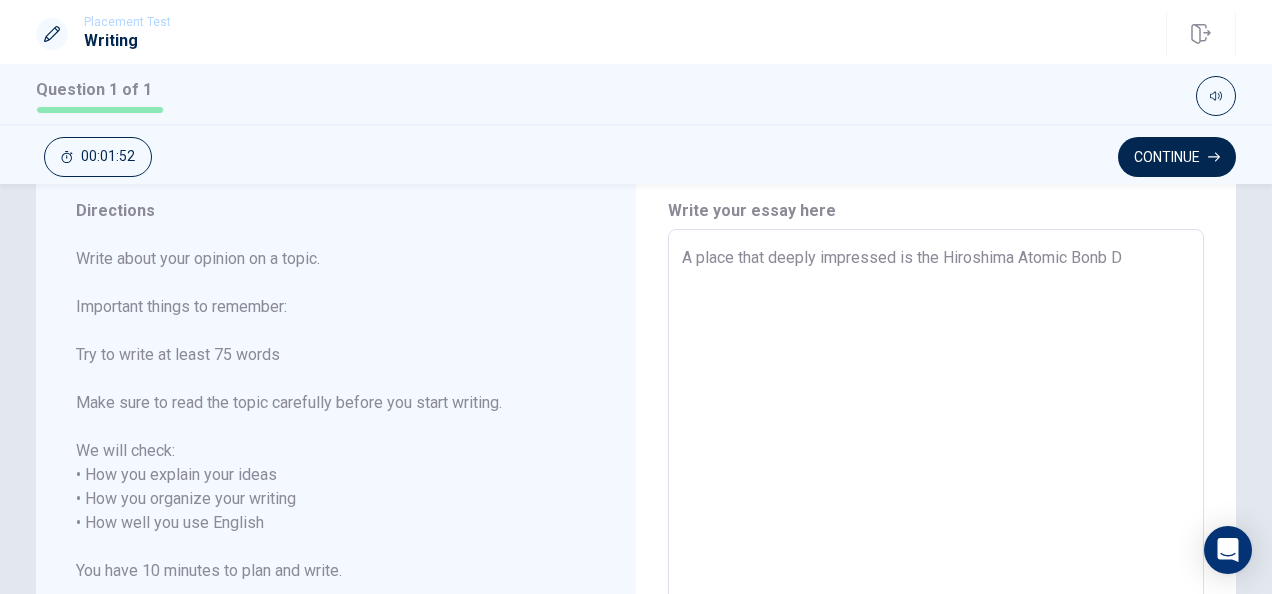 type on "A place that deeply impressed is the Hiroshima Atomic Bonb Do" 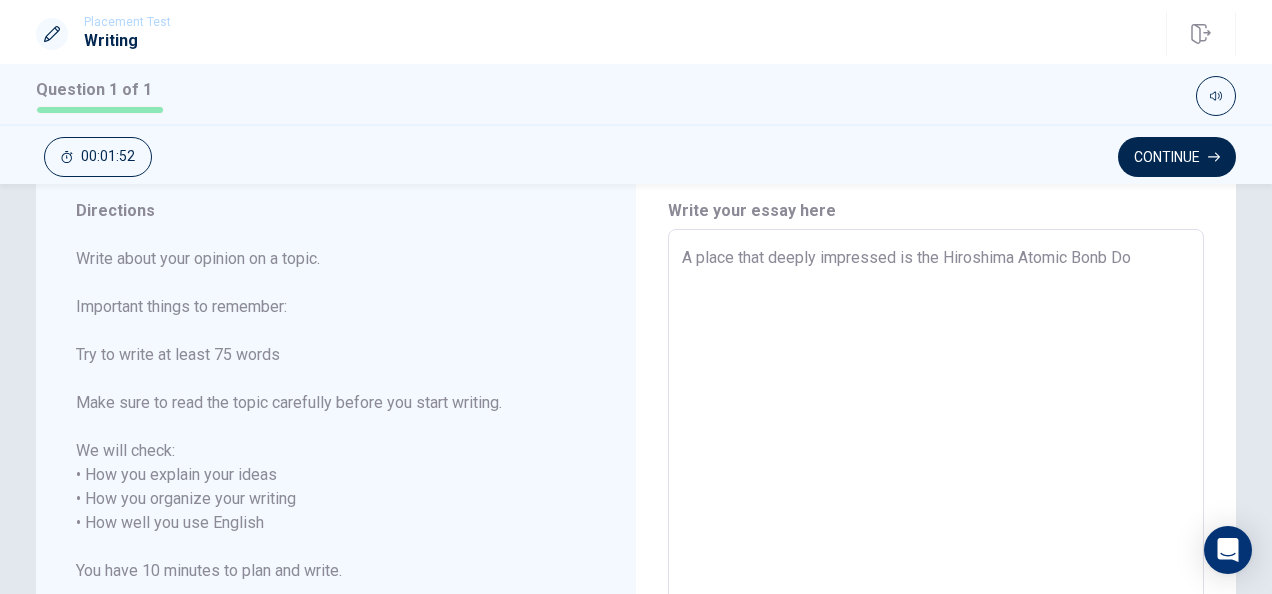 type on "x" 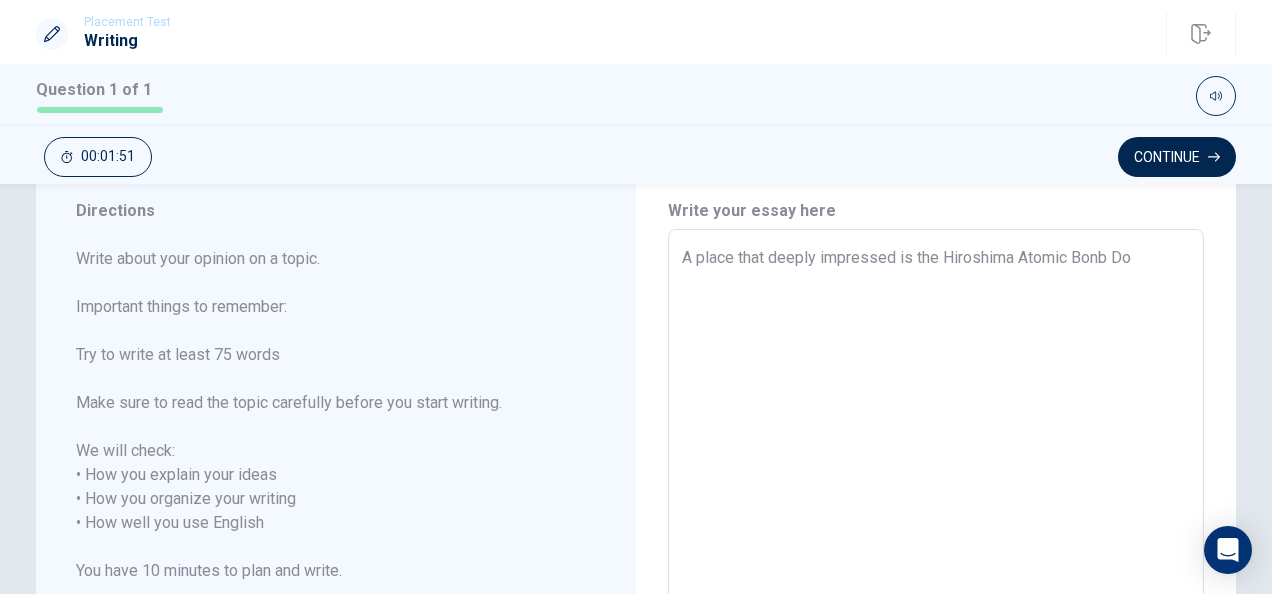 type on "A place that deeply impressed is the Hiroshima Atomic Bonb Dom" 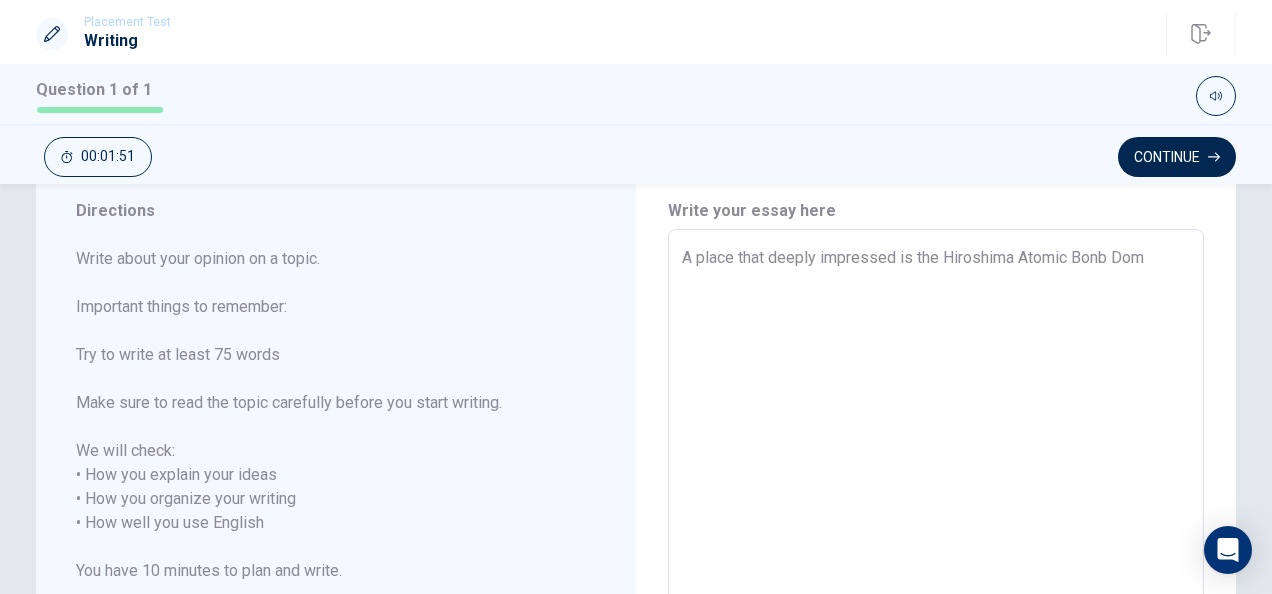 type on "x" 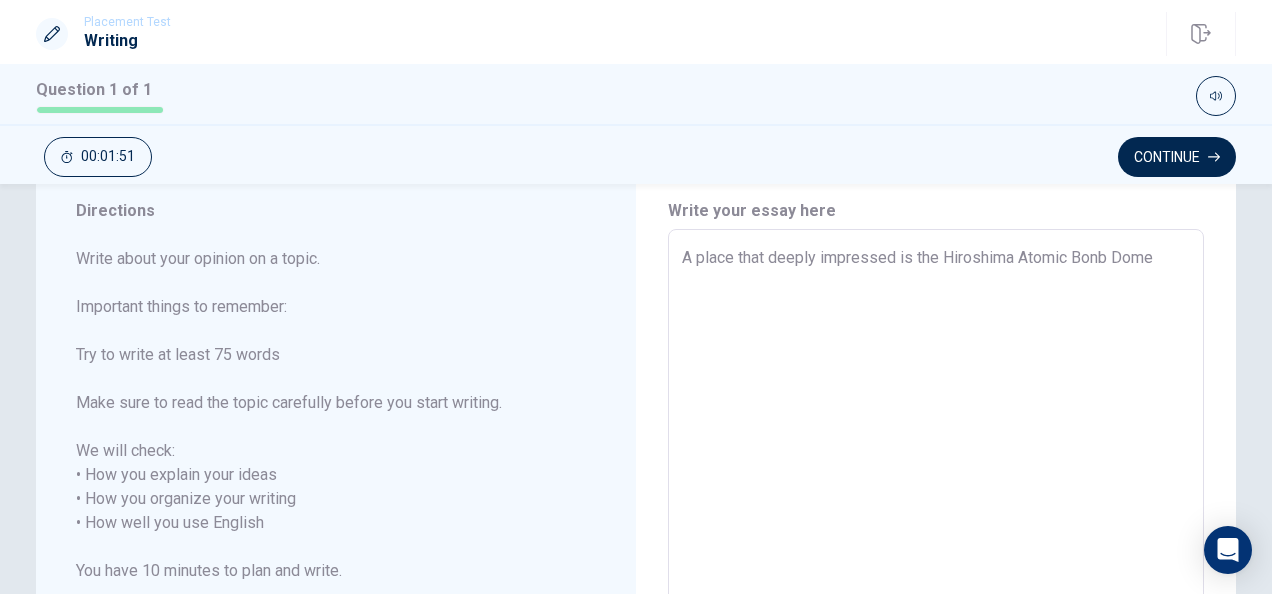 type on "x" 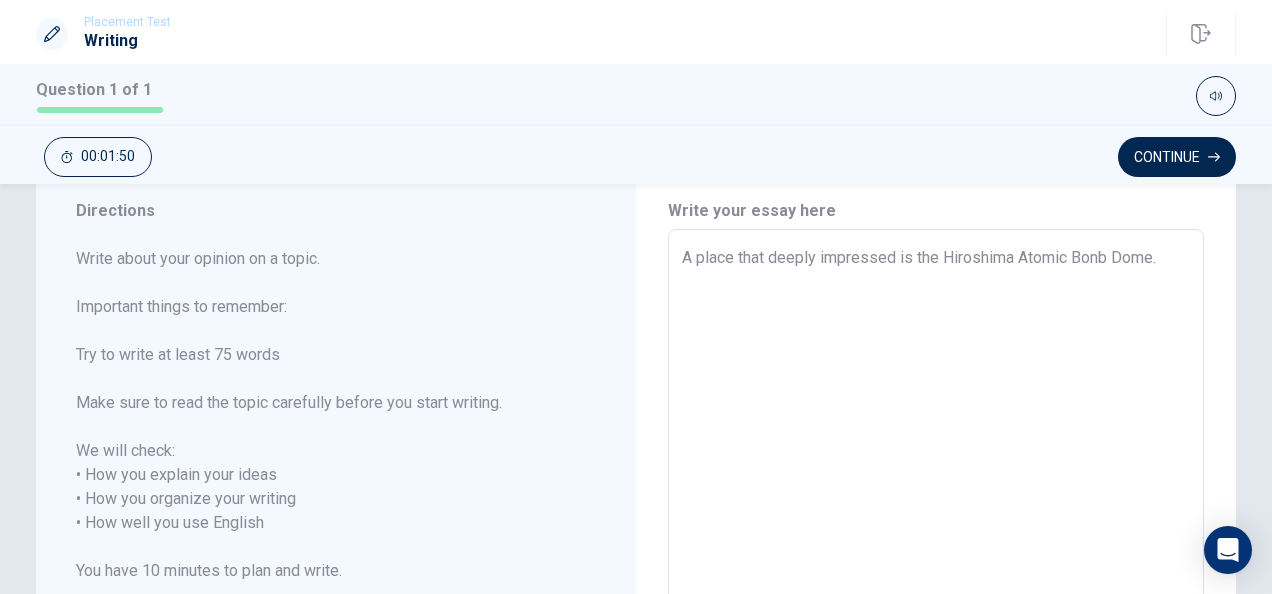 type on "x" 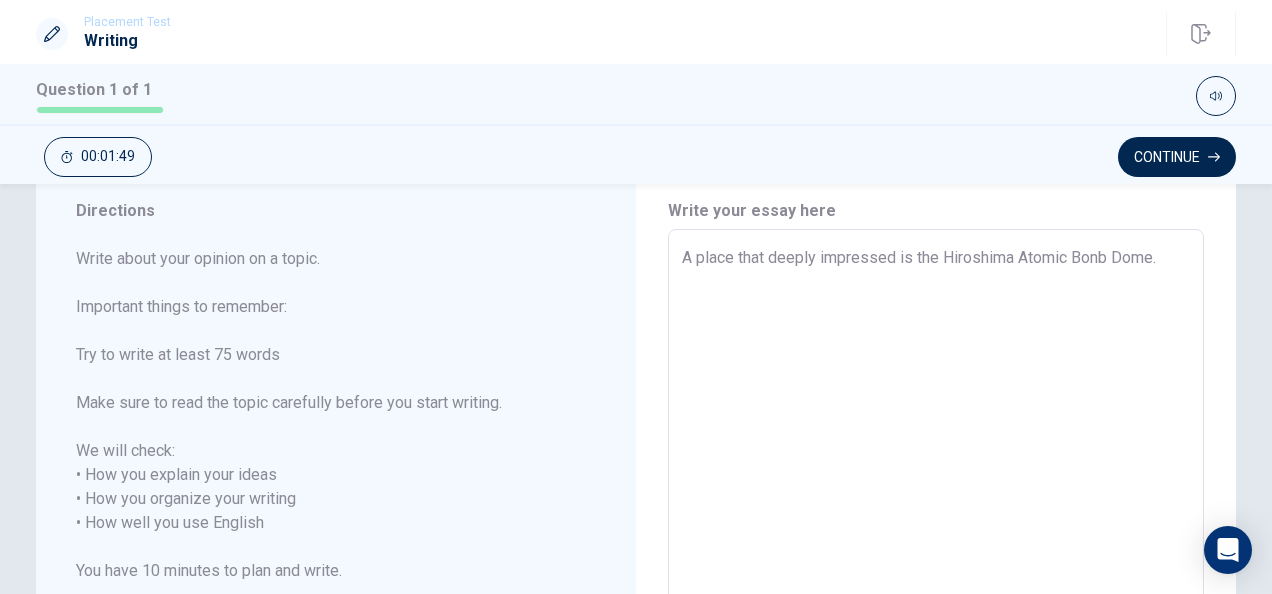type on "A place that deeply impressed is the Hiroshima Atomic Bonb Dome." 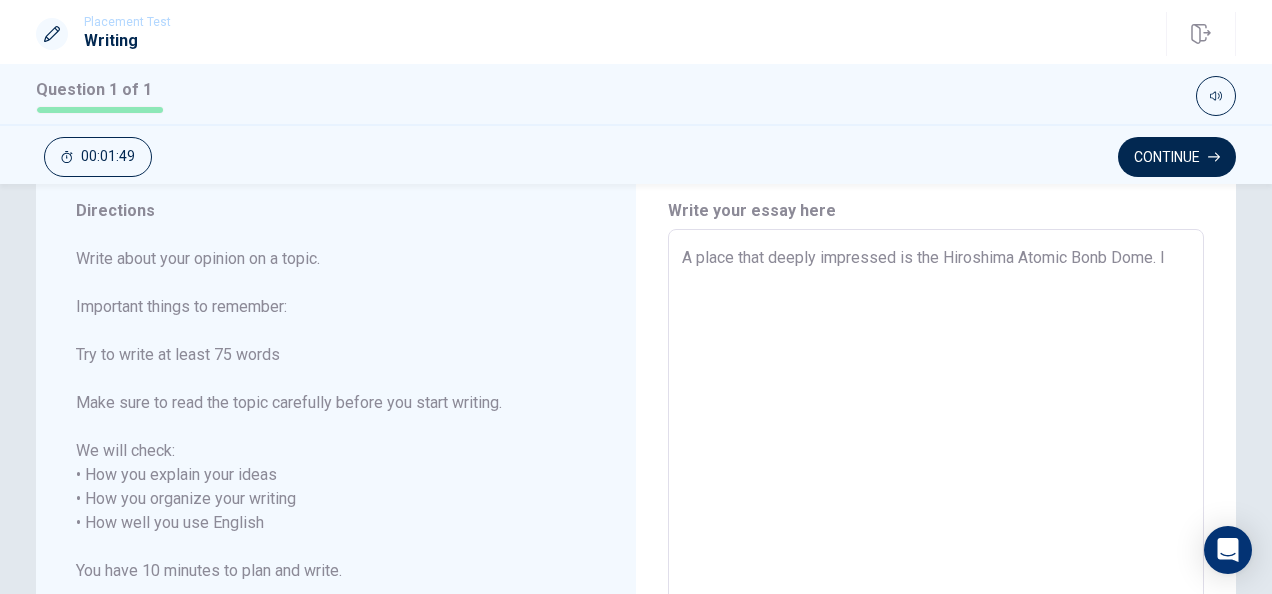 type on "x" 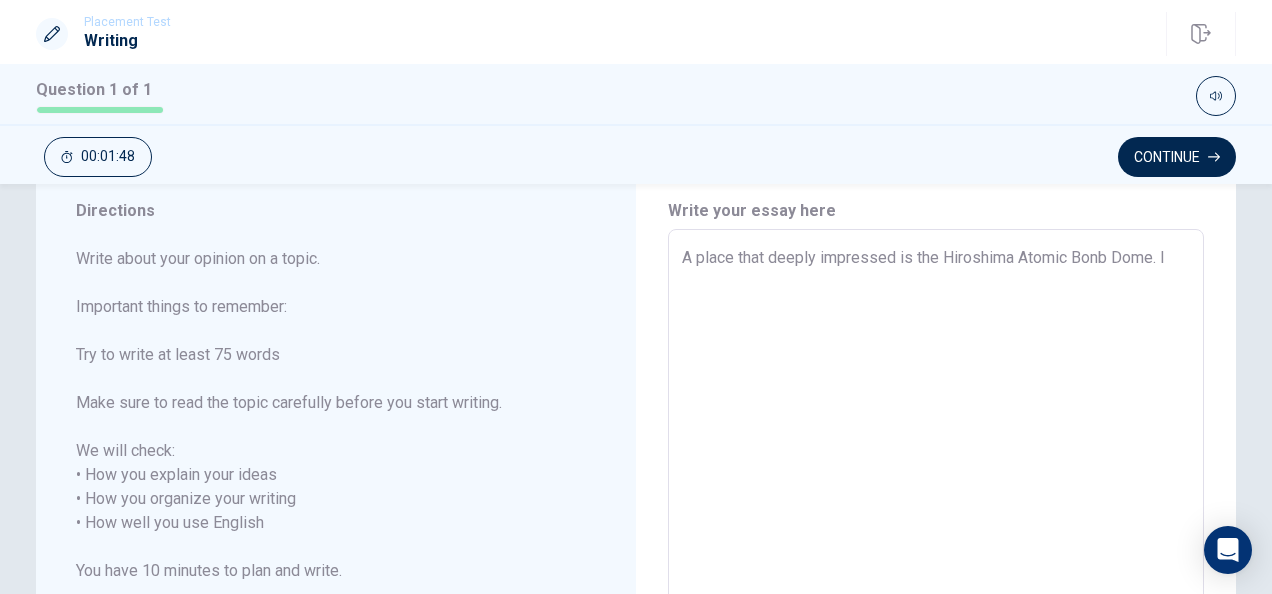 type on "A place that deeply impressed is the Hiroshima Atomic Bonb Dome. I" 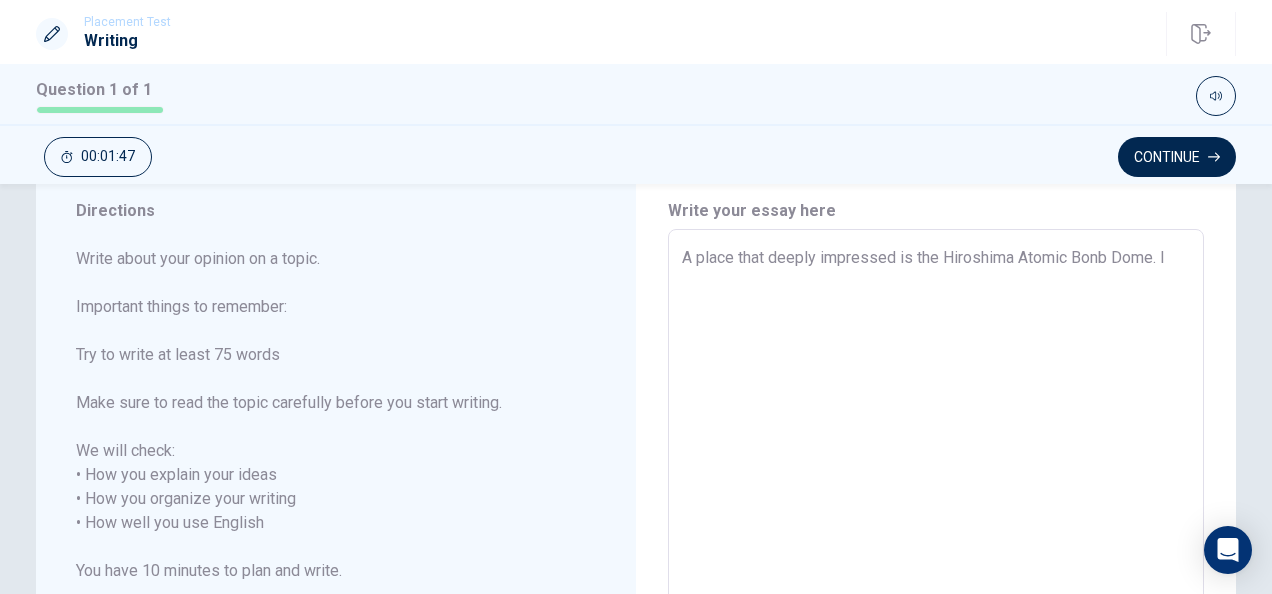 type on "A place that deeply impressed is the Hiroshima Atomic Bonb Dome. I v" 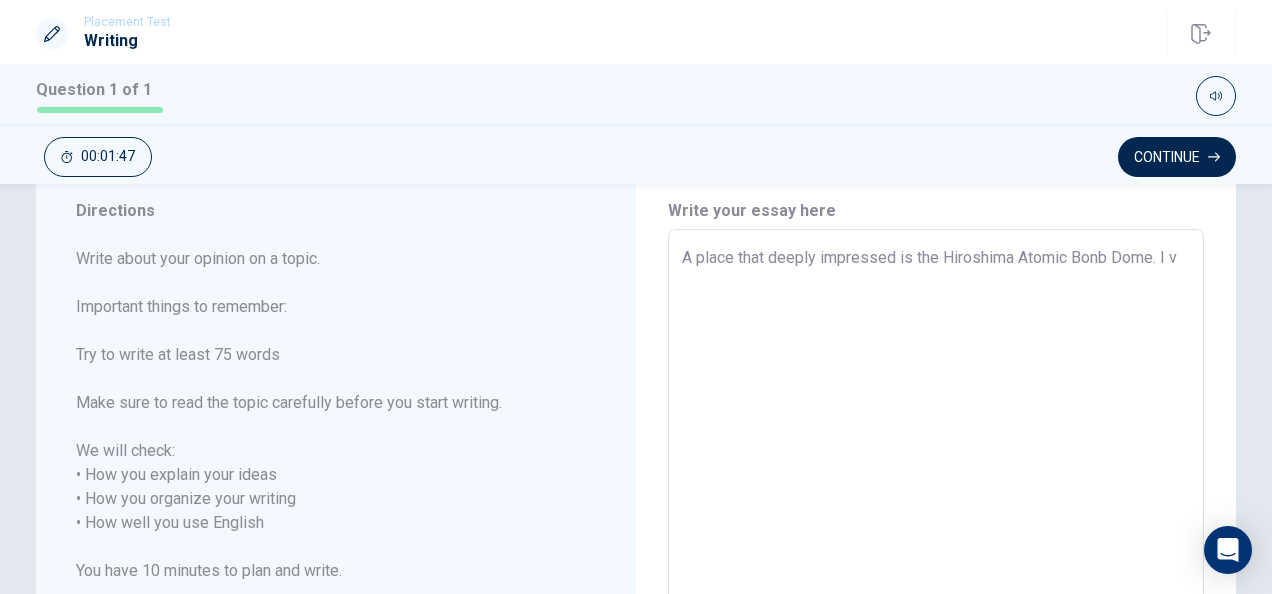 type on "x" 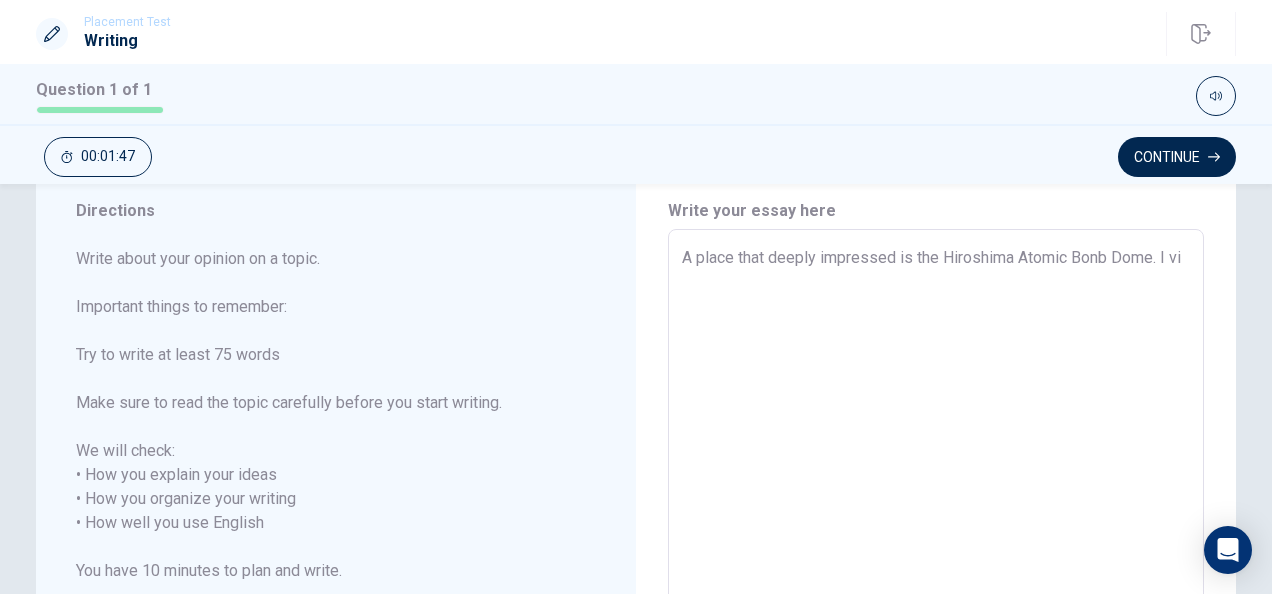 type on "x" 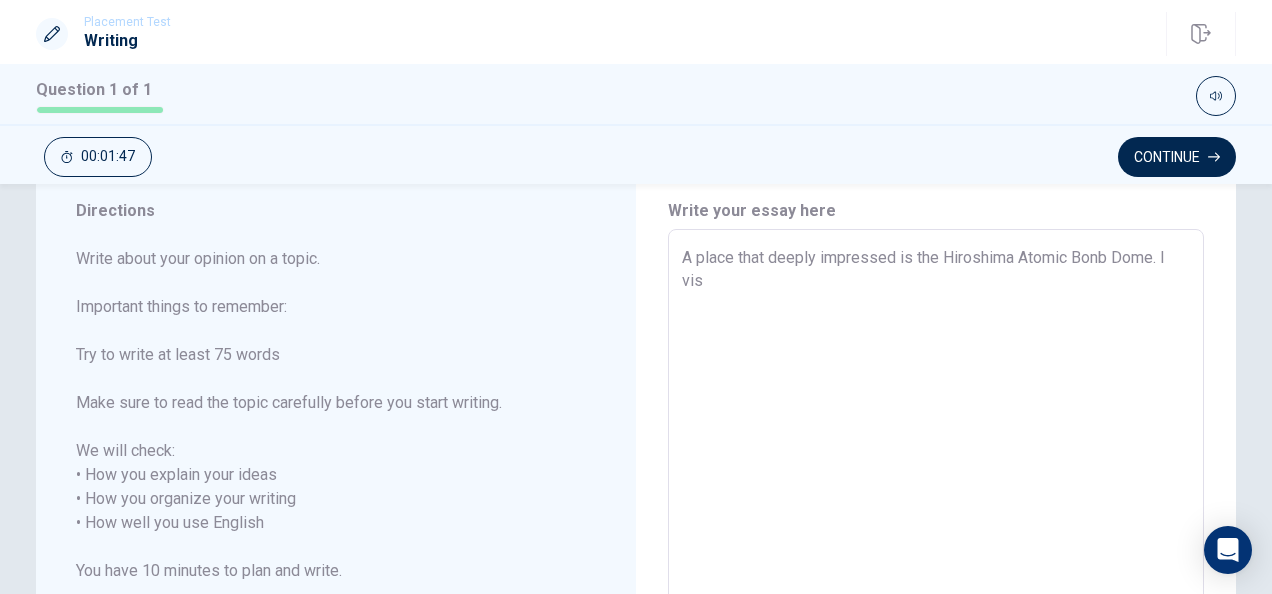 type on "x" 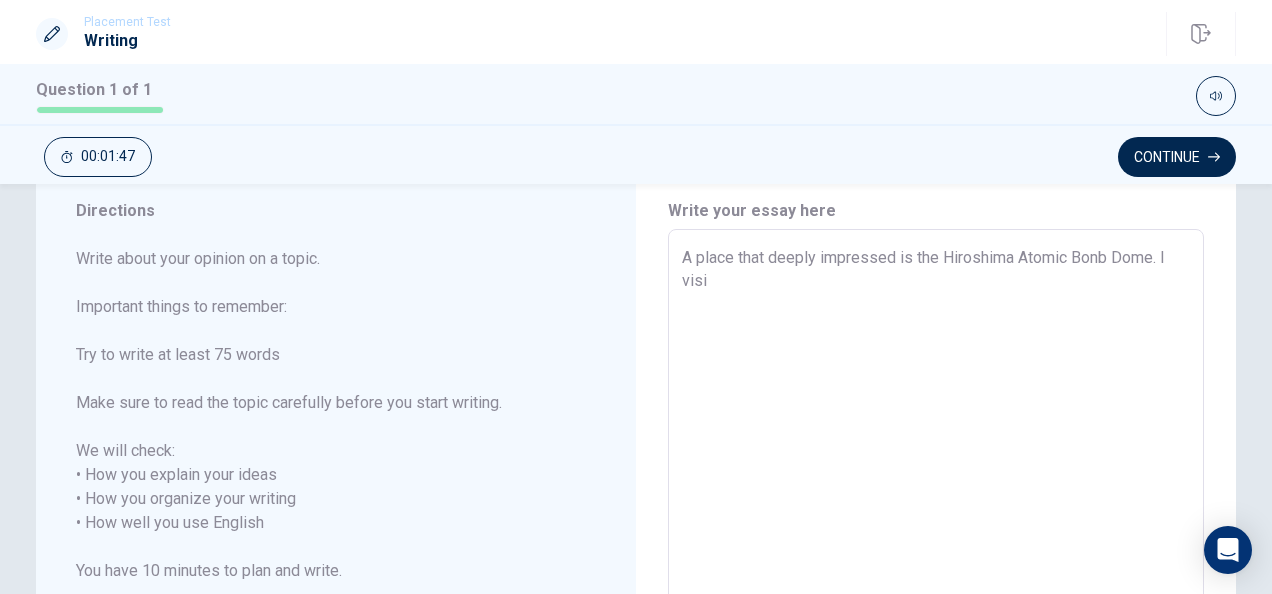 type on "A place that deeply impressed is the Hiroshima Atomic Bonb Dome. I visit" 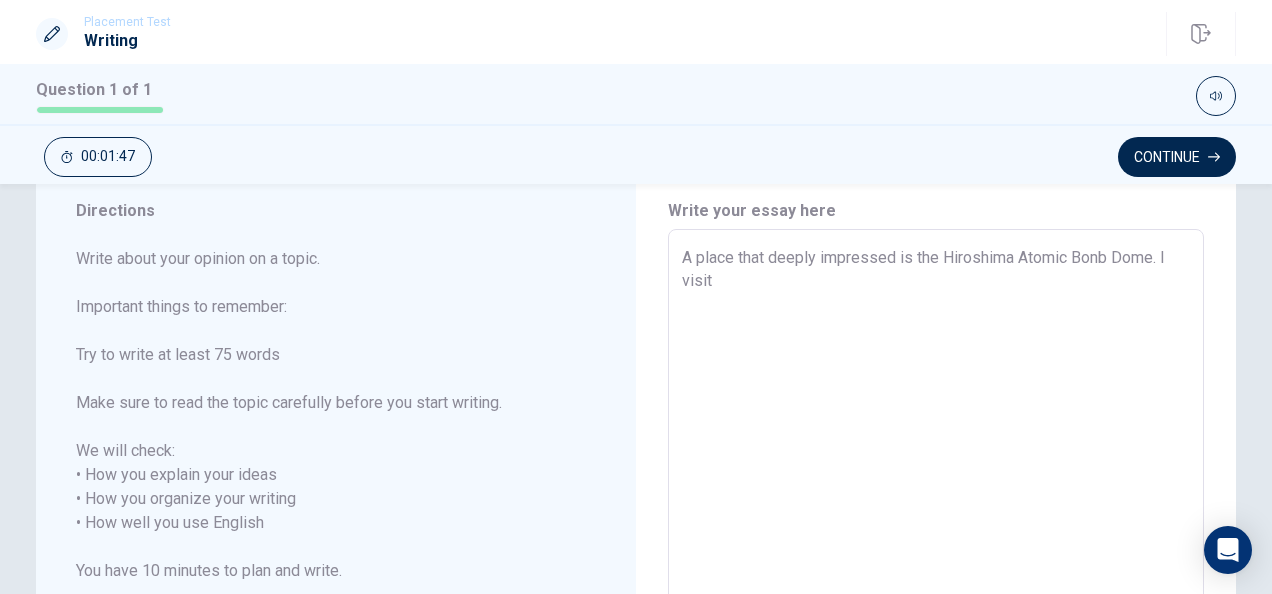 type on "x" 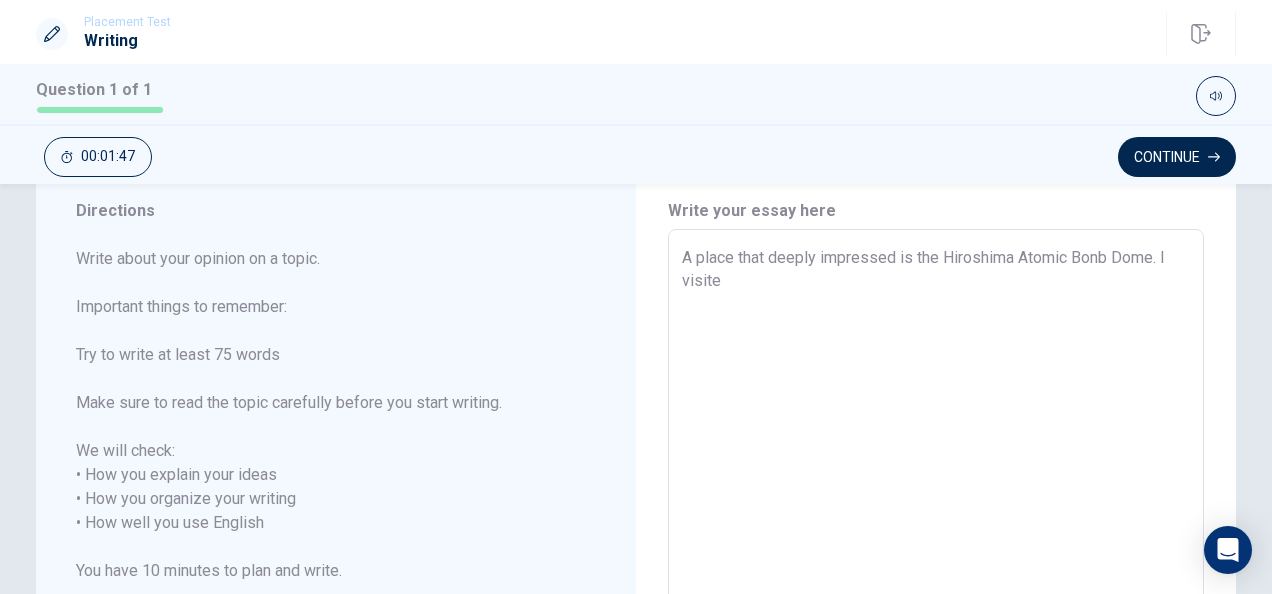 type on "x" 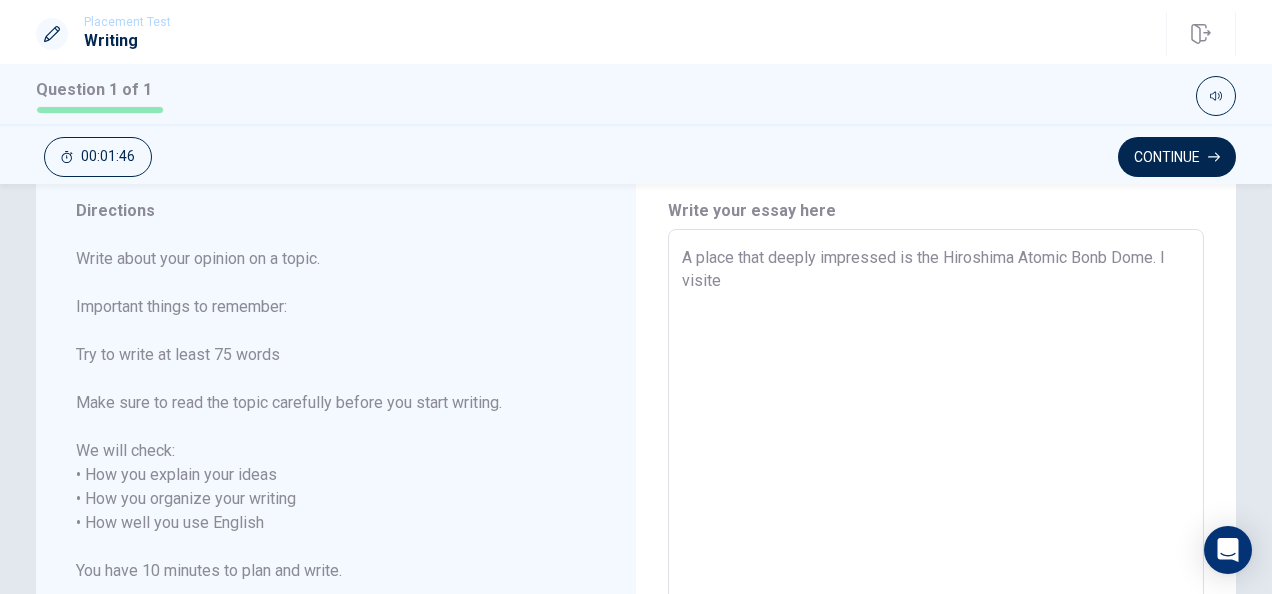 type on "A place that deeply impressed is the Hiroshima Atomic Bonb Dome. I visited" 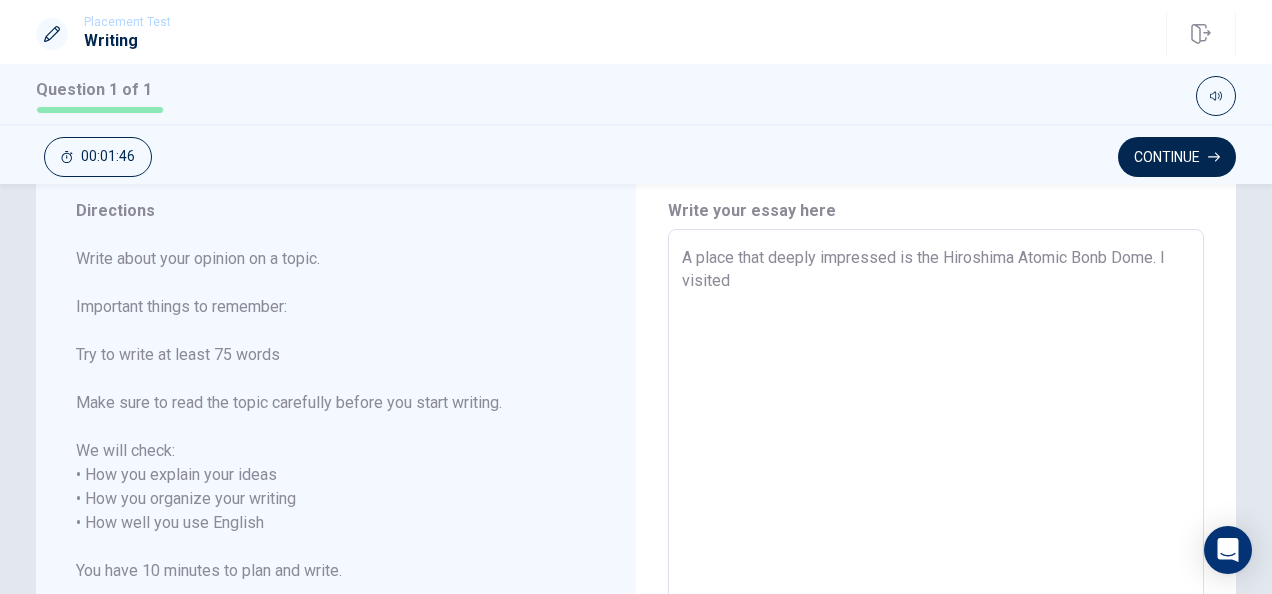 type on "x" 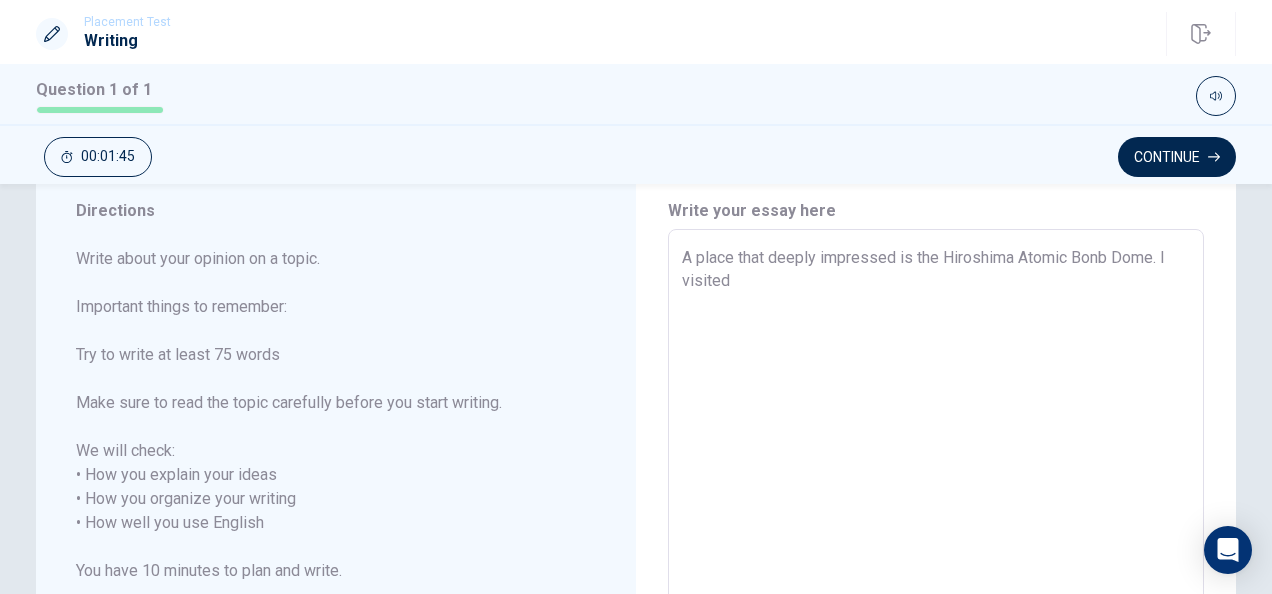 type on "x" 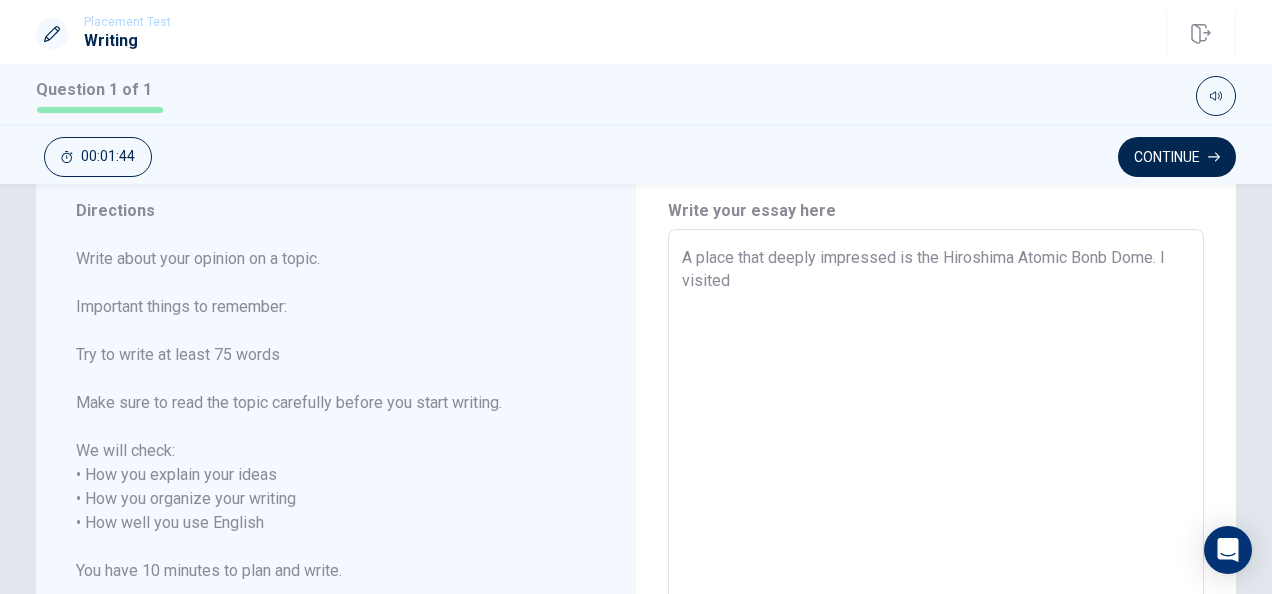 type on "A place that deeply impressed is the Hiroshima Atomic Bonb Dome. I visited i" 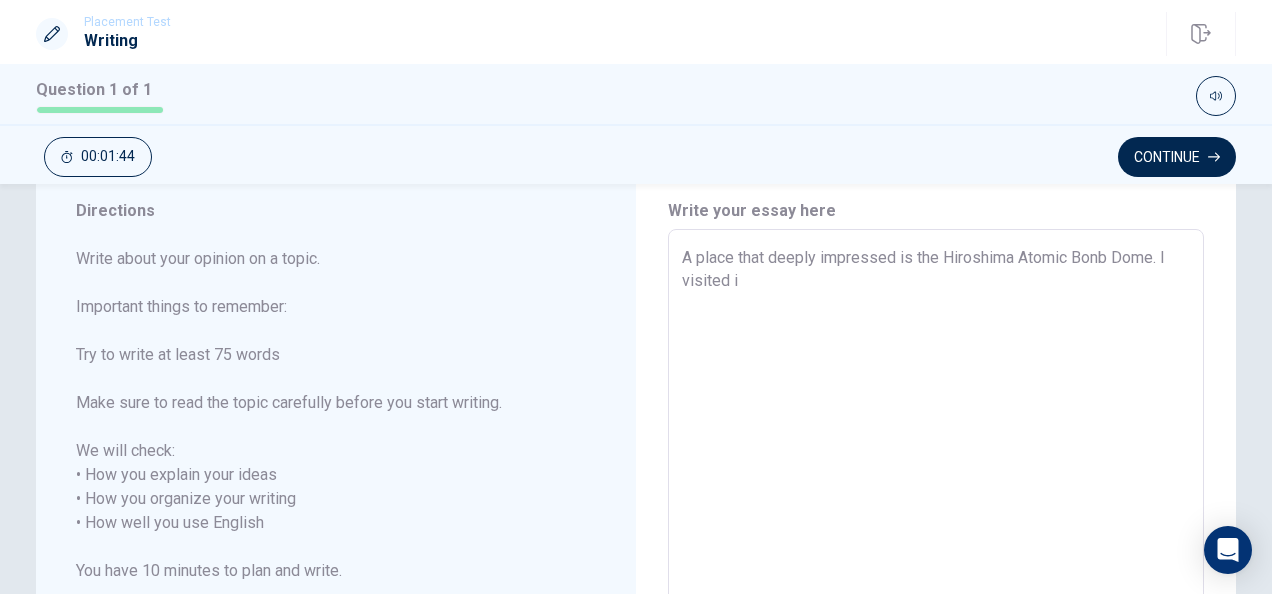 type on "x" 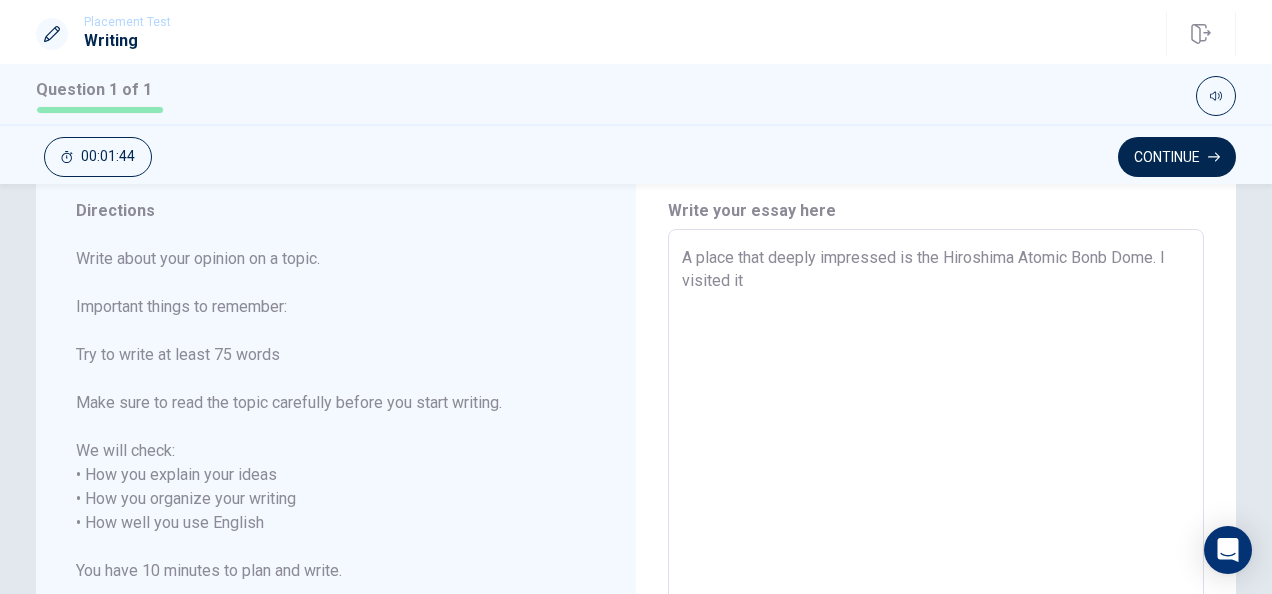 type on "x" 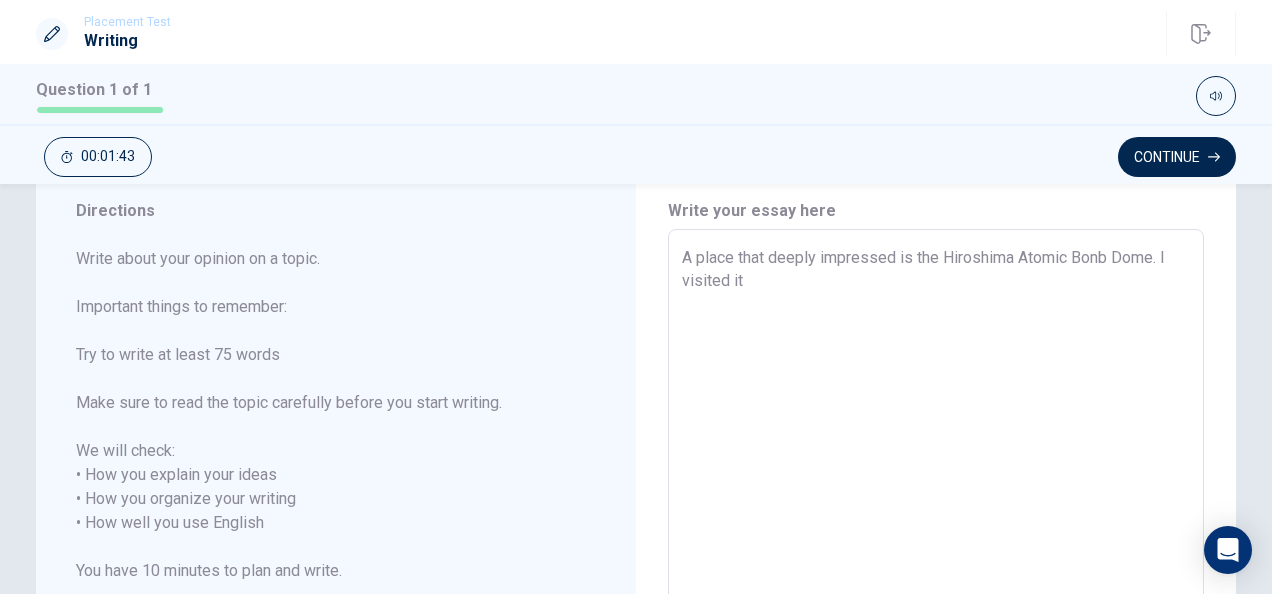 type on "x" 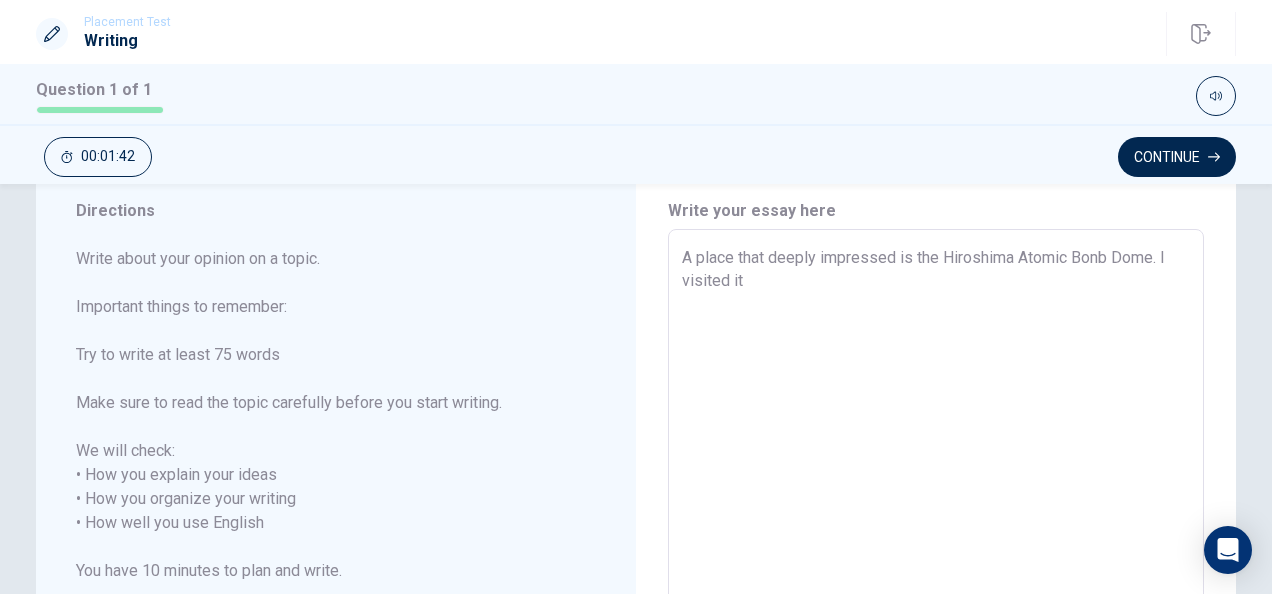 type on "A place that deeply impressed is the Hiroshima Atomic Bonb Dome. I visited it w" 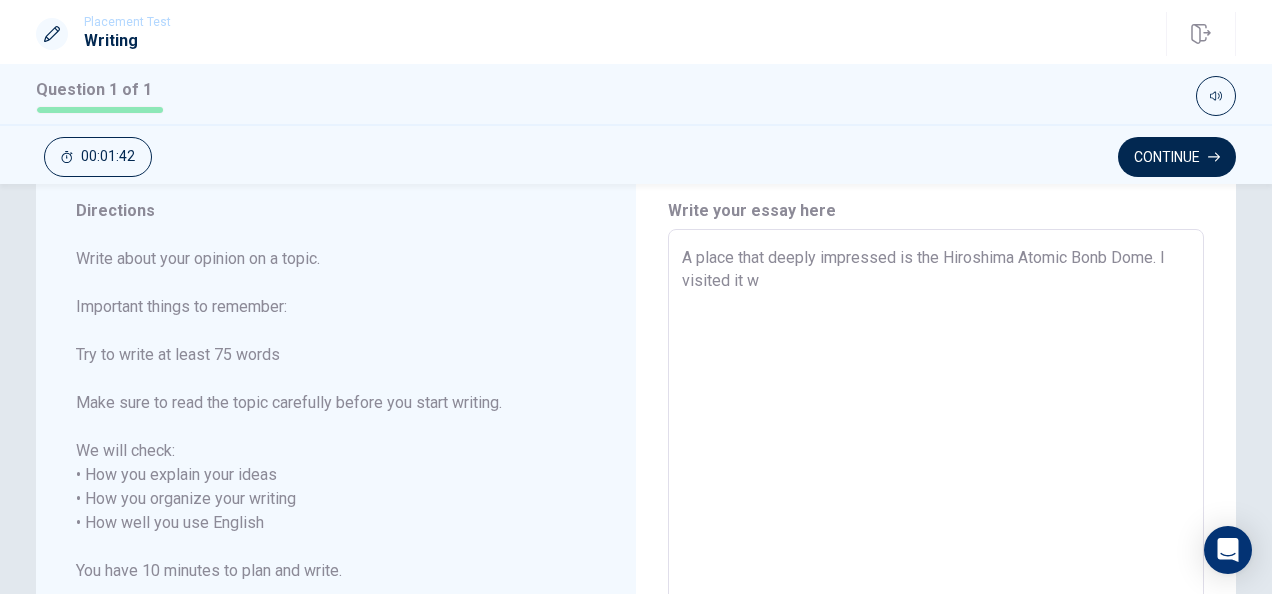 type on "x" 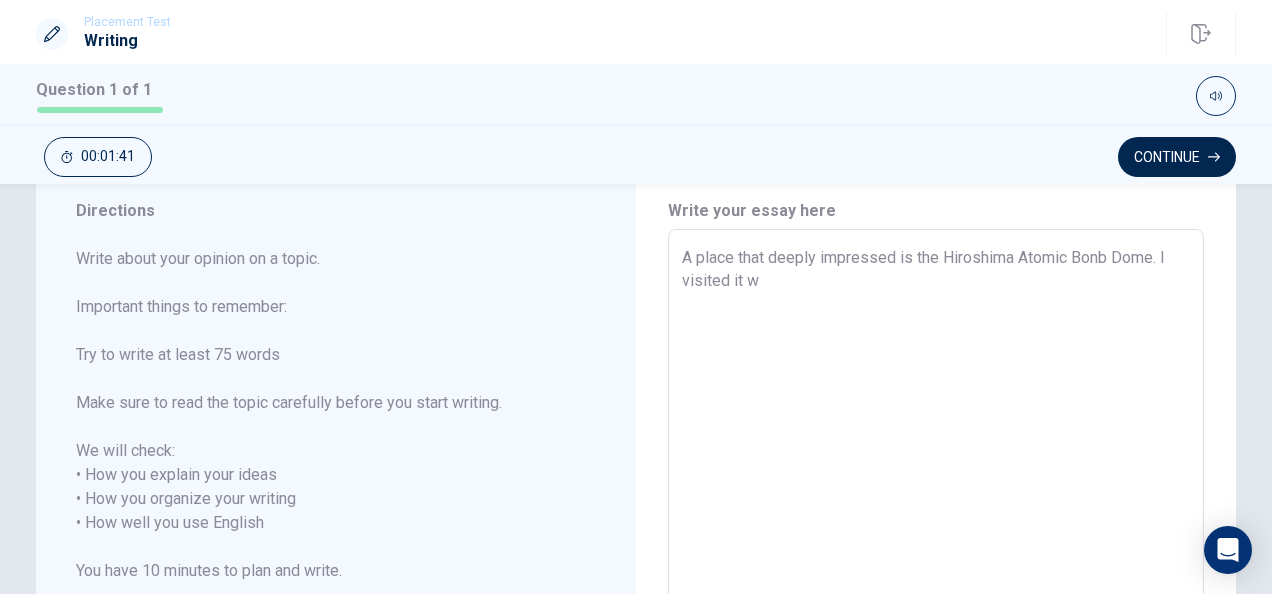 type on "A place that deeply impressed is the Hiroshima Atomic Bonb Dome. I visited it wi" 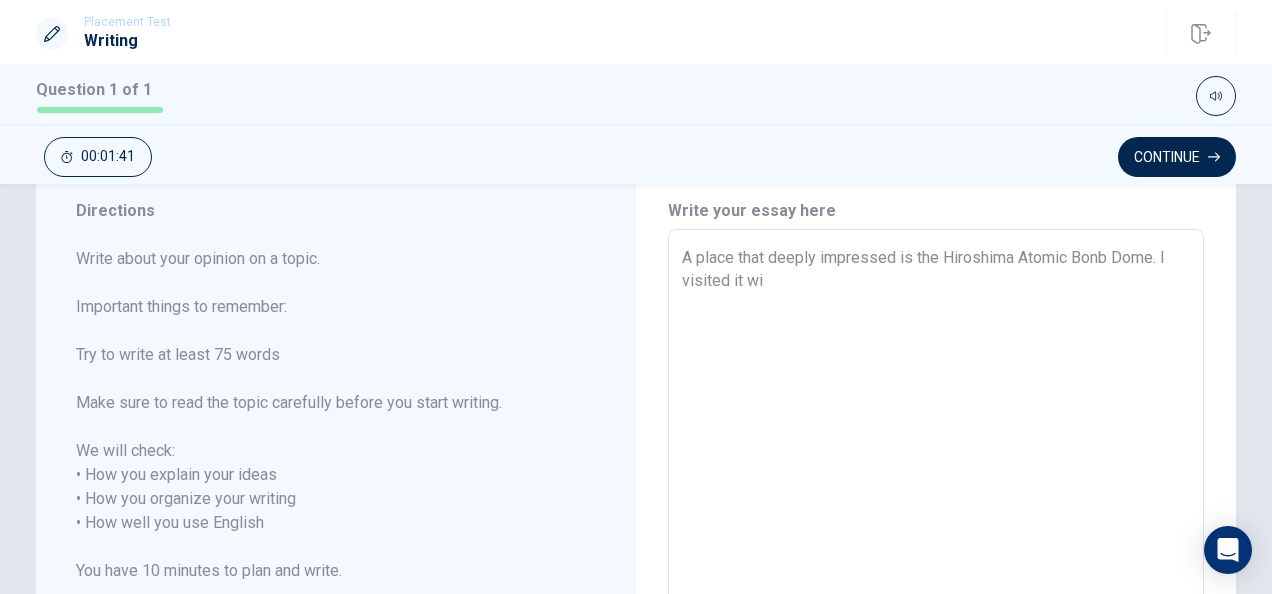 type on "x" 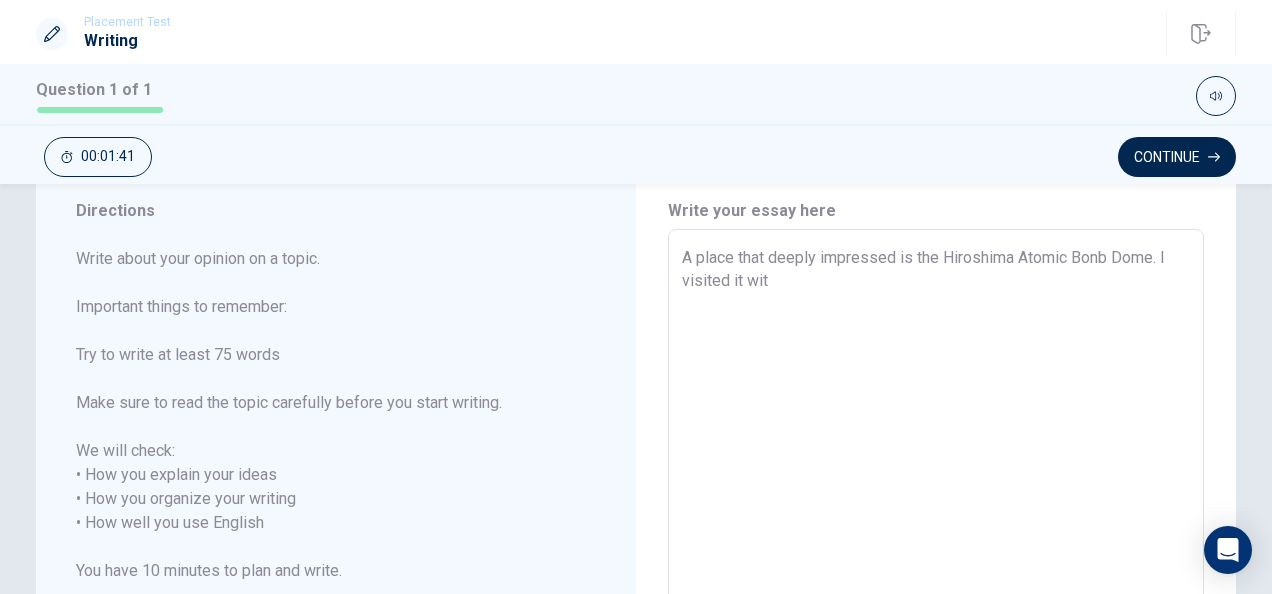 type on "x" 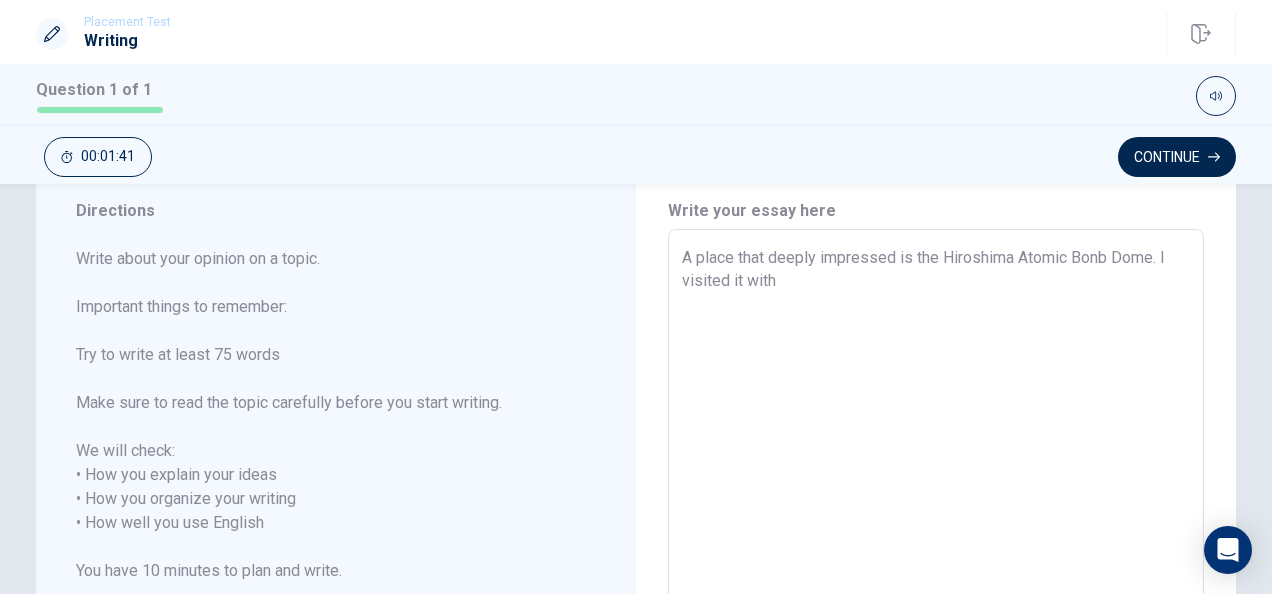 type on "x" 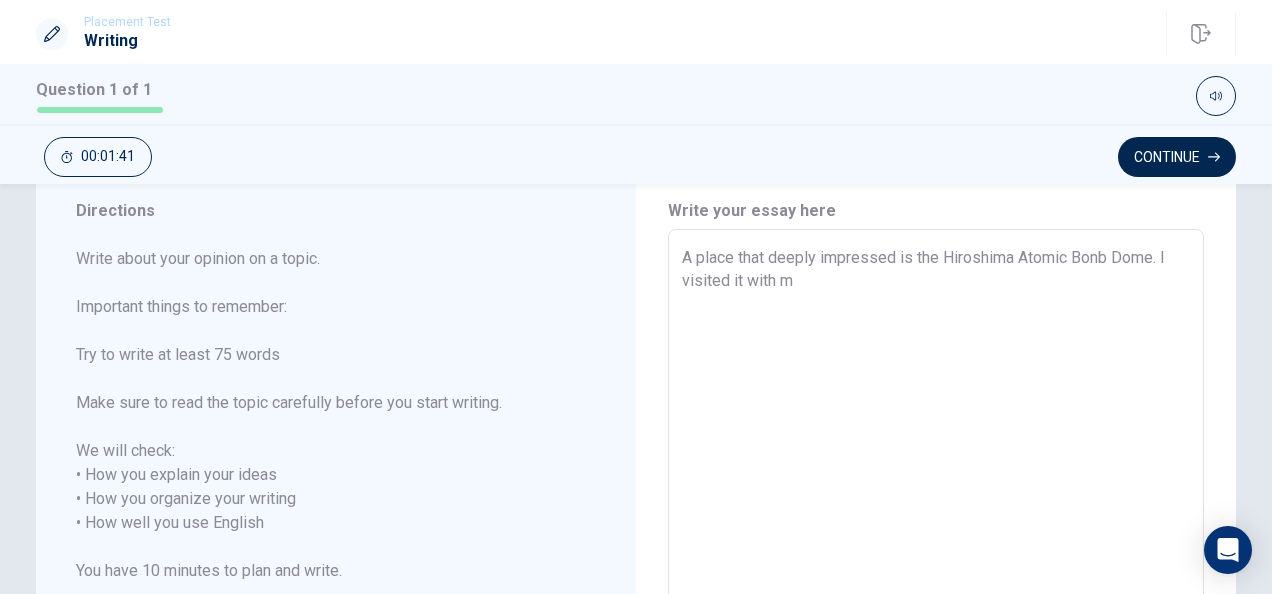 type on "x" 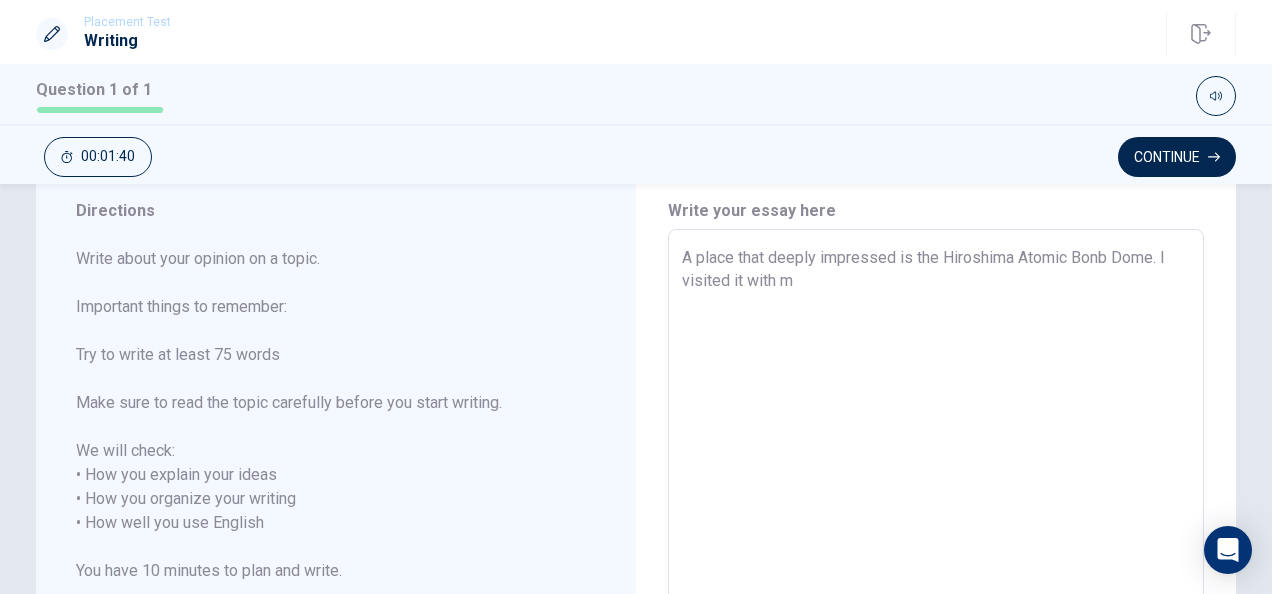 type on "A place that deeply impressed is the Hiroshima Atomic Bonb Dome. I visited it with my" 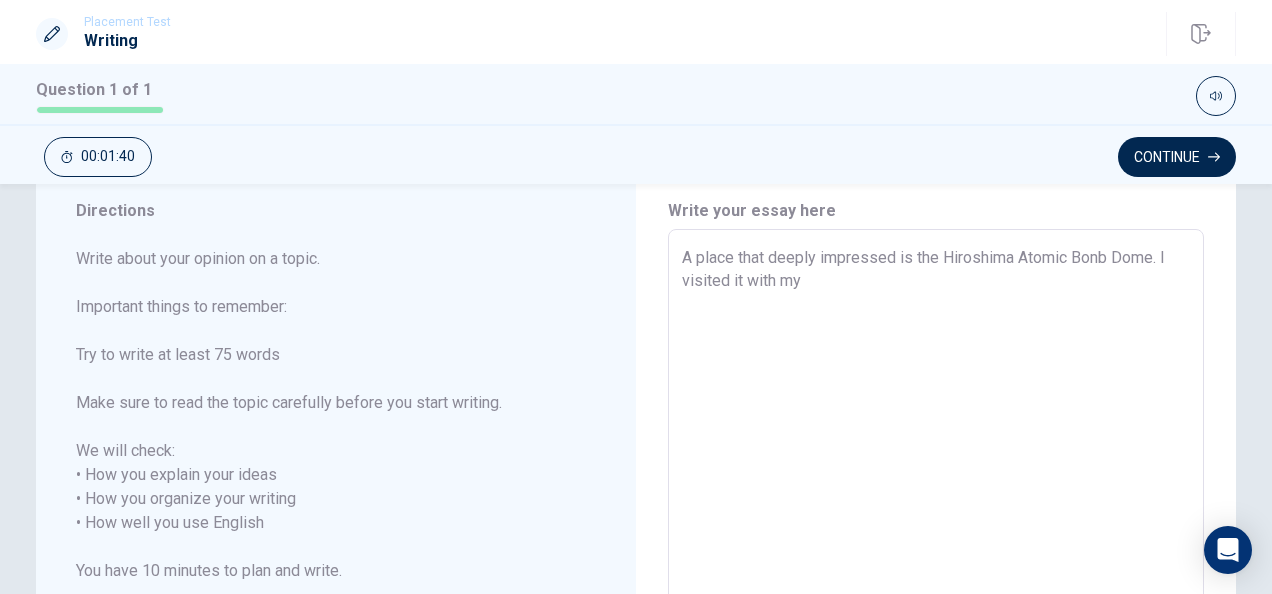type on "x" 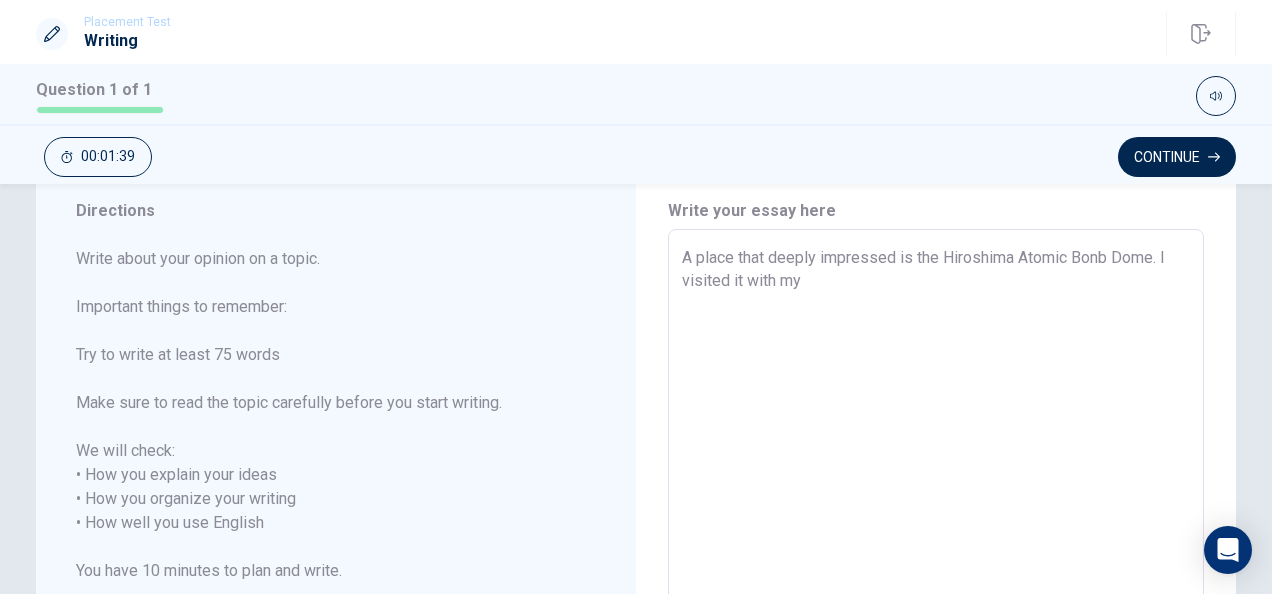 type on "A place that deeply impressed is the Hiroshima Atomic Bonb Dome. I visited it with my f" 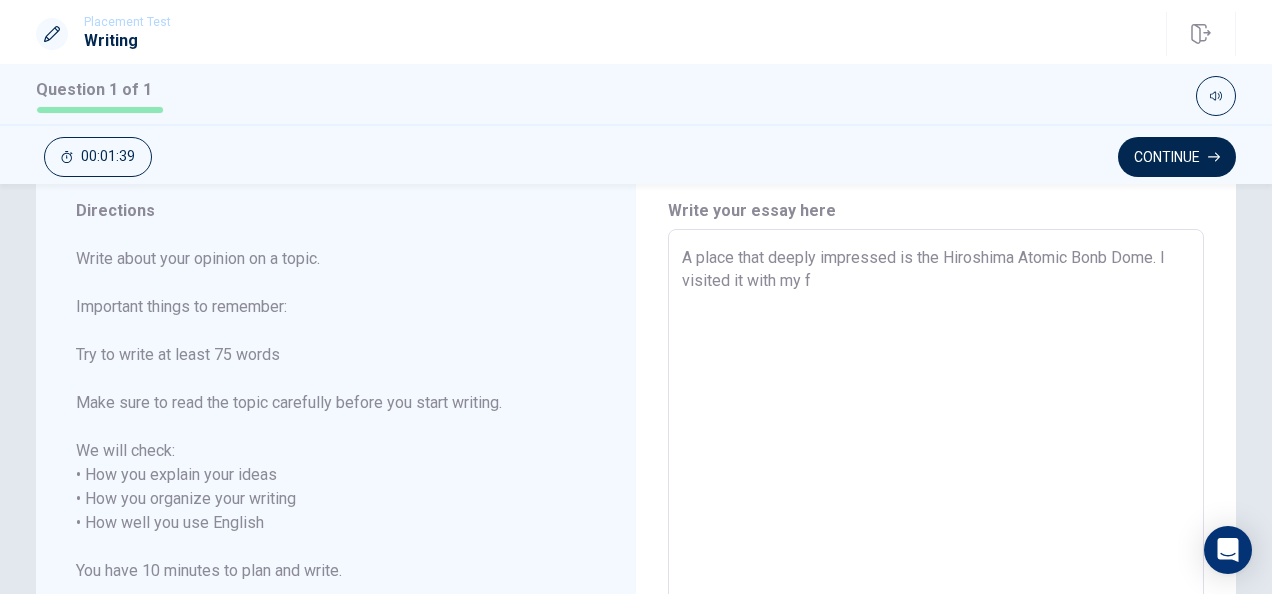 type on "x" 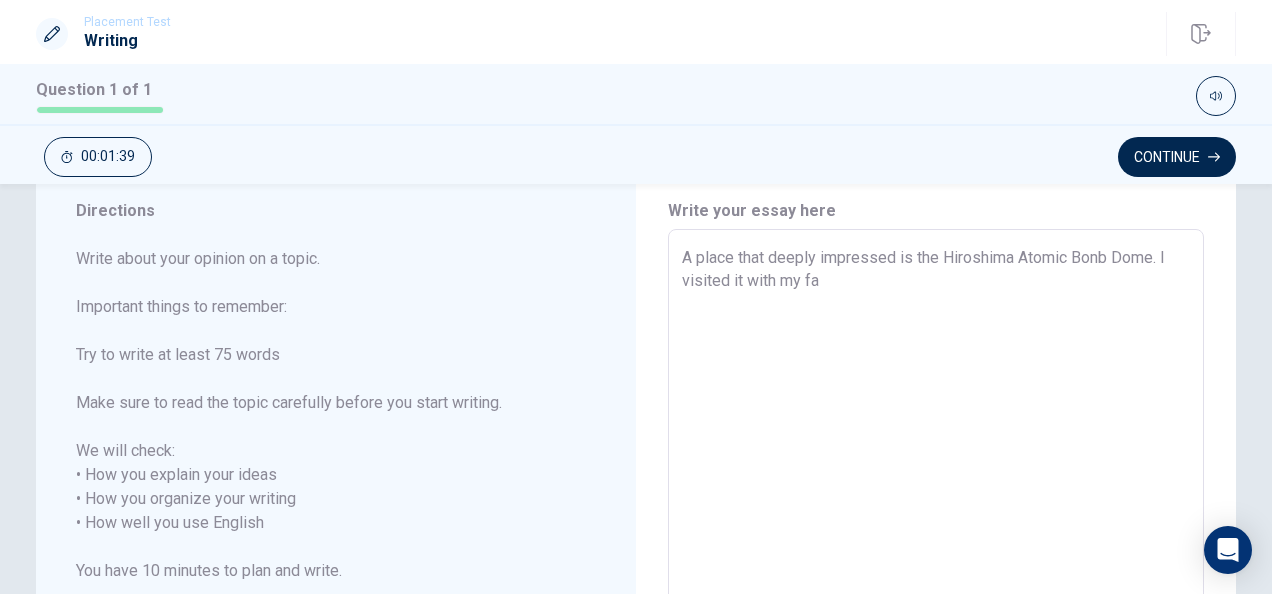 type on "x" 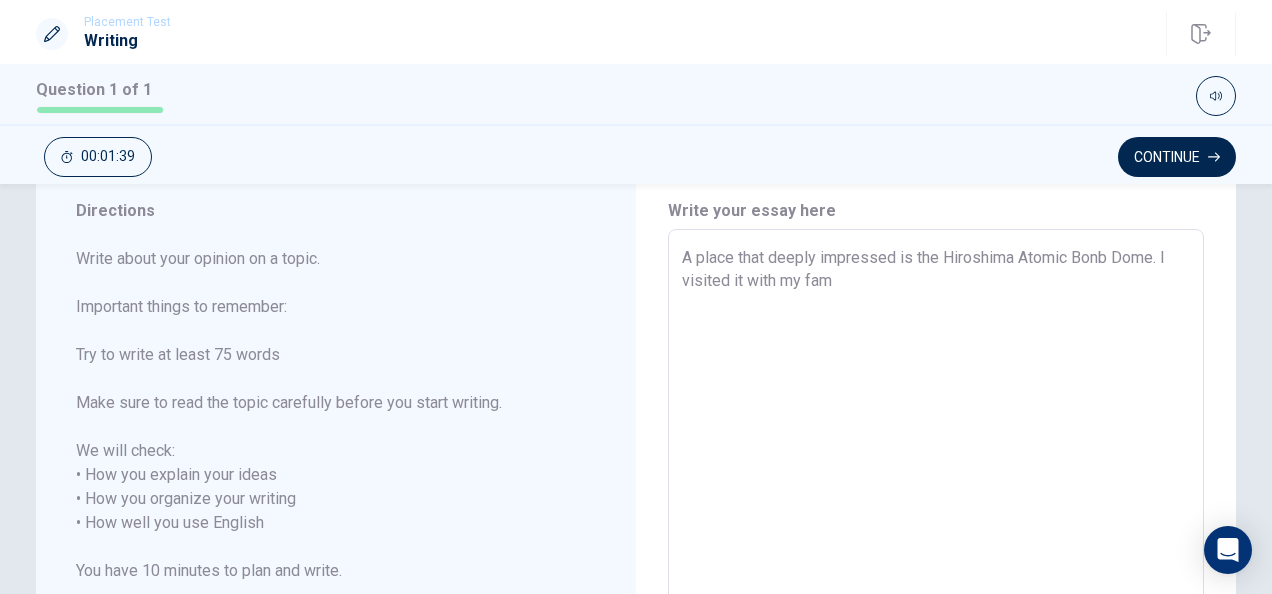 type on "x" 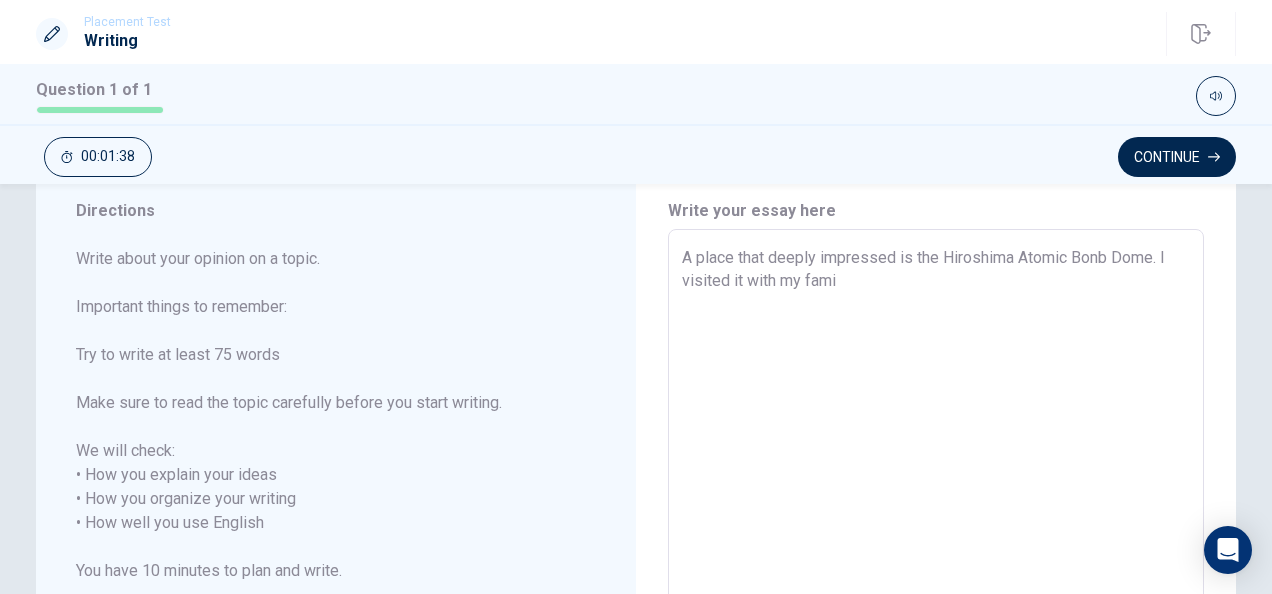 type on "x" 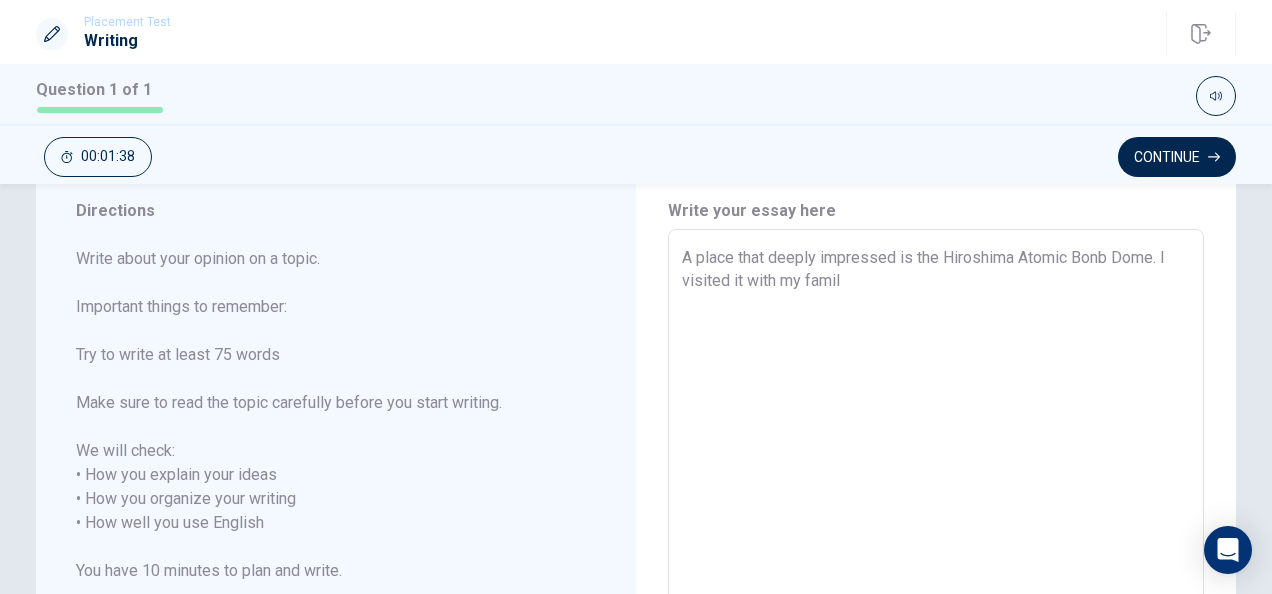 type on "x" 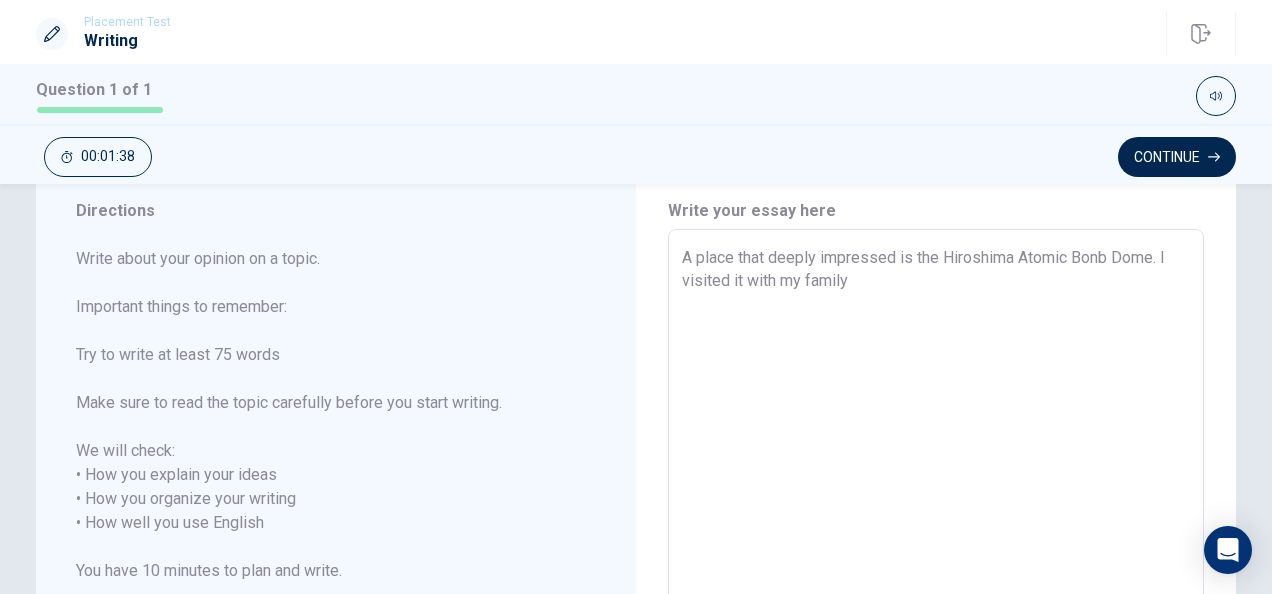 type on "x" 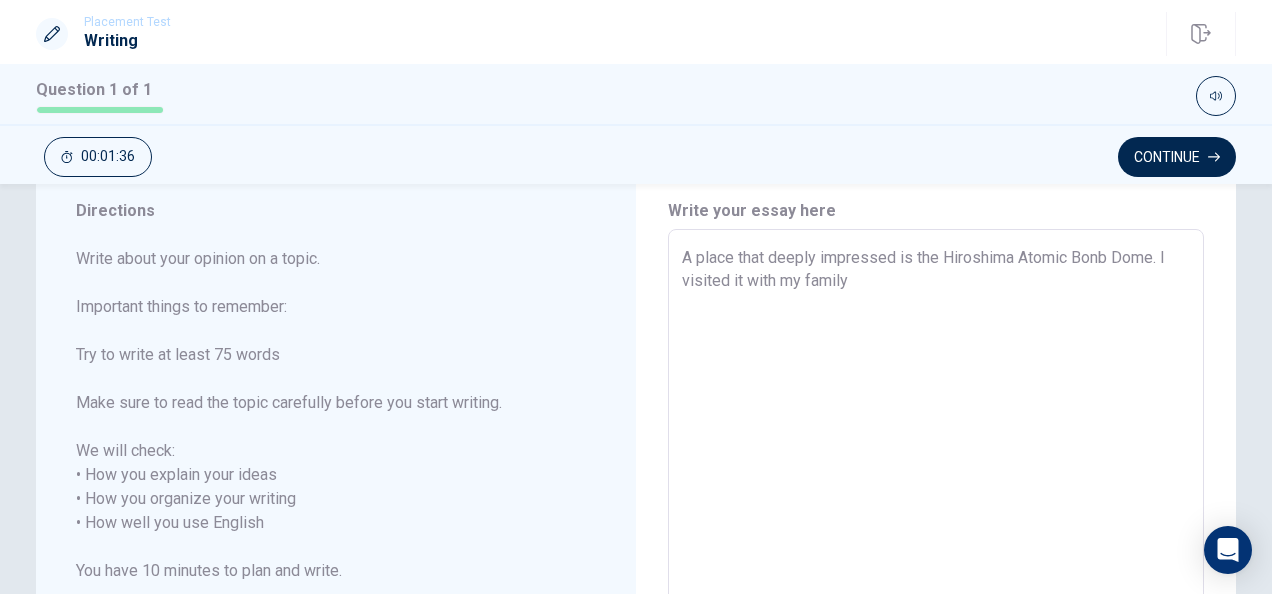 type on "x" 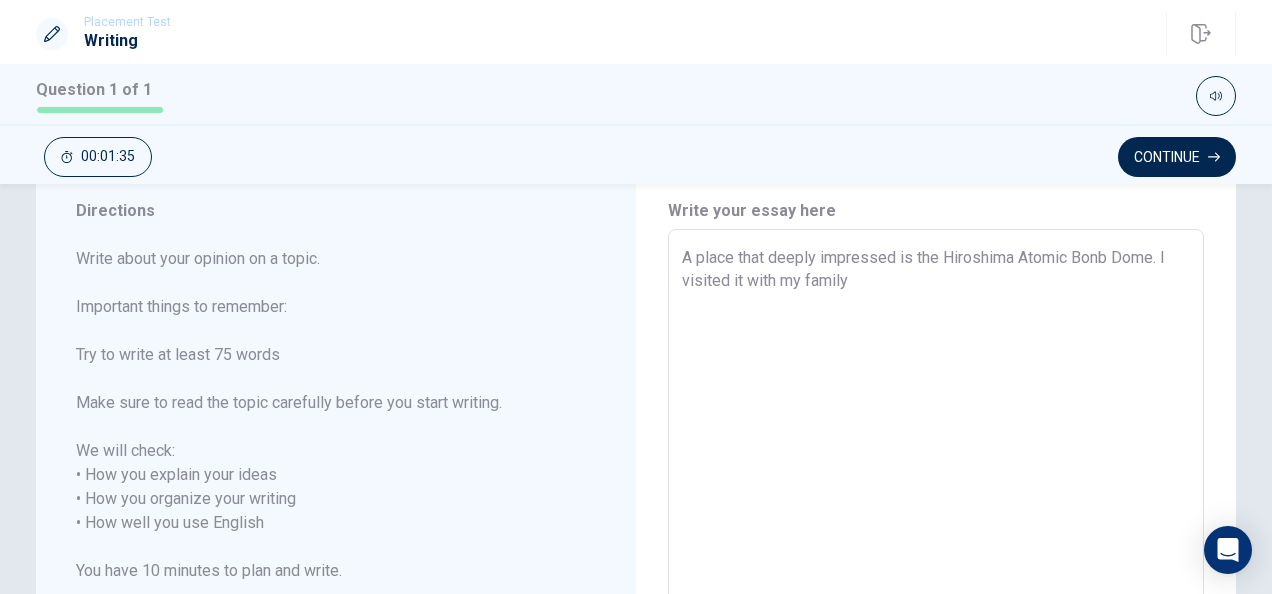 type on "A place that deeply impressed is the Hiroshima Atomic Bonb Dome. I visited it with my family w" 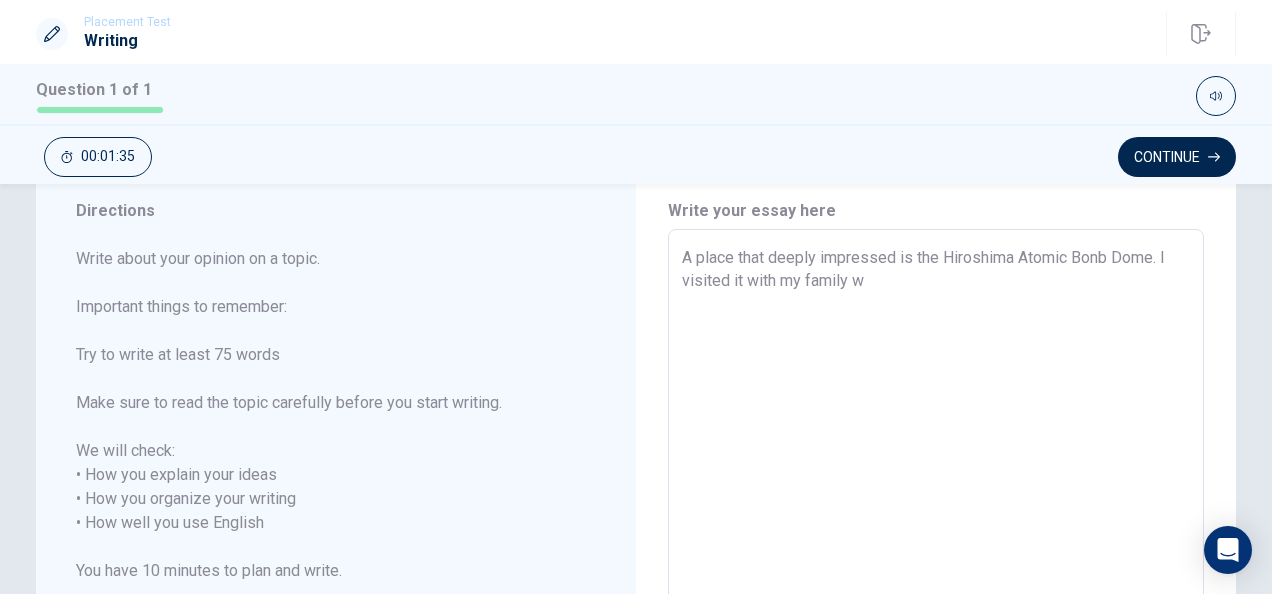 type on "x" 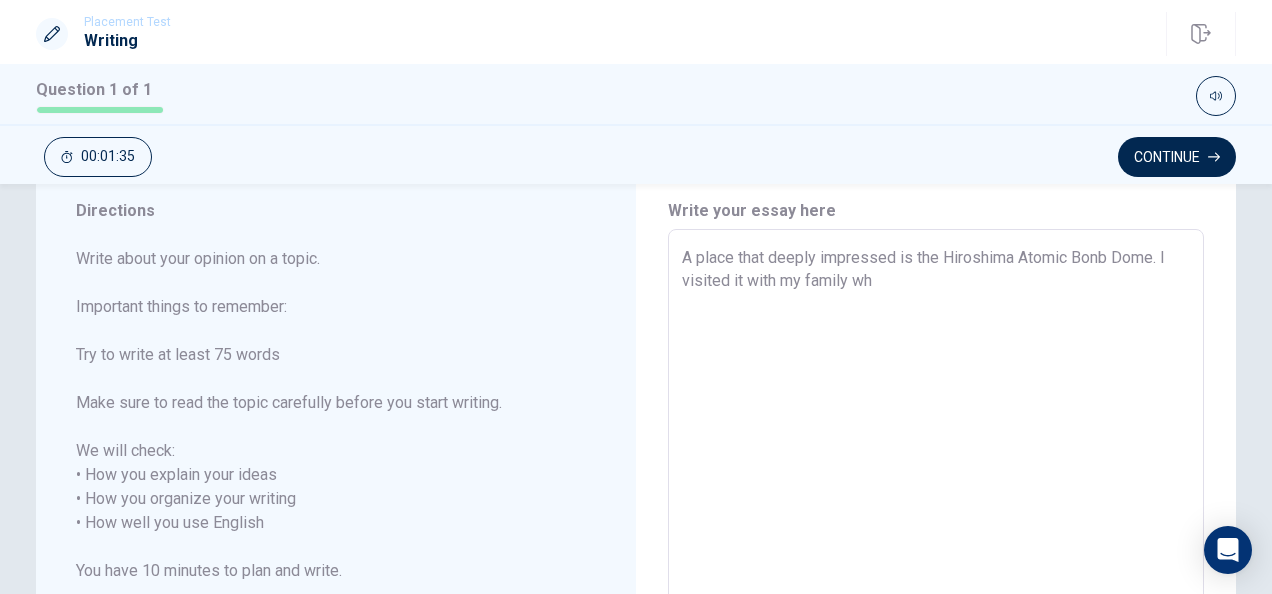 type on "x" 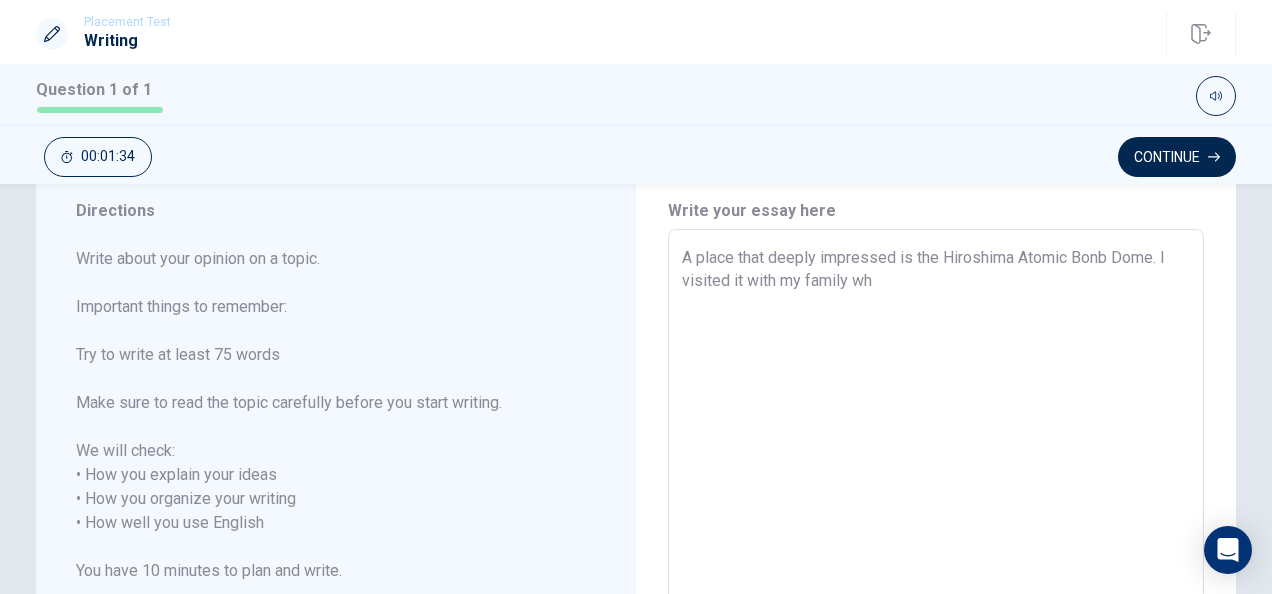 type on "A place that deeply impressed is the Hiroshima Atomic Bonb Dome. I visited it with my family whe" 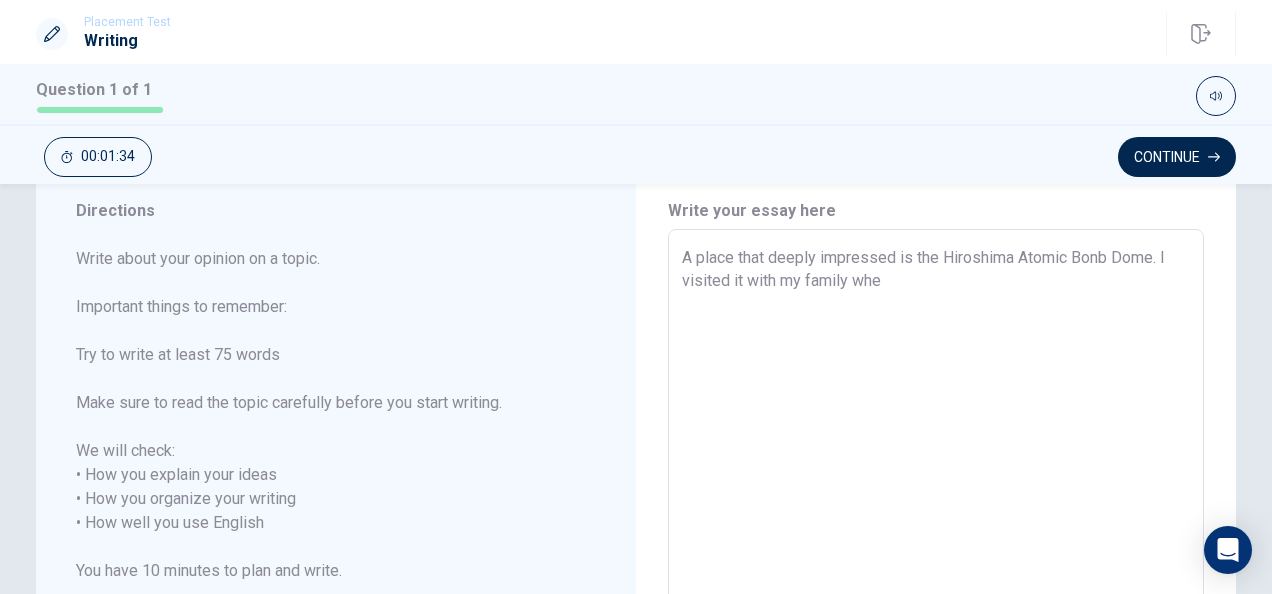 type on "x" 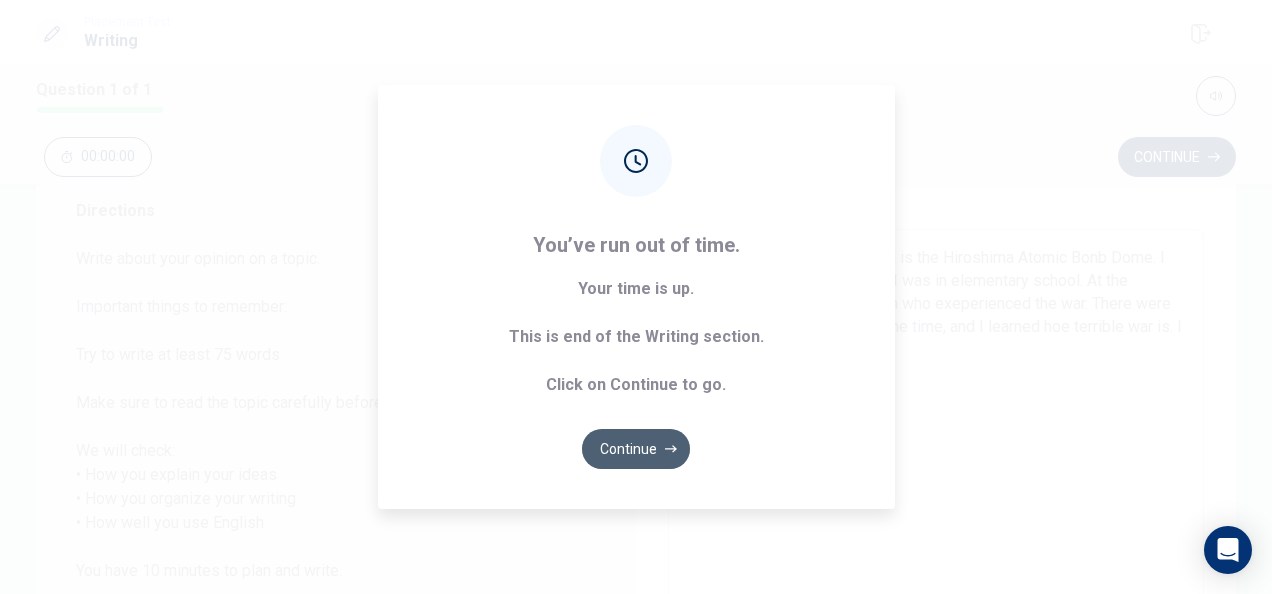 click on "Continue" at bounding box center [636, 449] 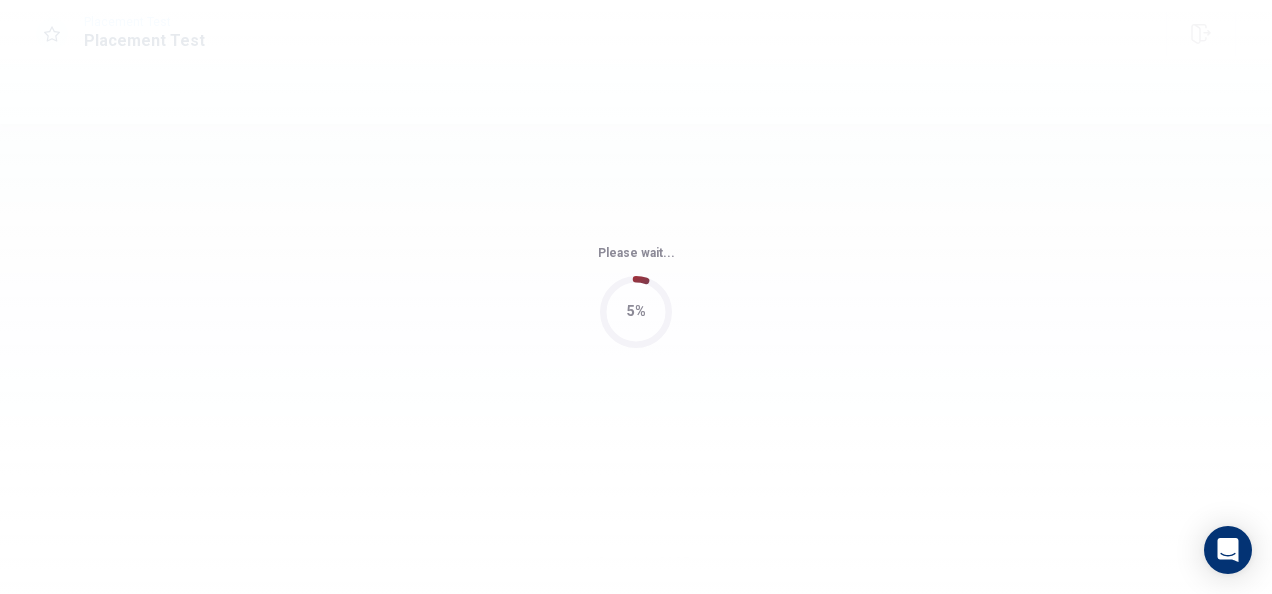 scroll, scrollTop: 0, scrollLeft: 0, axis: both 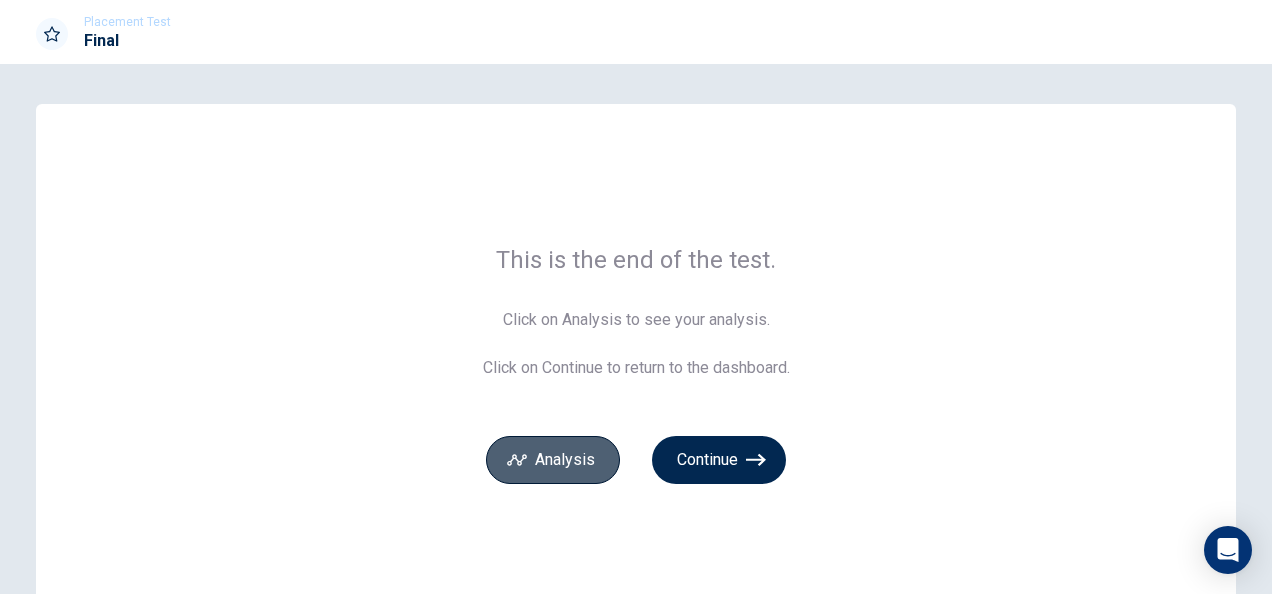 click on "Analysis" at bounding box center [553, 460] 